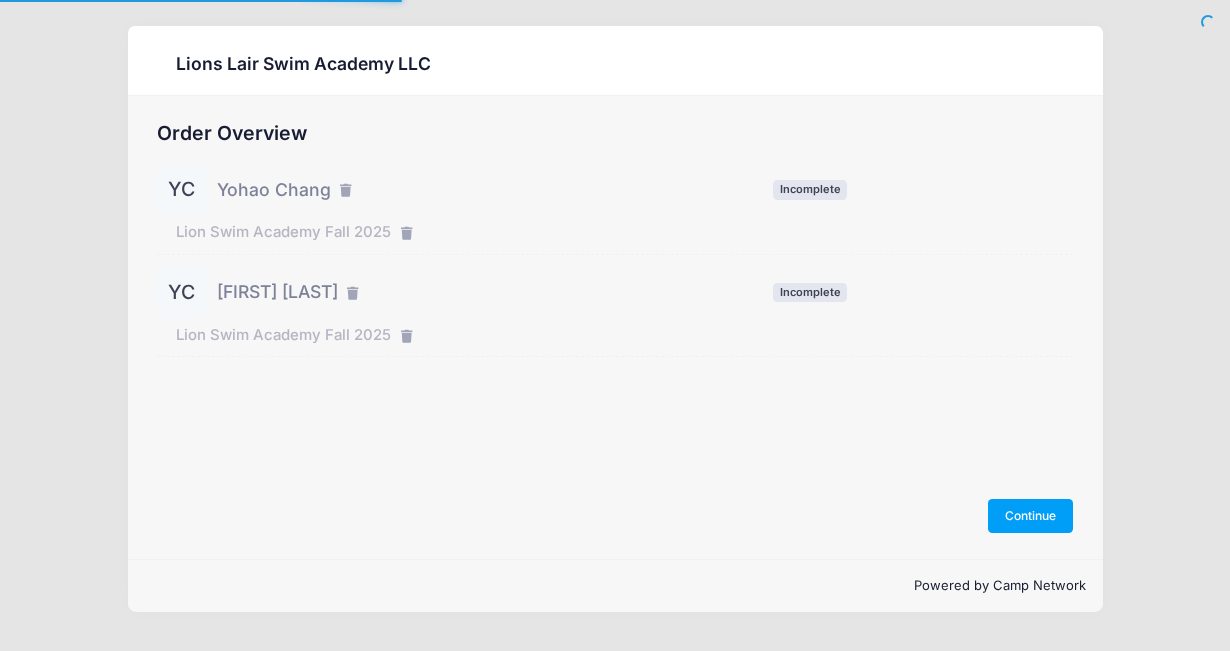 scroll, scrollTop: 0, scrollLeft: 0, axis: both 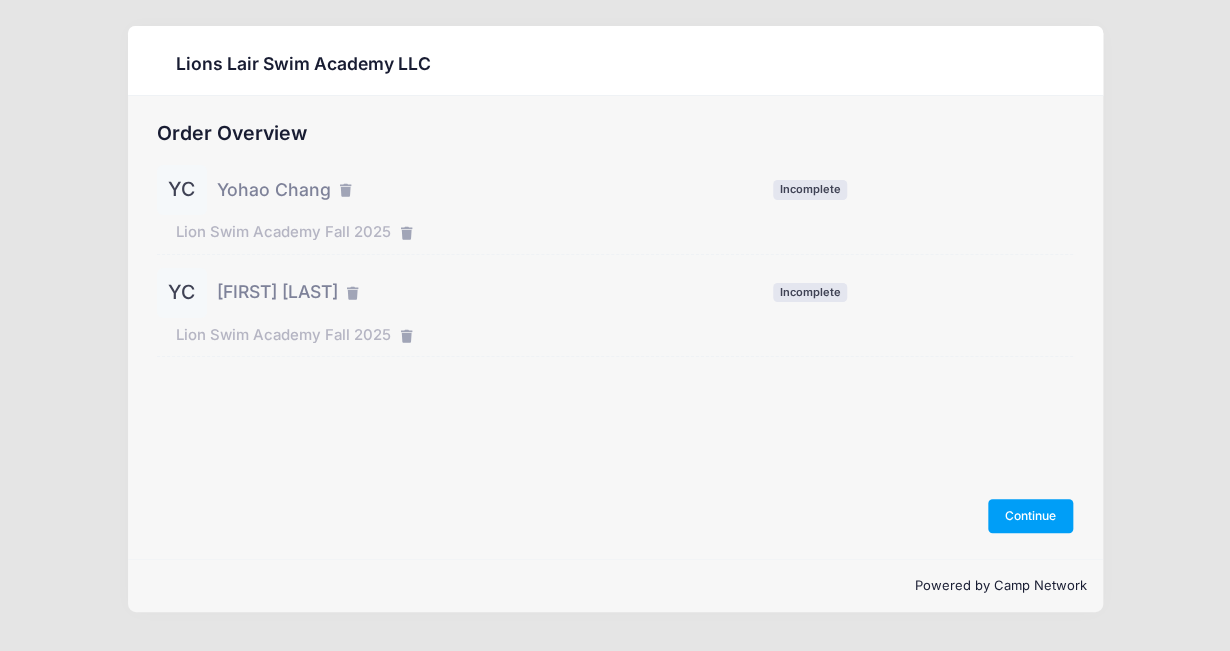 click on "Yohao Chang" at bounding box center [274, 190] 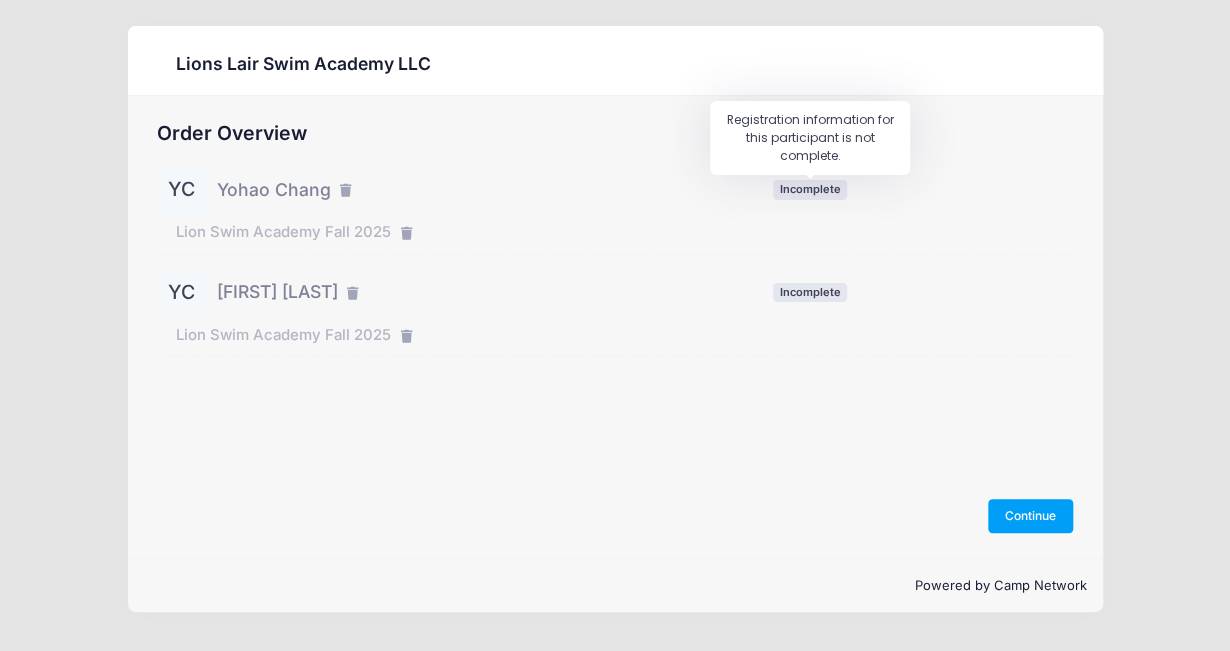 click on "Incomplete" at bounding box center [810, 189] 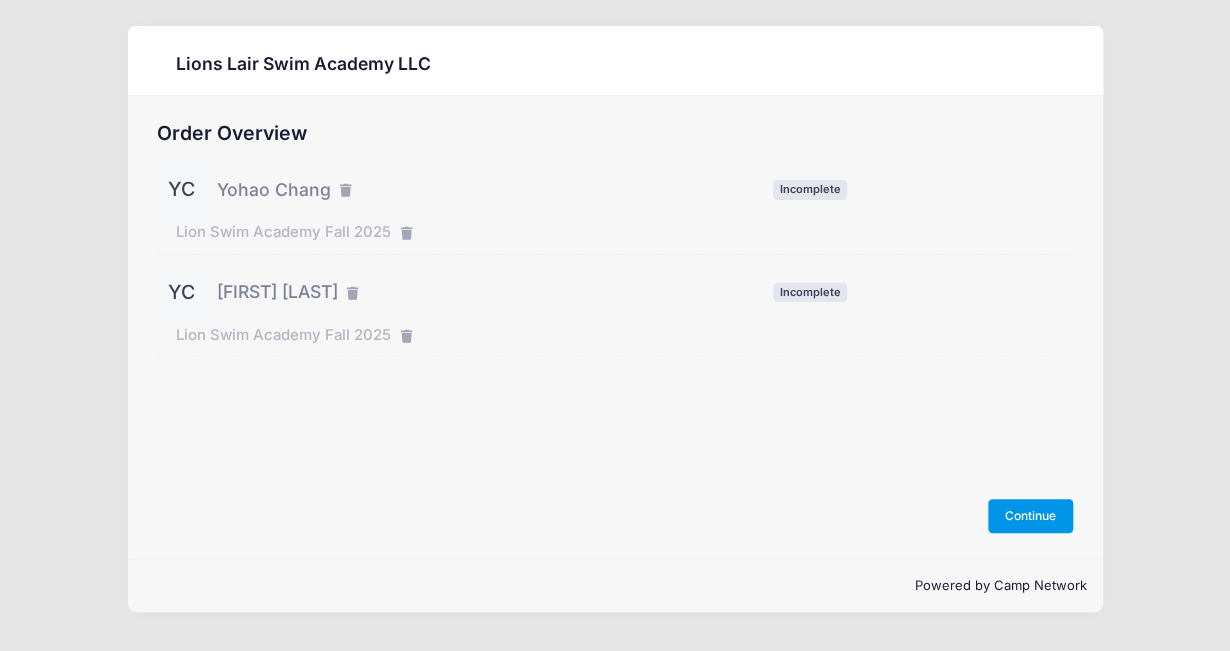 click on "Continue" at bounding box center (1031, 516) 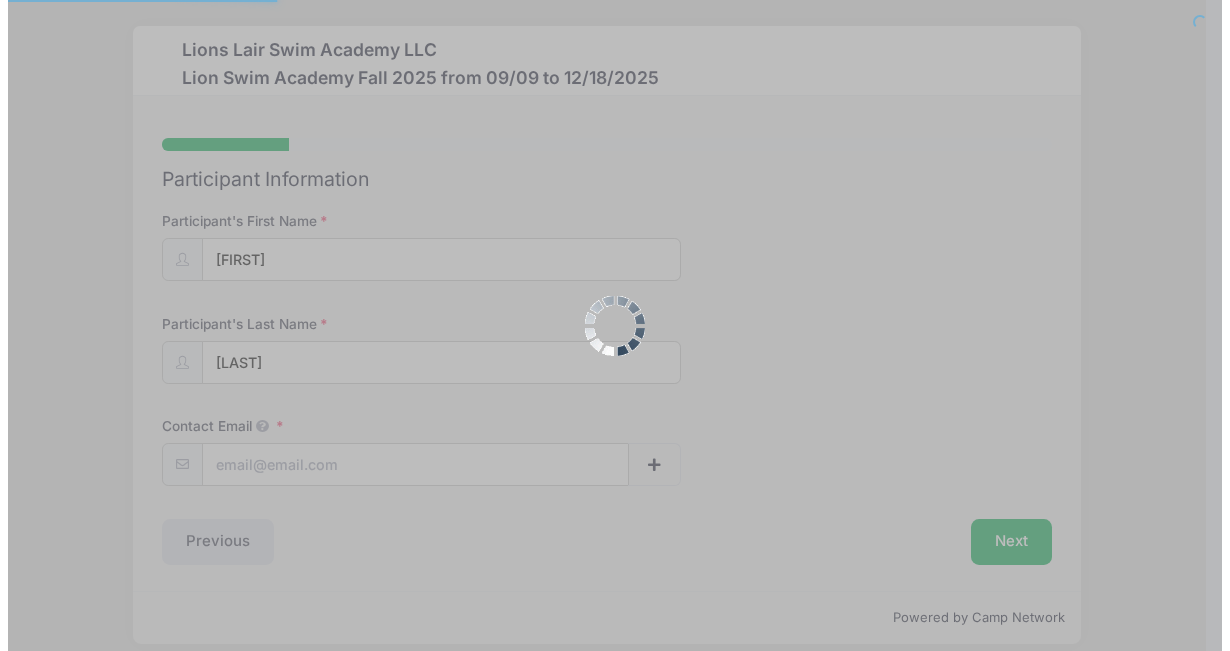 scroll, scrollTop: 0, scrollLeft: 0, axis: both 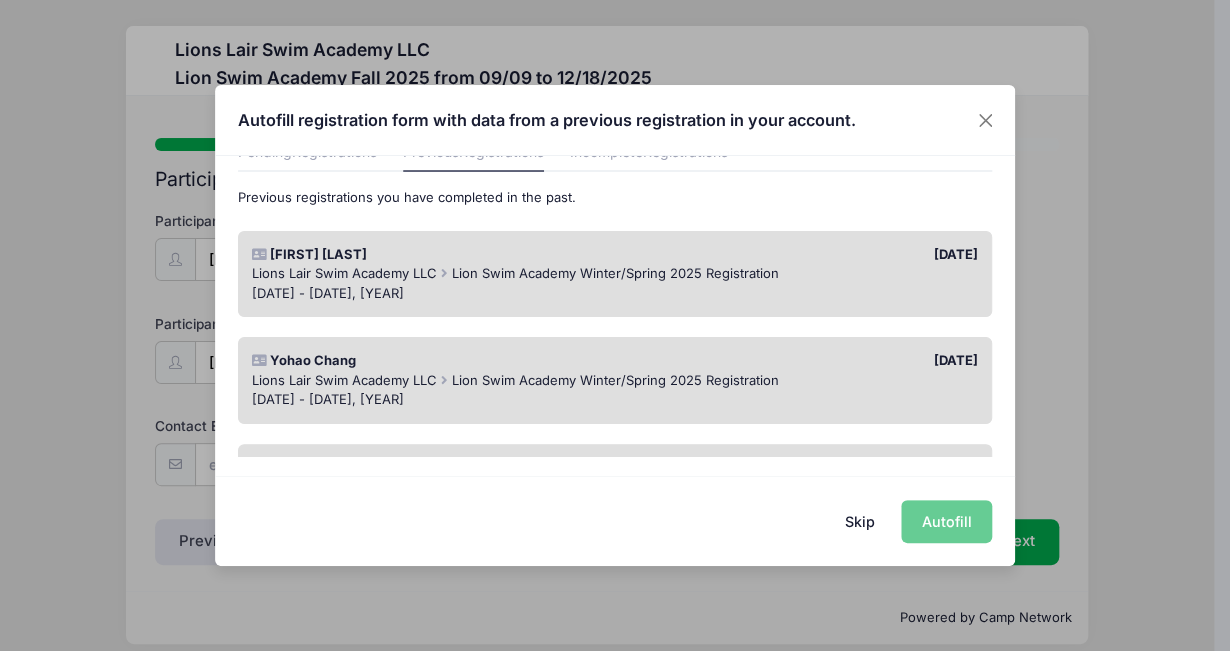 click on "Lion Swim Academy Winter/Spring 2025 Registration" at bounding box center (615, 380) 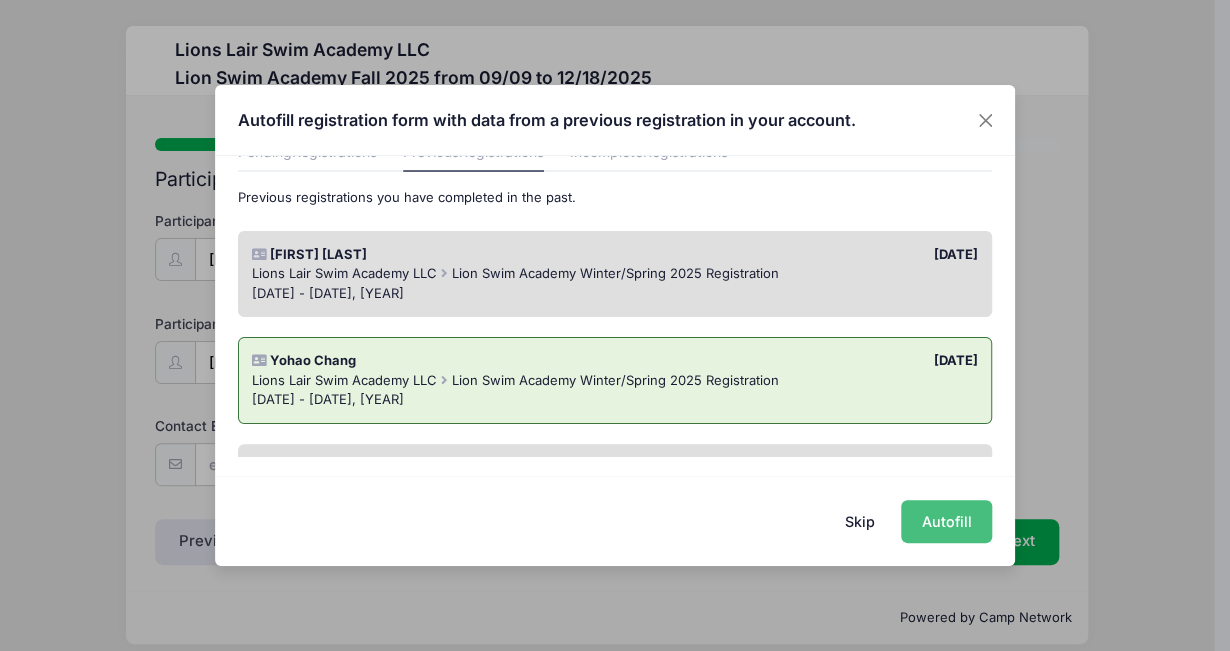 click on "Autofill" at bounding box center [946, 521] 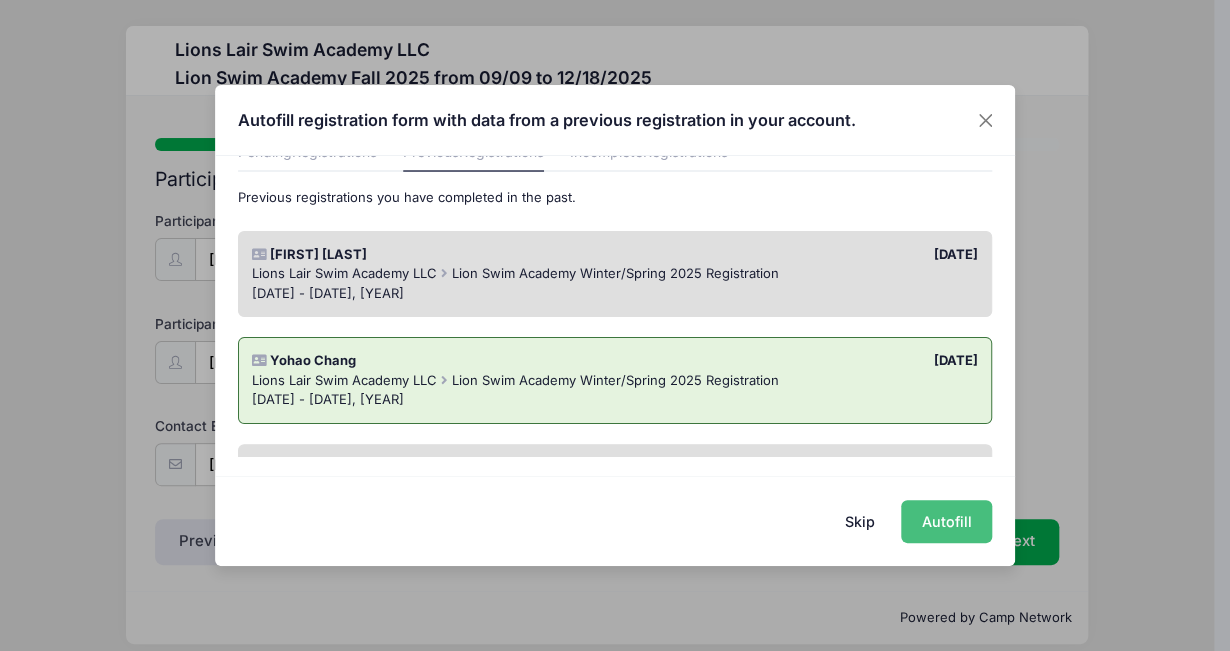 select on "NY" 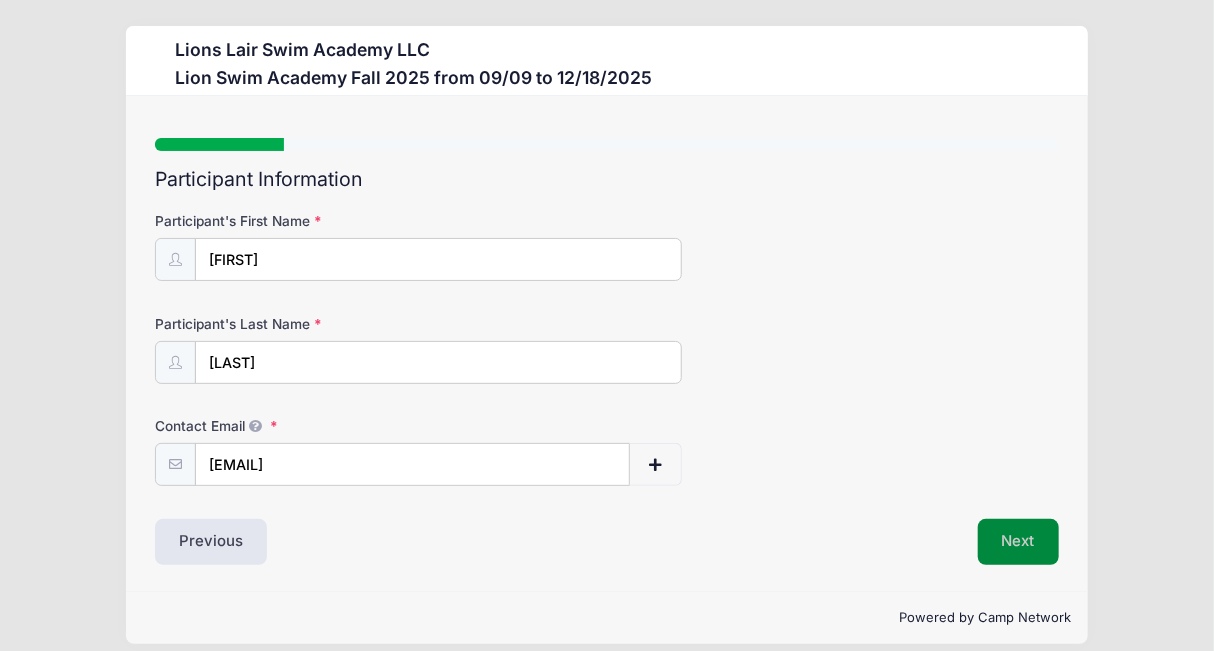 click on "Next" at bounding box center [1018, 542] 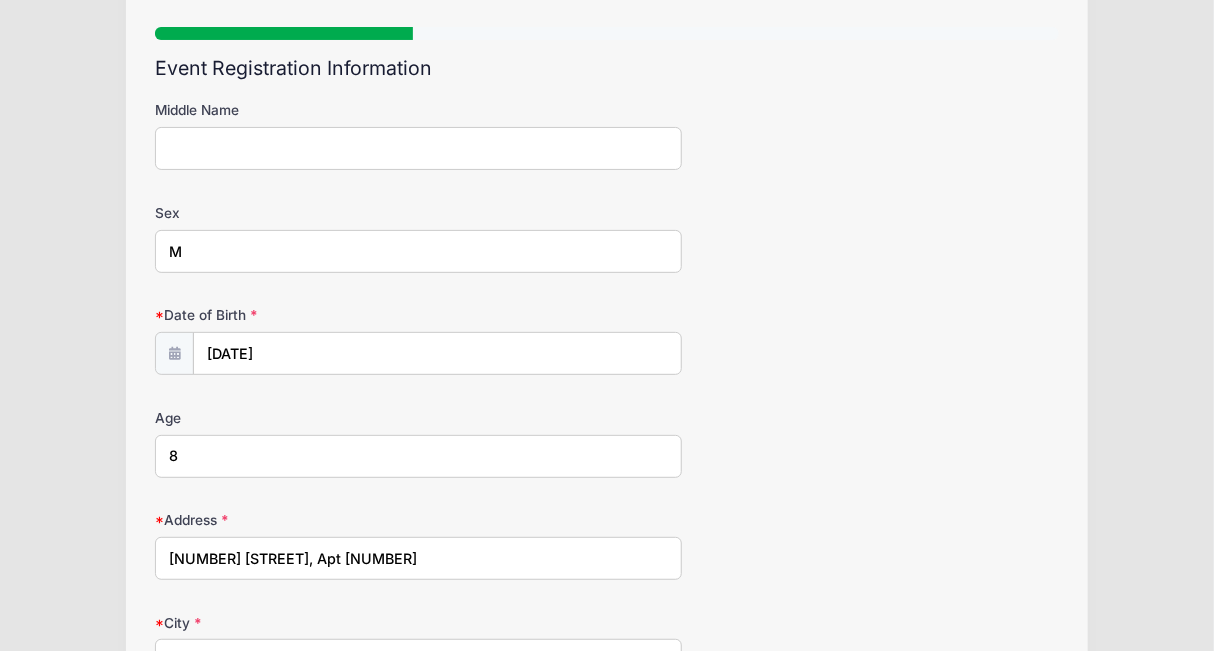 scroll, scrollTop: 200, scrollLeft: 0, axis: vertical 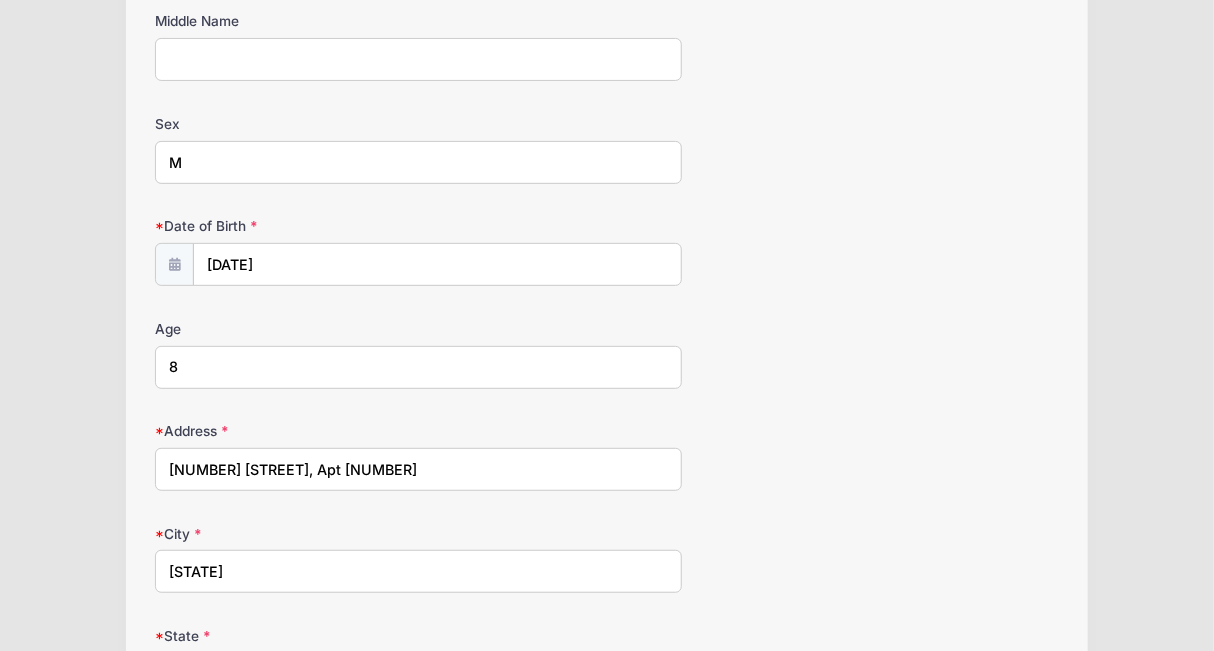 drag, startPoint x: 197, startPoint y: 363, endPoint x: 74, endPoint y: 363, distance: 123 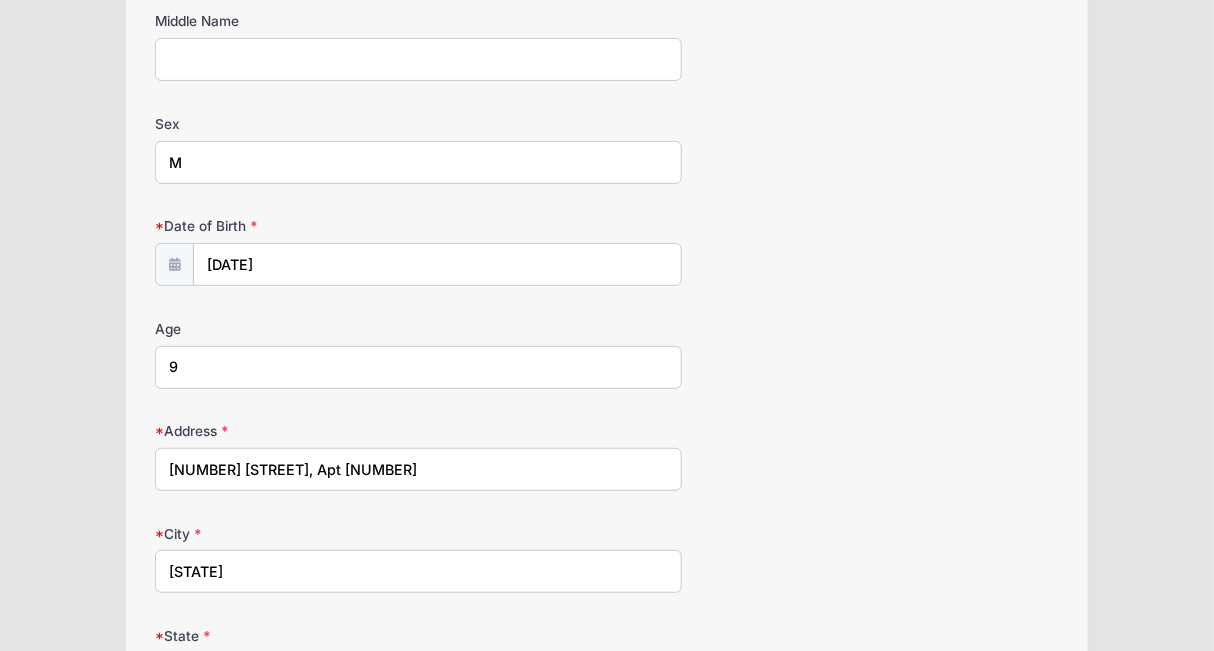 type on "9" 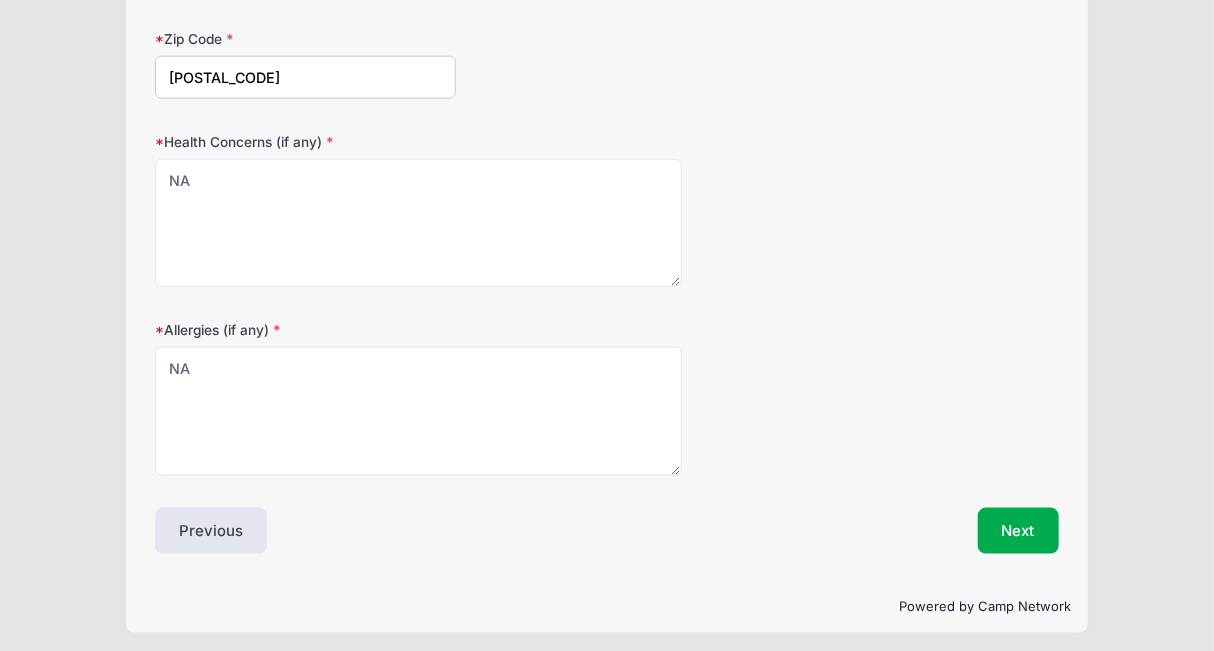 scroll, scrollTop: 902, scrollLeft: 0, axis: vertical 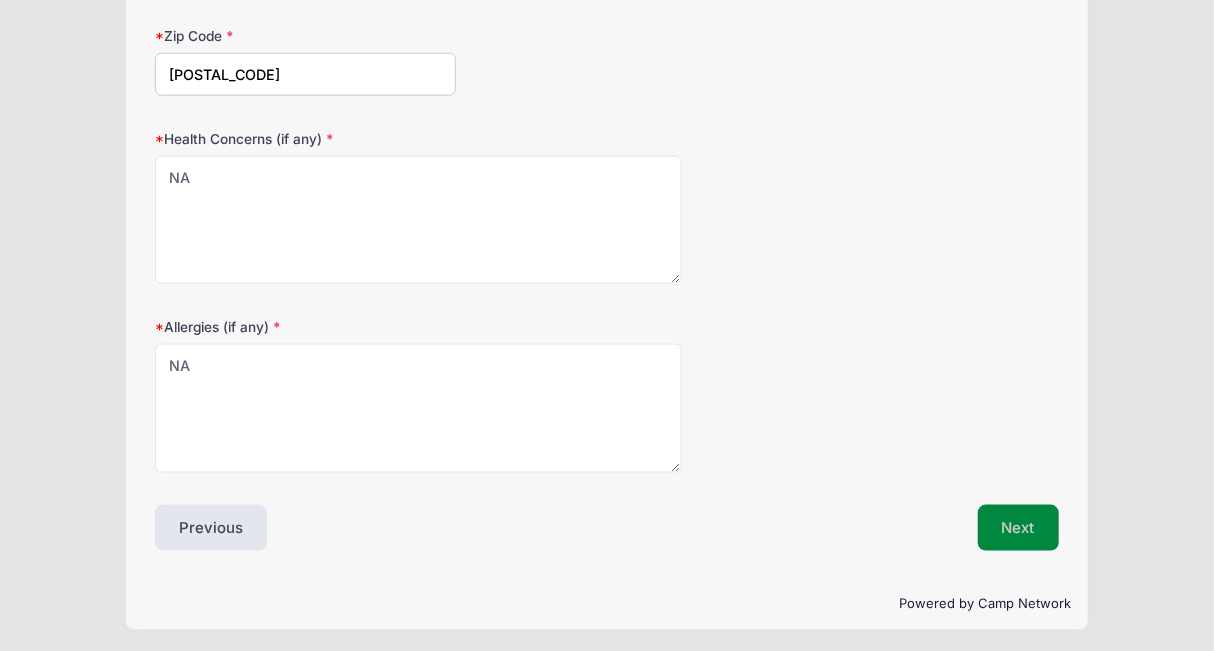 click on "Next" at bounding box center (1018, 528) 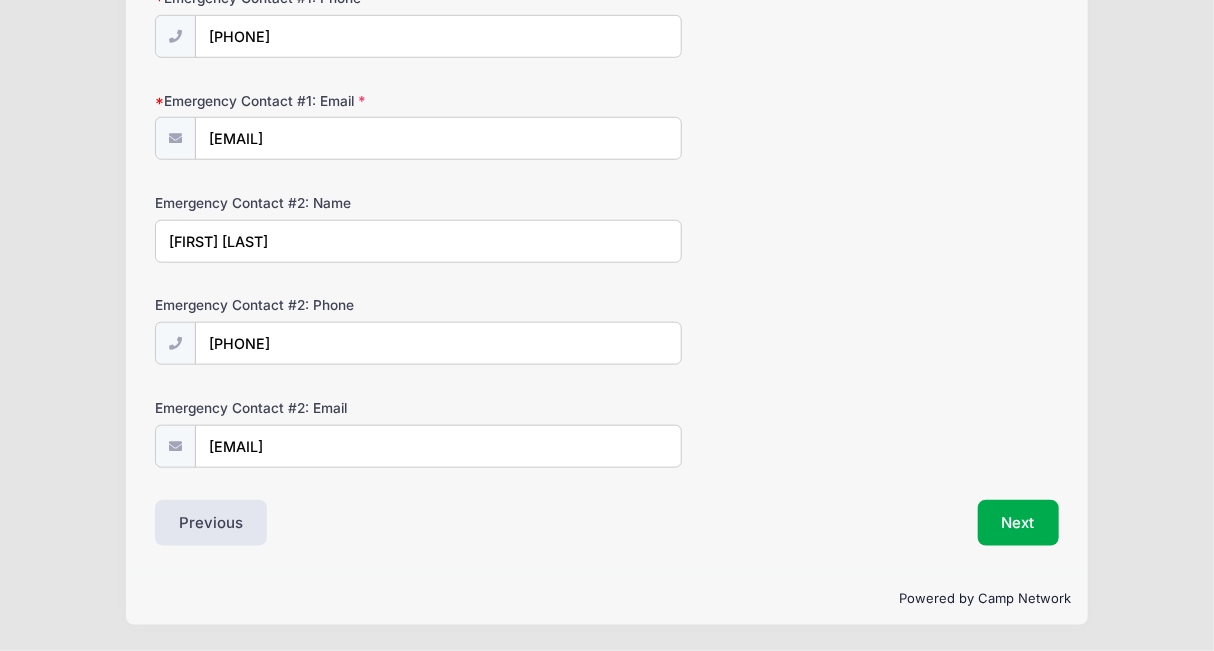 scroll, scrollTop: 361, scrollLeft: 0, axis: vertical 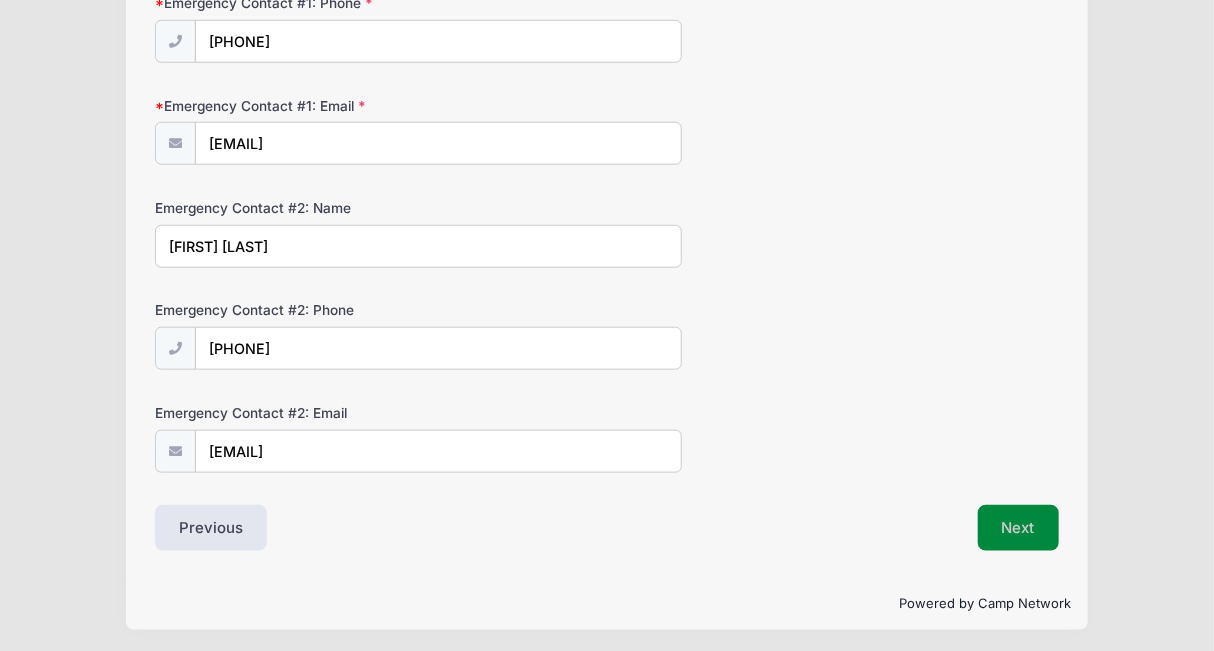 click on "Next" at bounding box center [1018, 528] 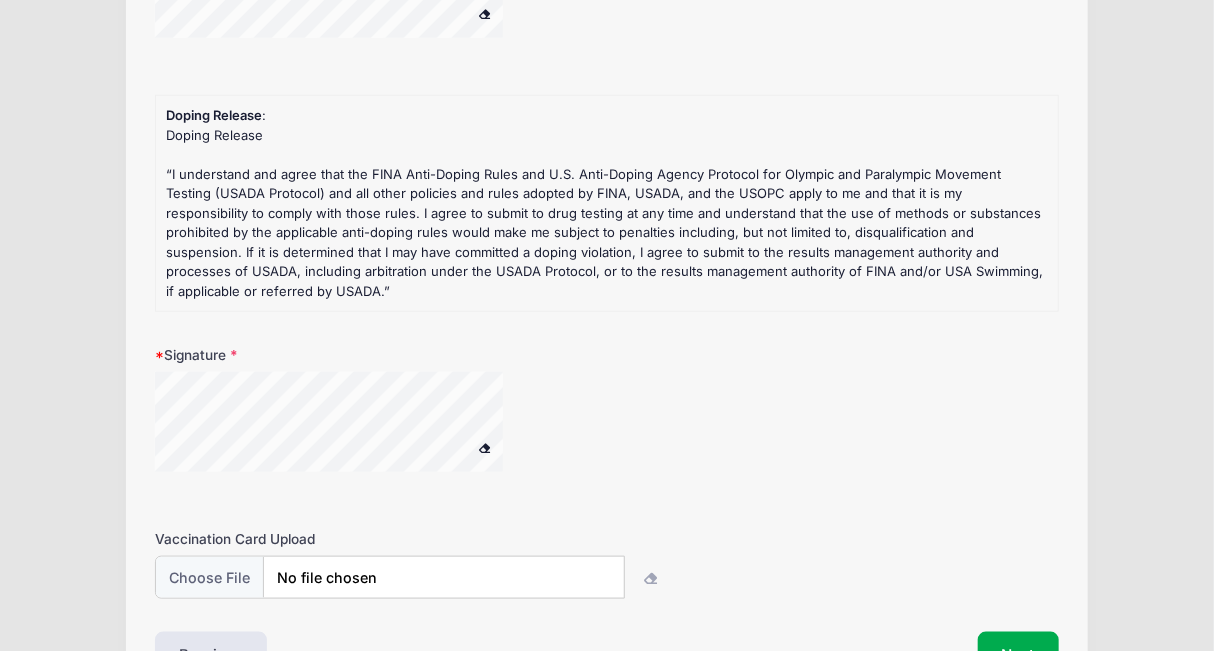 scroll, scrollTop: 283, scrollLeft: 0, axis: vertical 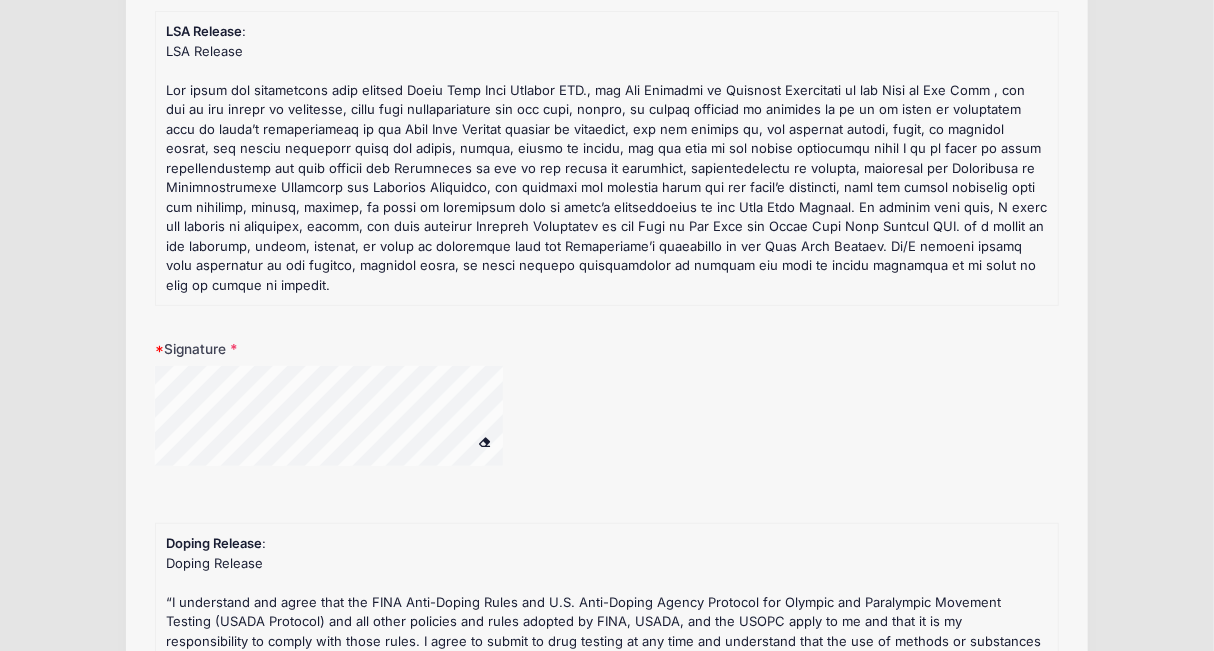 click at bounding box center (418, 481) 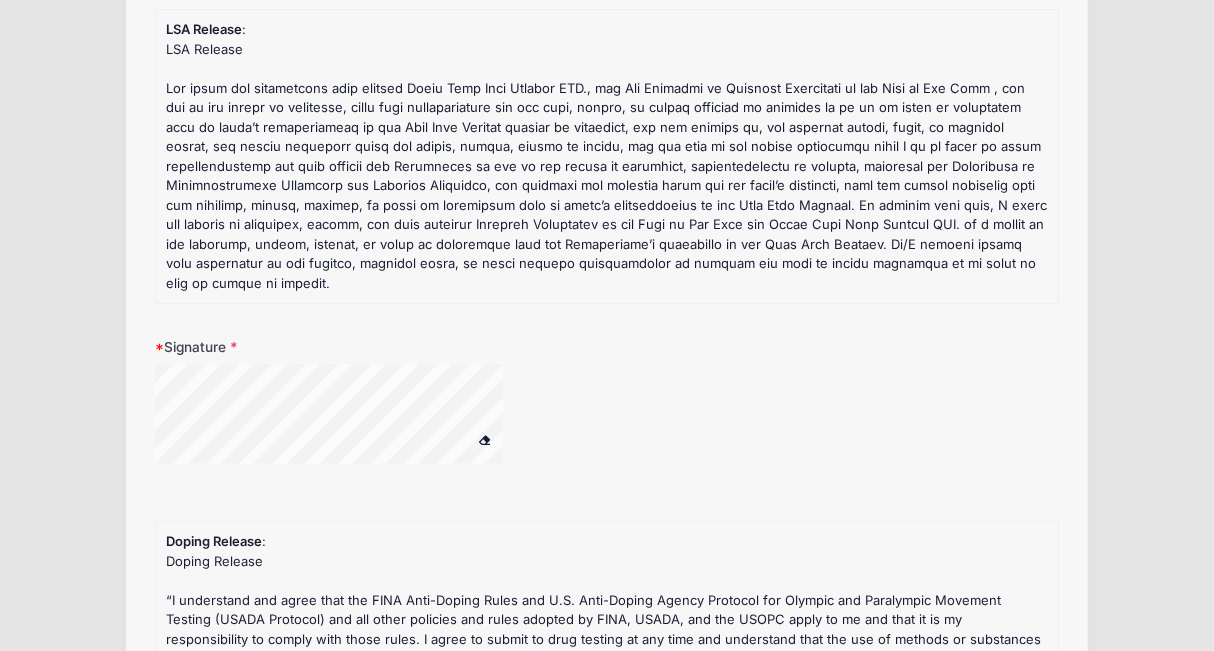 click at bounding box center (355, 417) 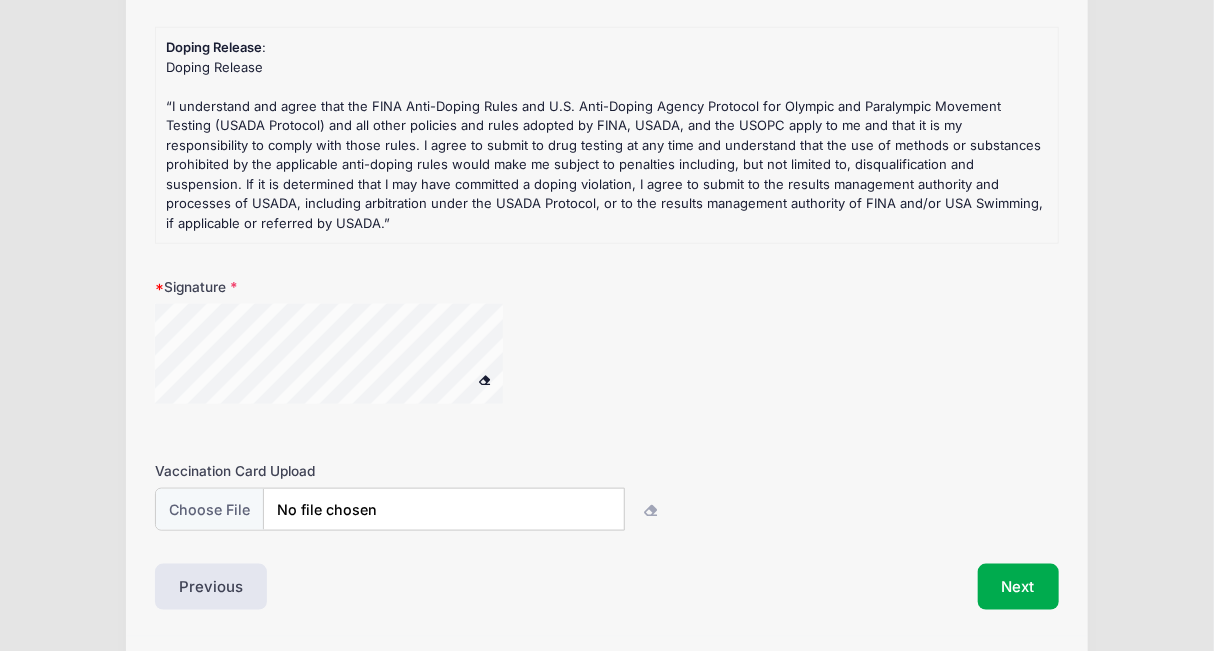 scroll, scrollTop: 757, scrollLeft: 0, axis: vertical 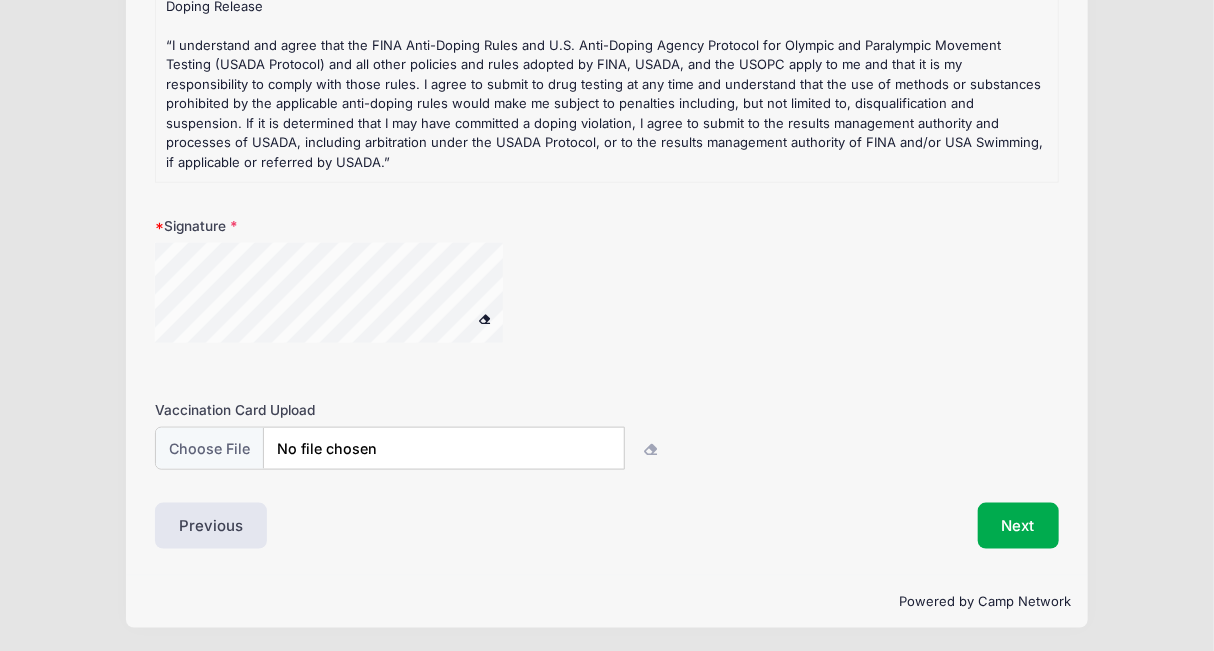 click at bounding box center (355, 296) 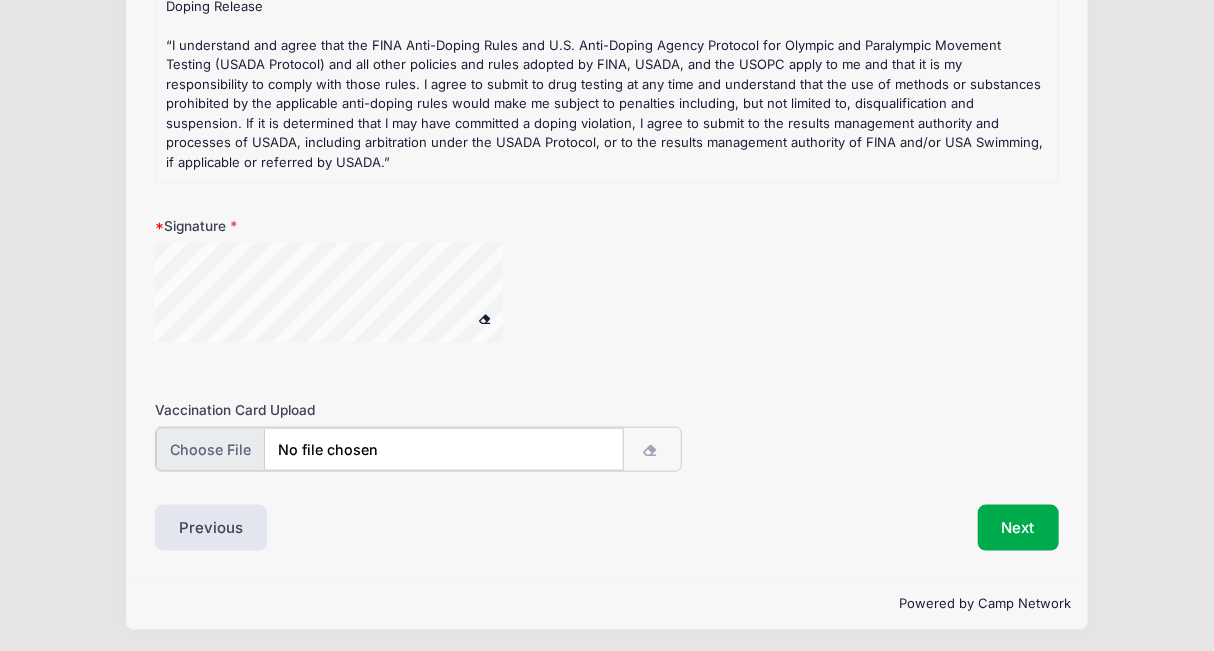 click at bounding box center (389, 449) 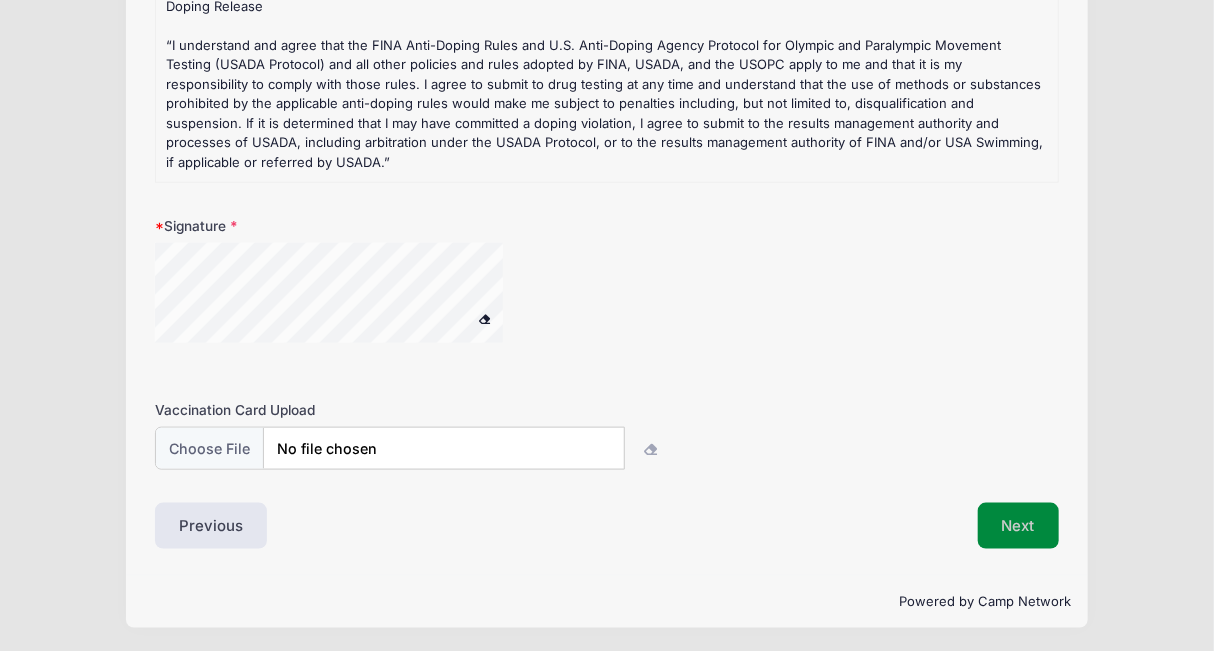 click on "Next" at bounding box center [1018, 526] 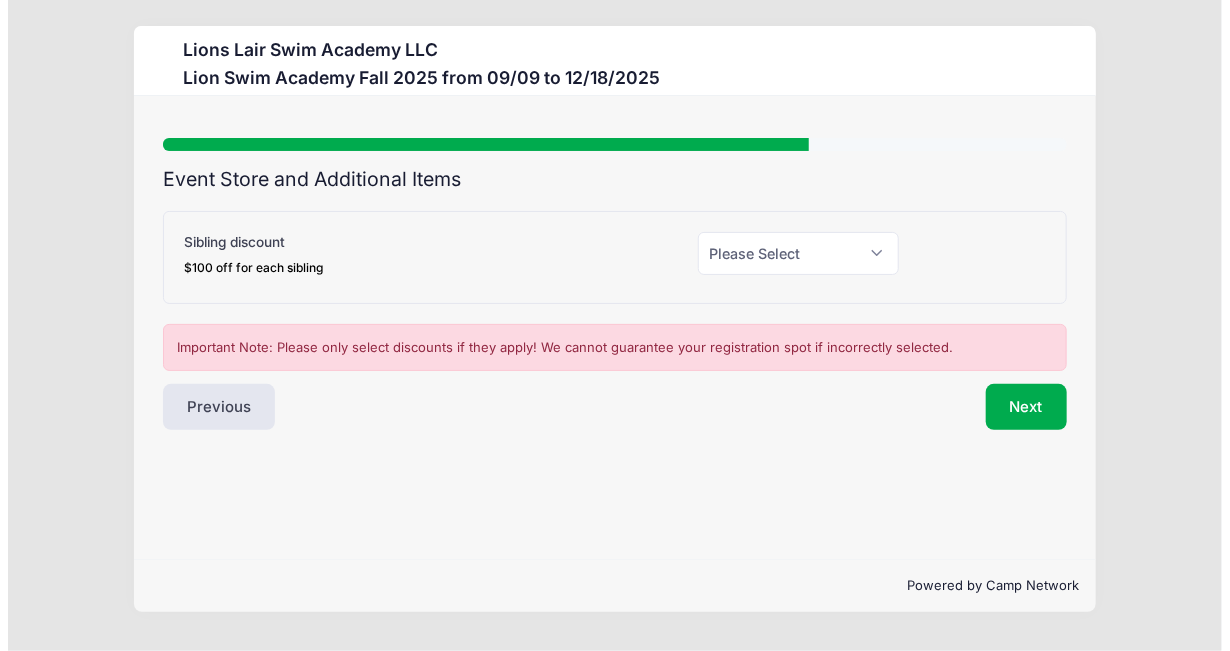 scroll, scrollTop: 0, scrollLeft: 0, axis: both 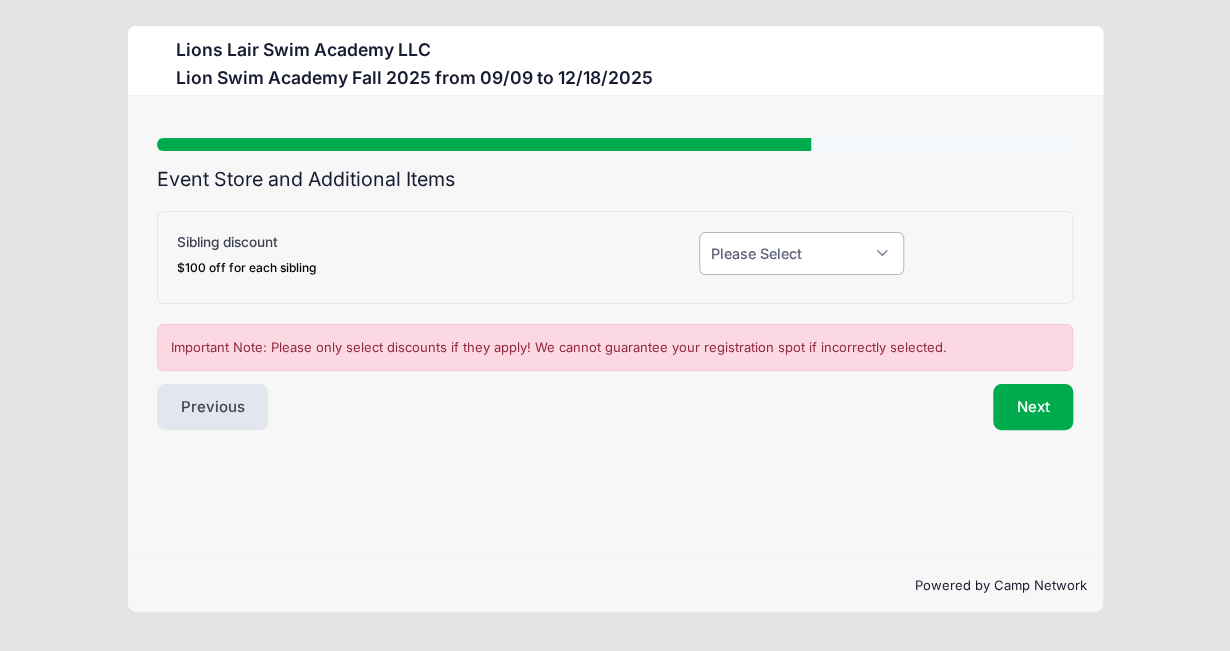 click on "Please Select Yes (-$100.00)
No" at bounding box center [801, 253] 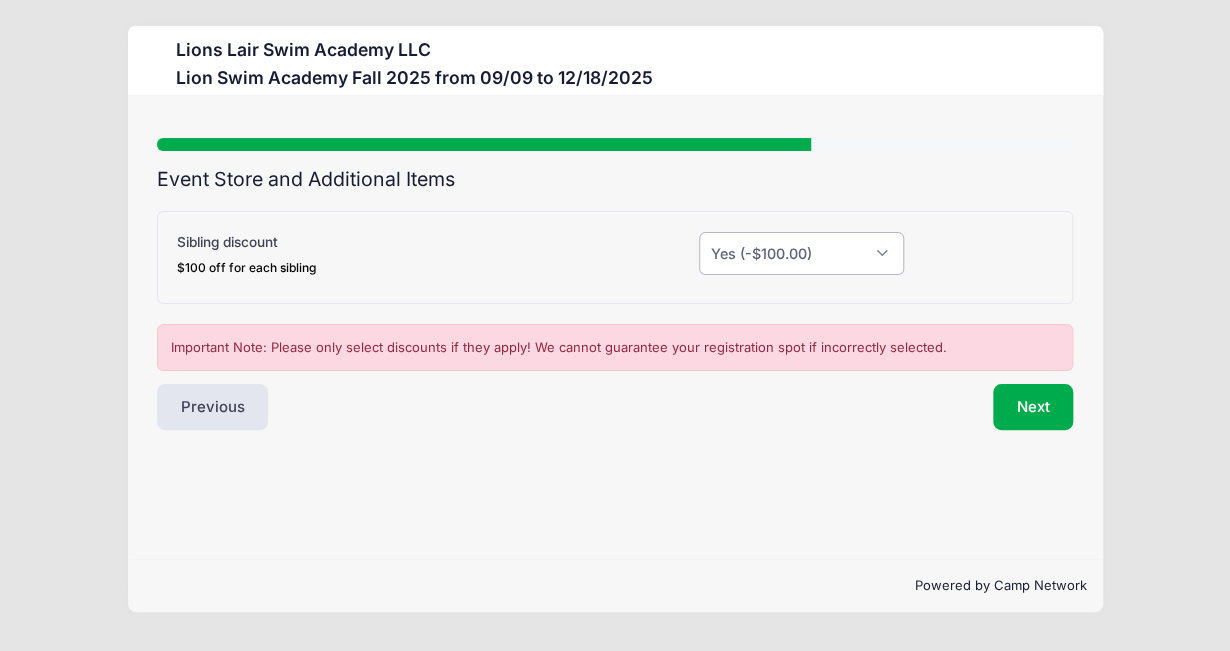 click on "Please Select Yes (-$100.00)
No" at bounding box center (801, 253) 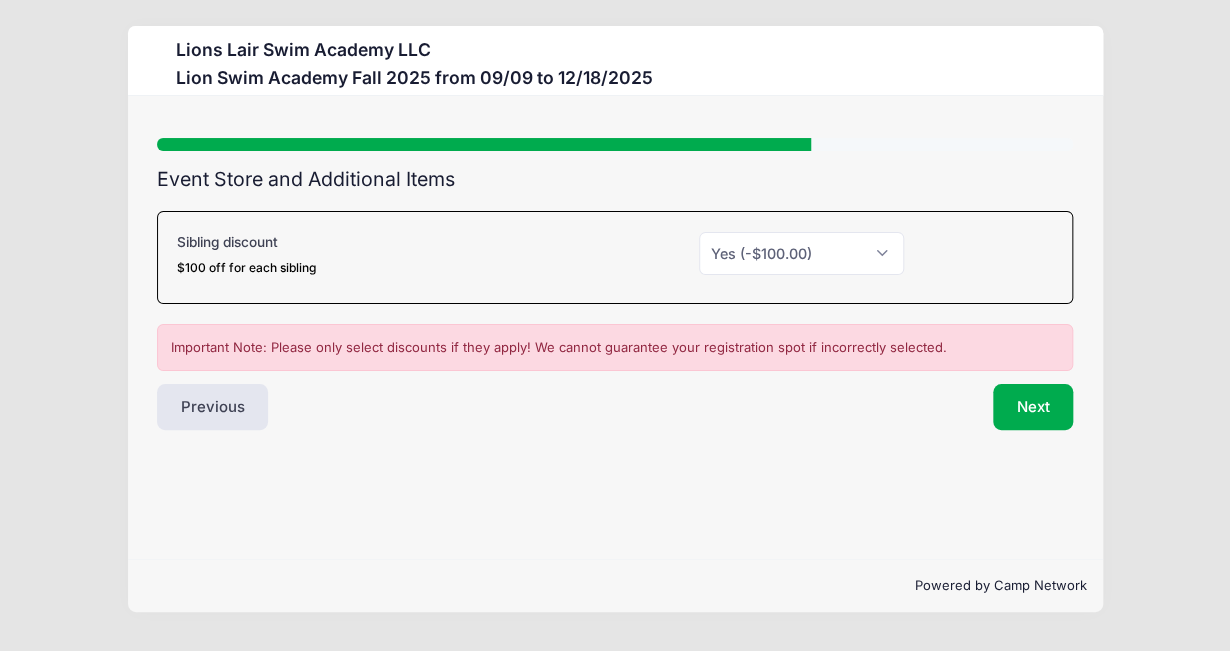 click on "Next" at bounding box center [849, 407] 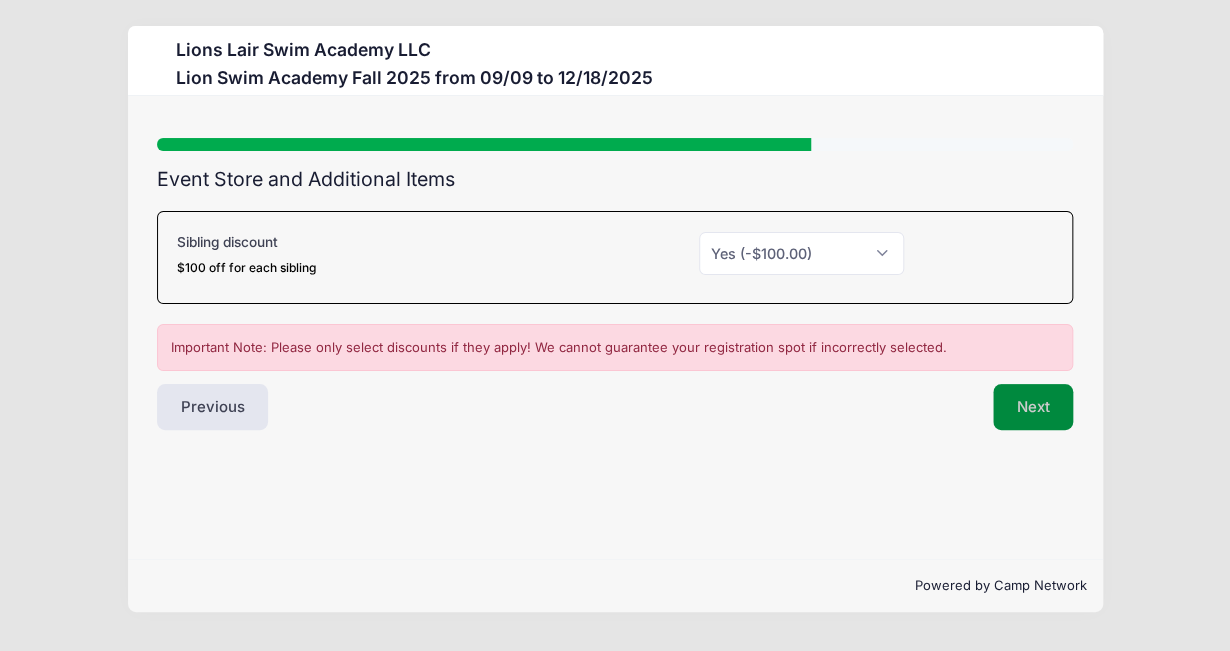 click on "Next" at bounding box center (1033, 407) 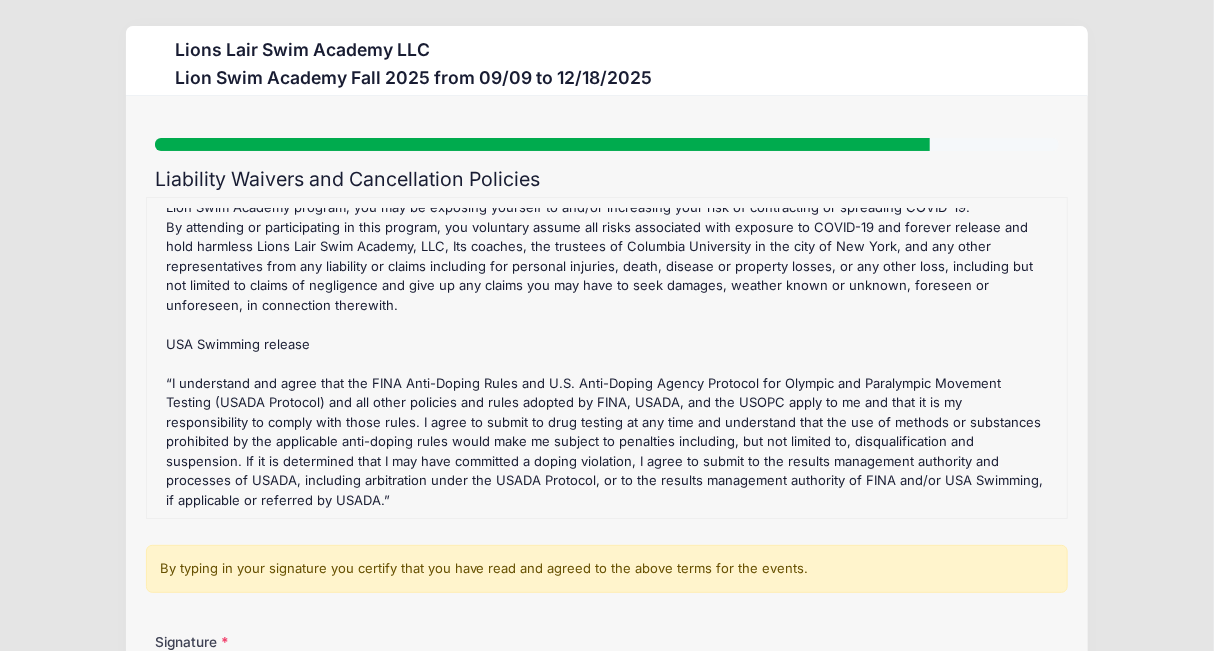 scroll, scrollTop: 402, scrollLeft: 0, axis: vertical 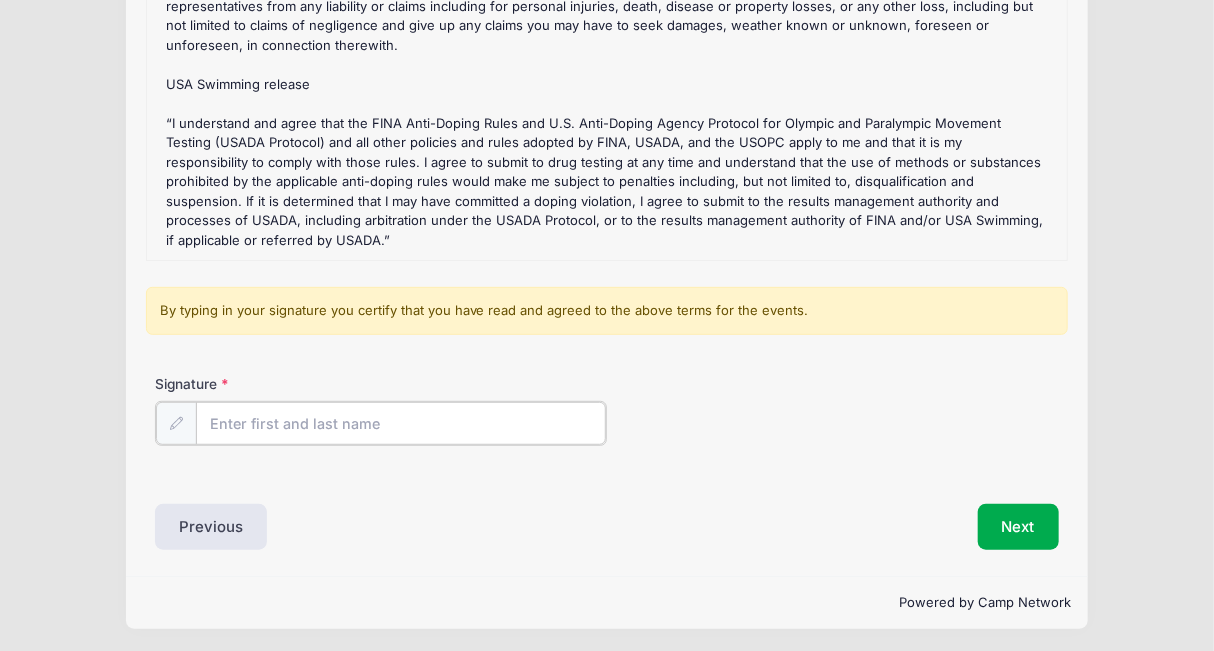 click on "Signature" at bounding box center [401, 423] 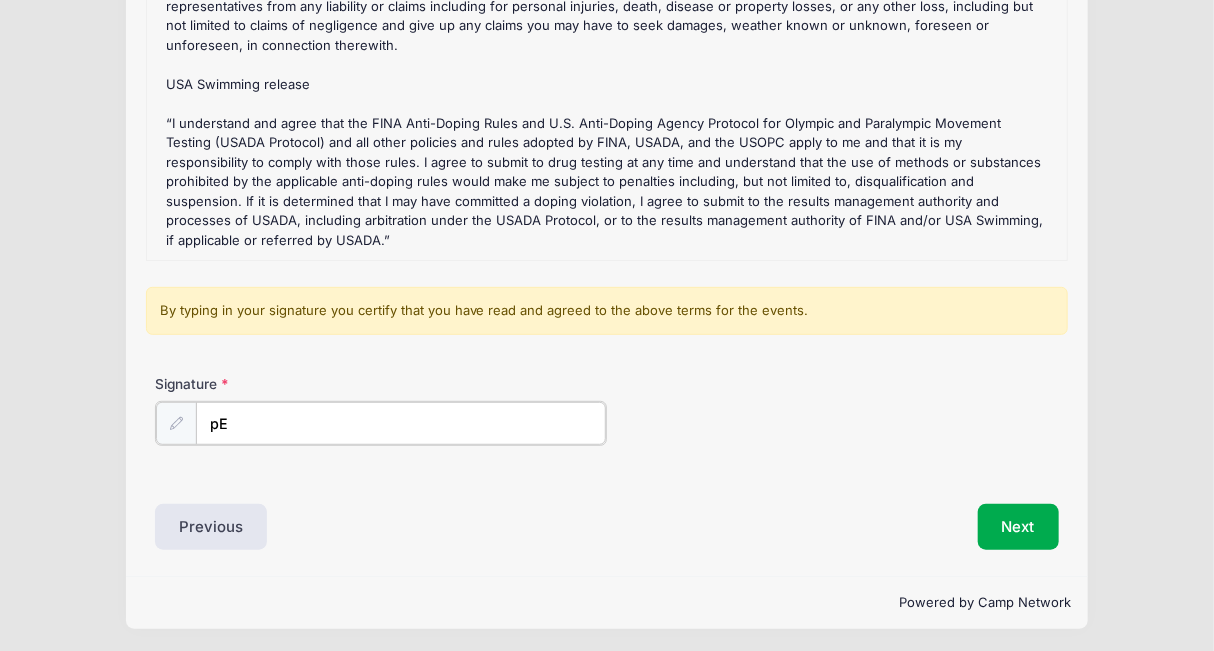 type on "p" 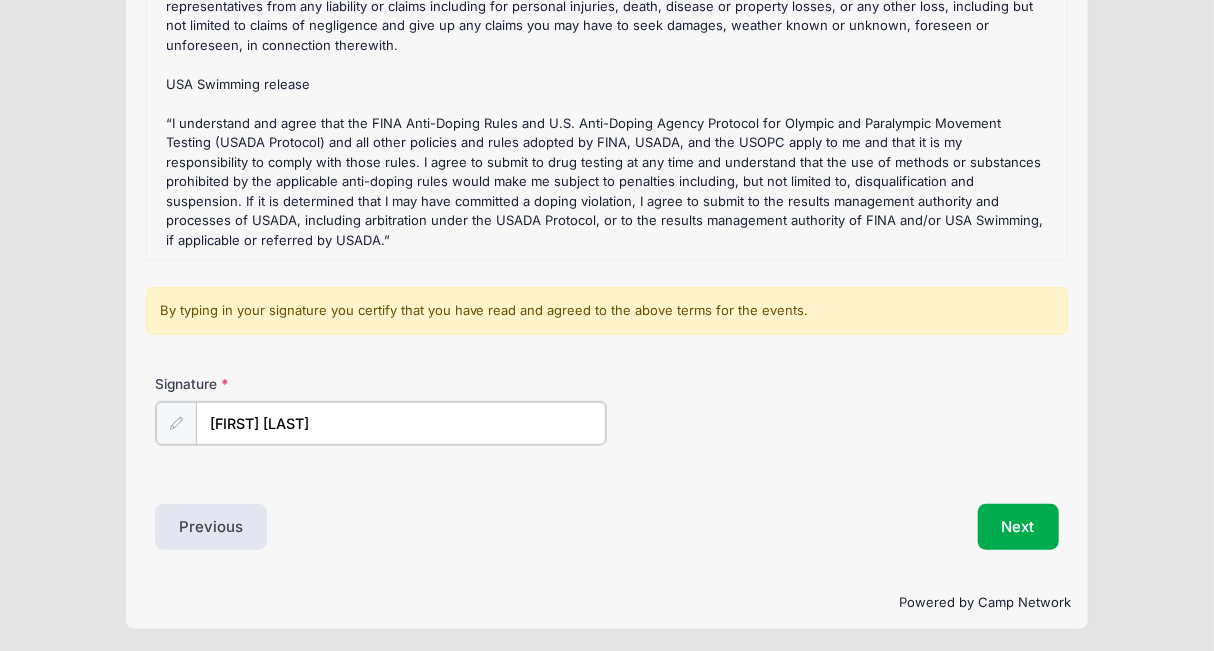 type on "Peggy Huang" 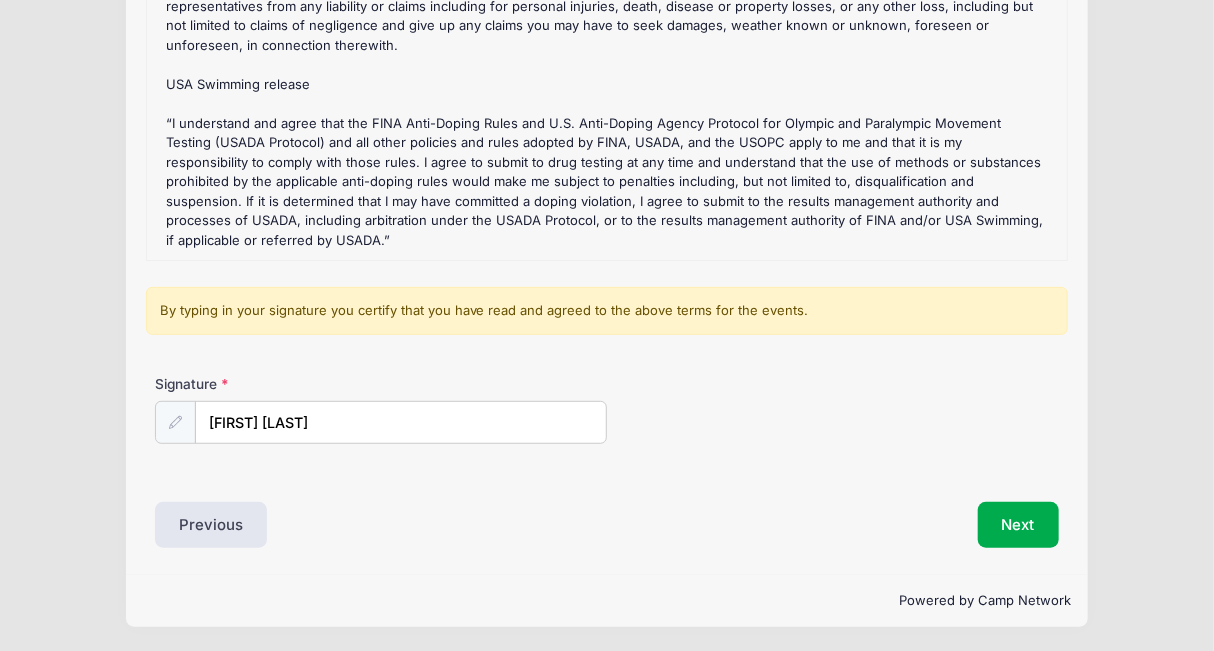 click on "Signature
Peggy Huang" at bounding box center [606, 409] 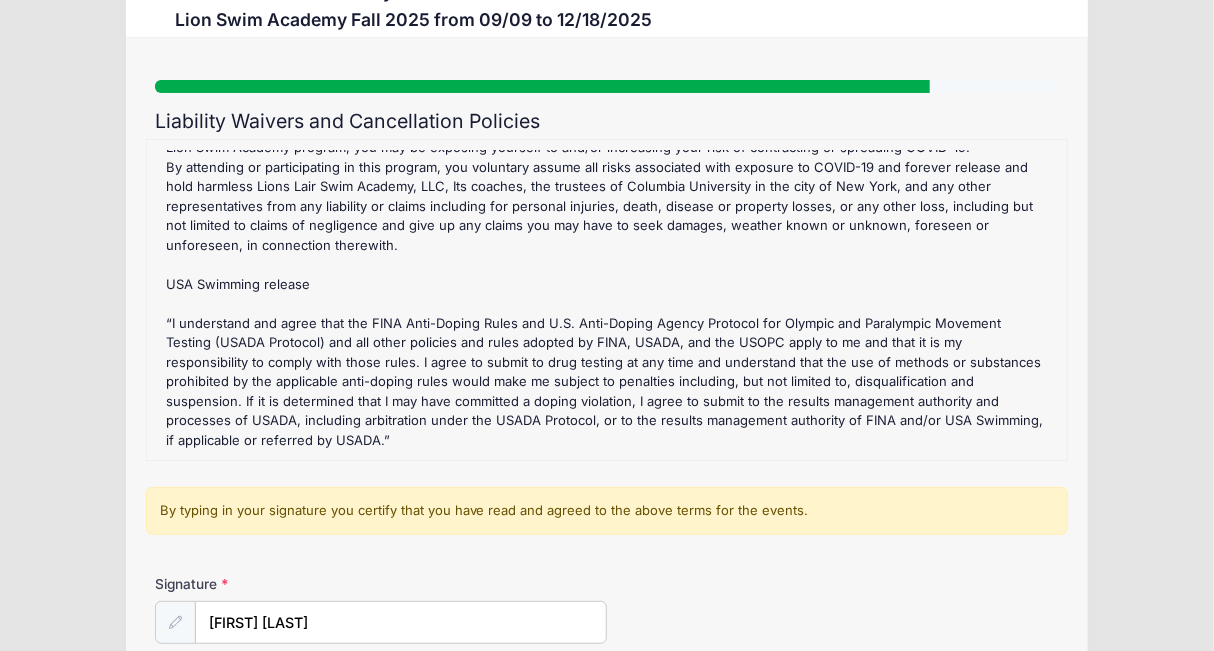 scroll, scrollTop: 258, scrollLeft: 0, axis: vertical 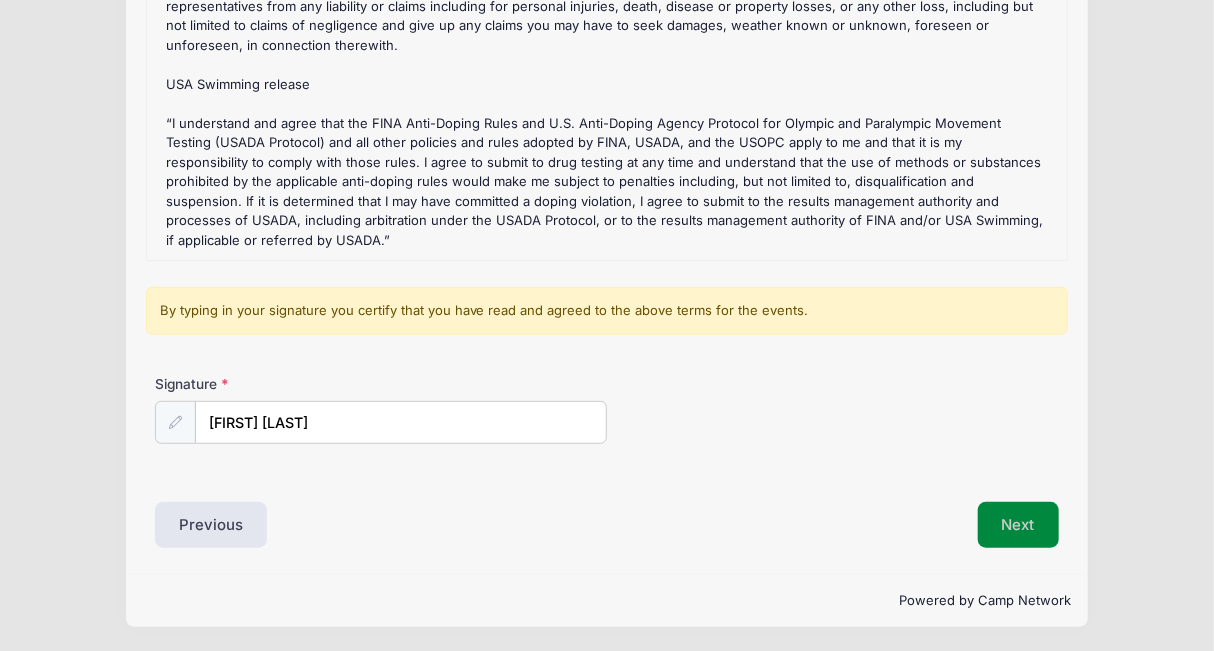 click on "Next" at bounding box center (1018, 525) 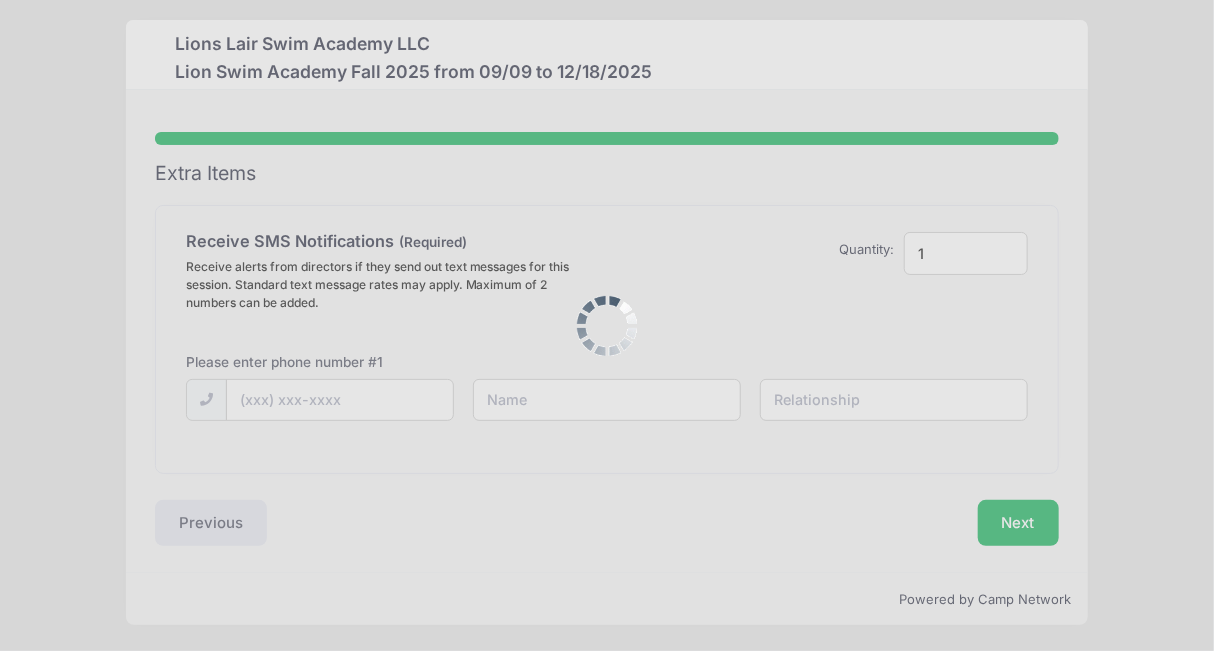 scroll, scrollTop: 0, scrollLeft: 0, axis: both 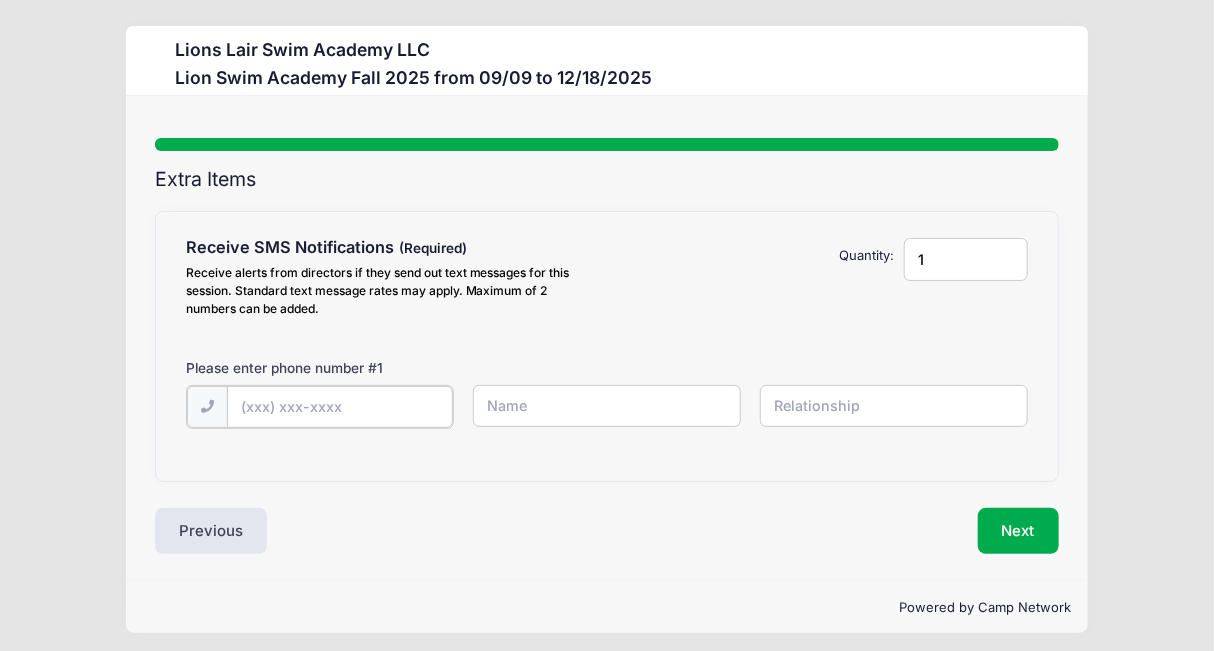click at bounding box center (0, 0) 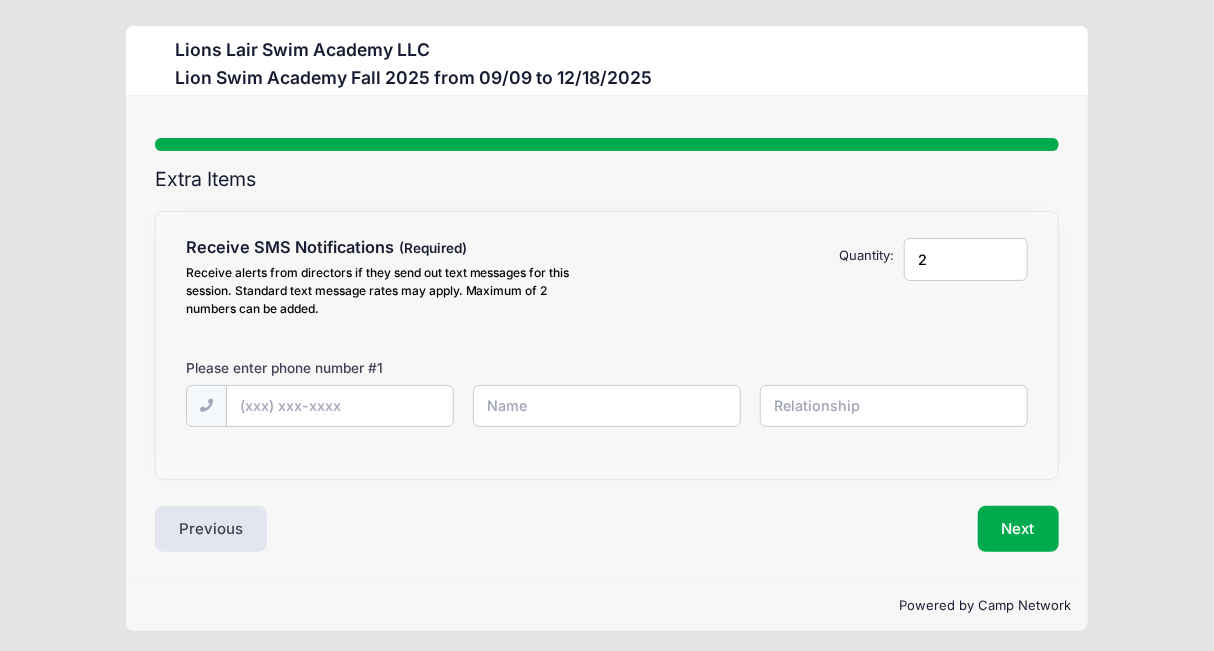 type on "2" 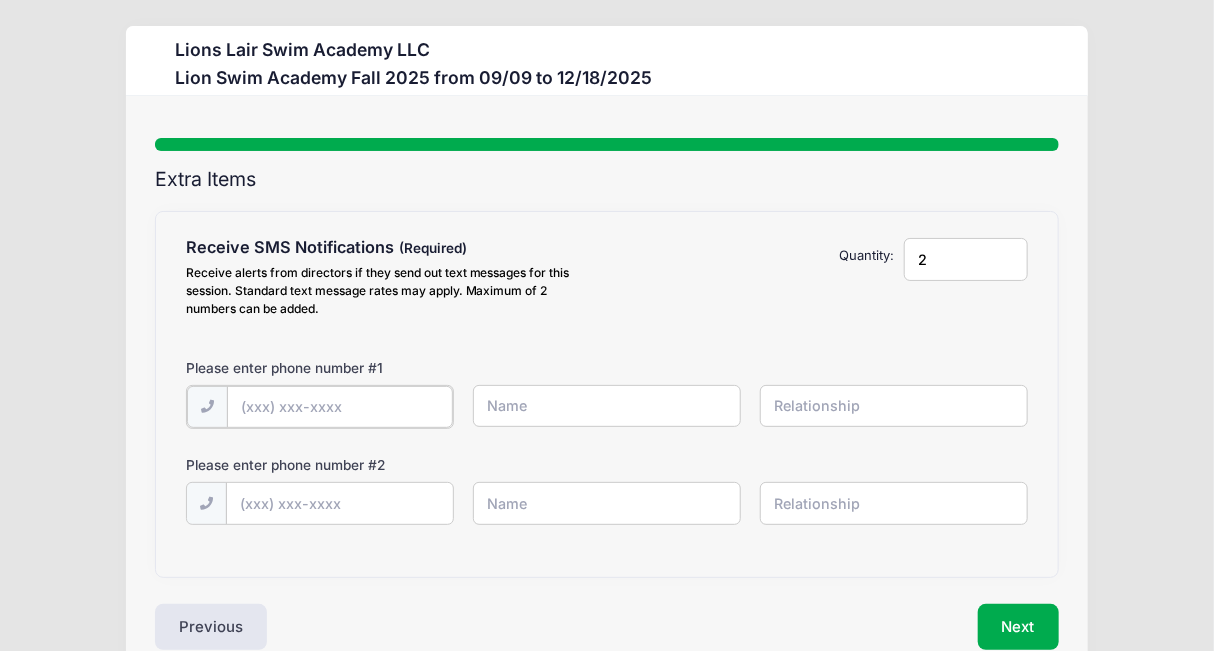 click at bounding box center [0, 0] 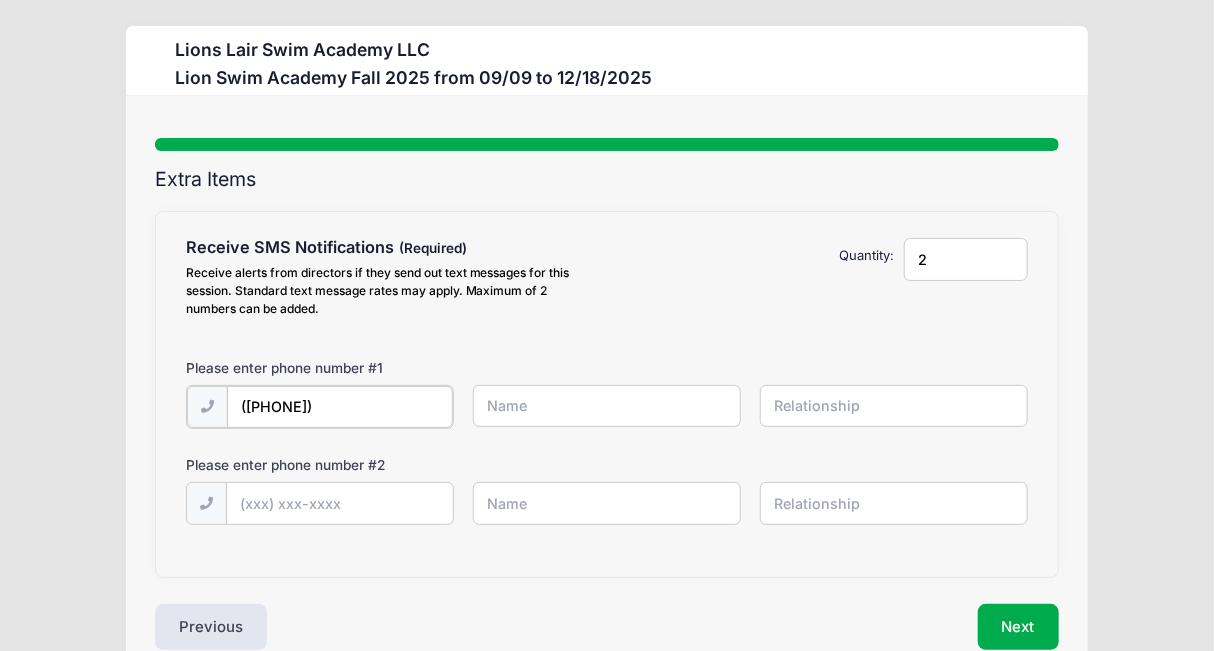 type on "[PHONE]" 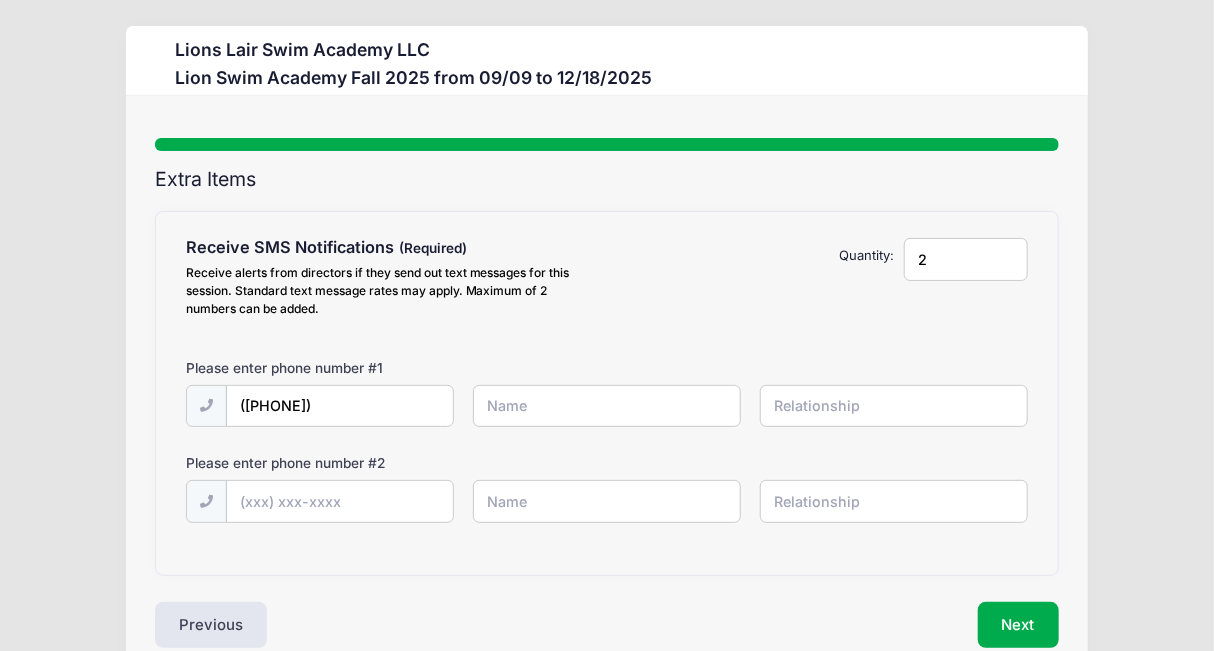 click at bounding box center [0, 0] 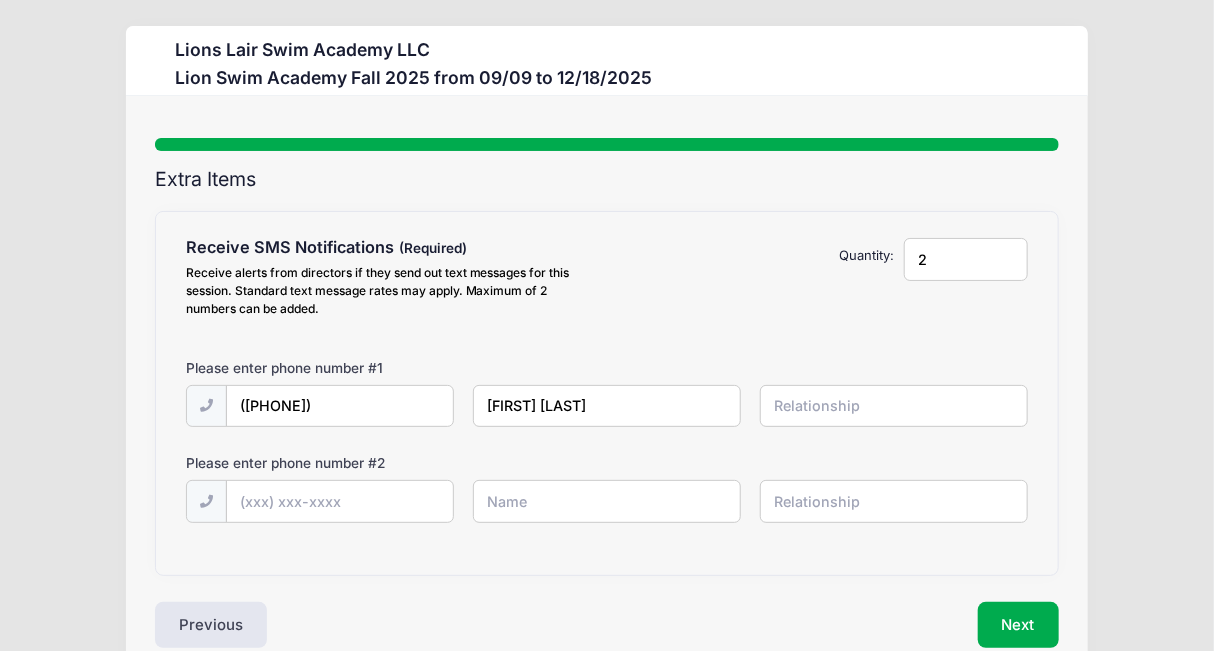 type on "[FIRST] [LAST]" 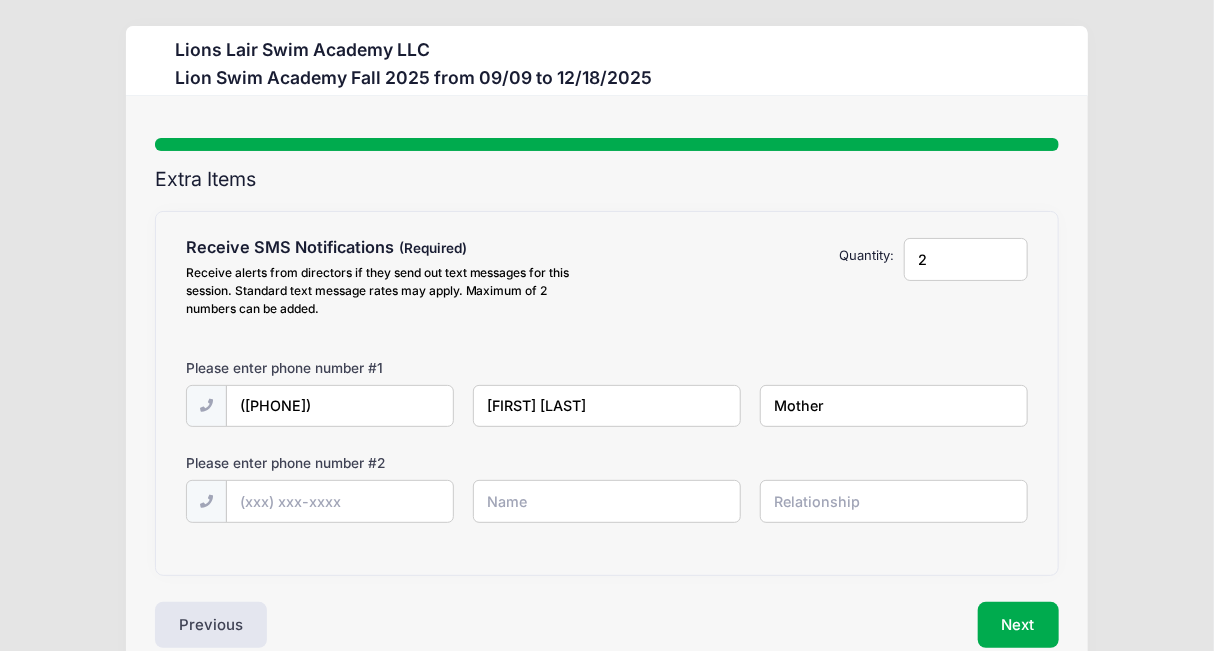 type on "Mother" 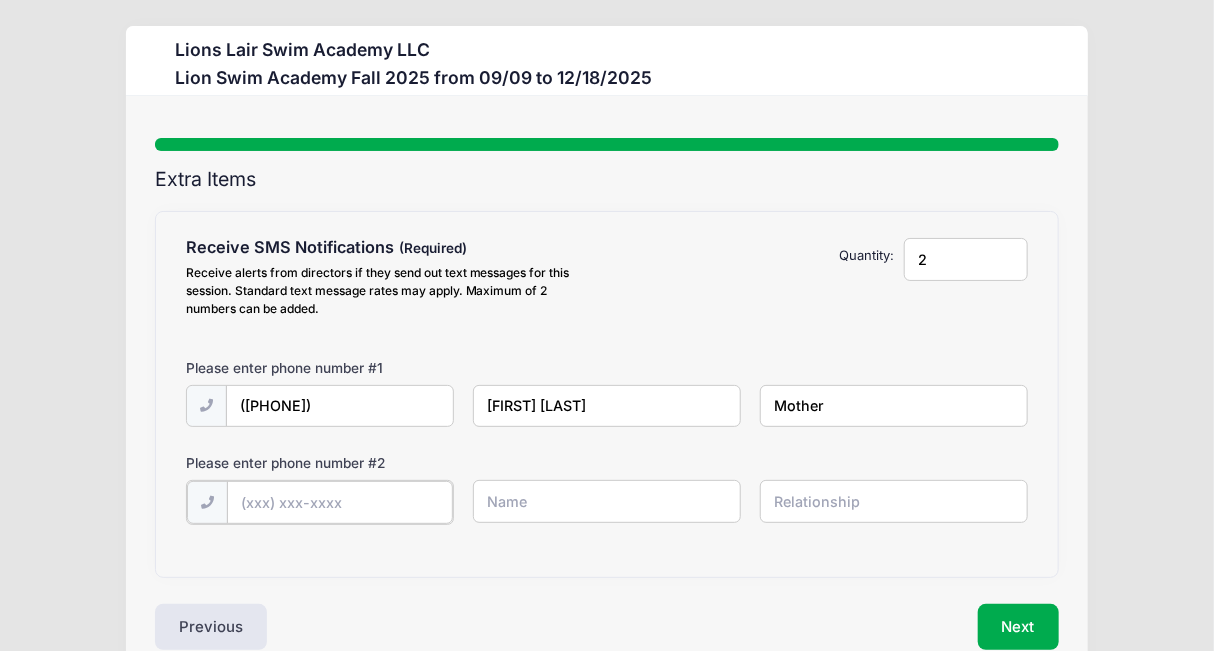 click at bounding box center [0, 0] 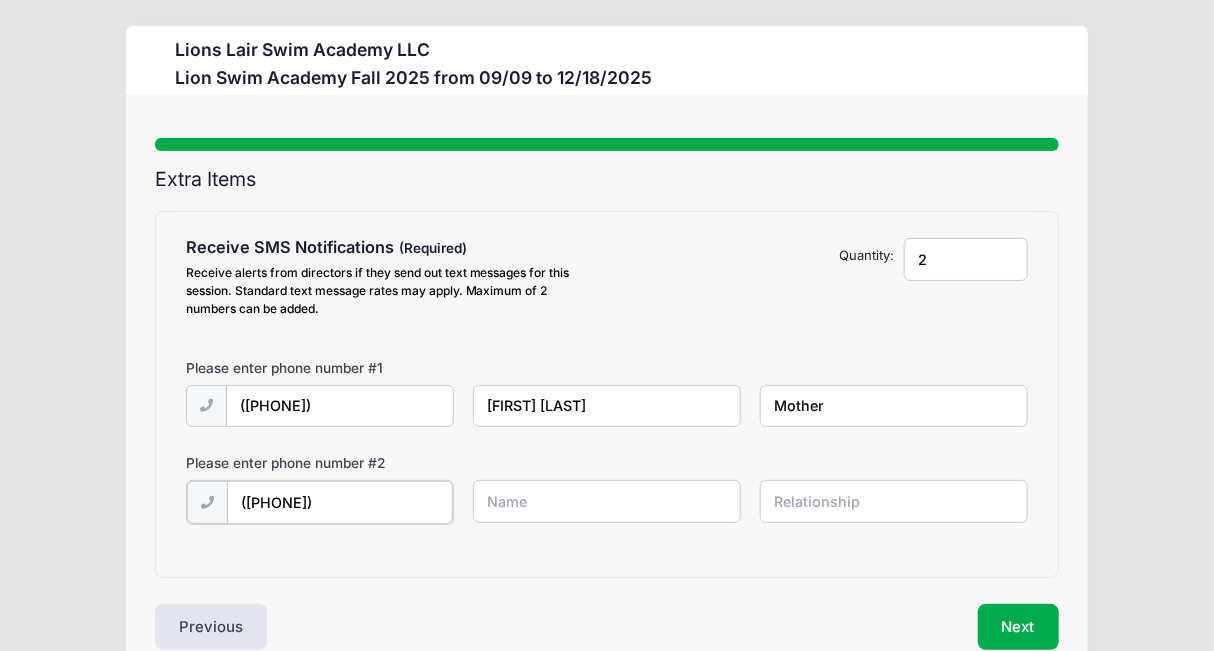 type on "[PHONE]" 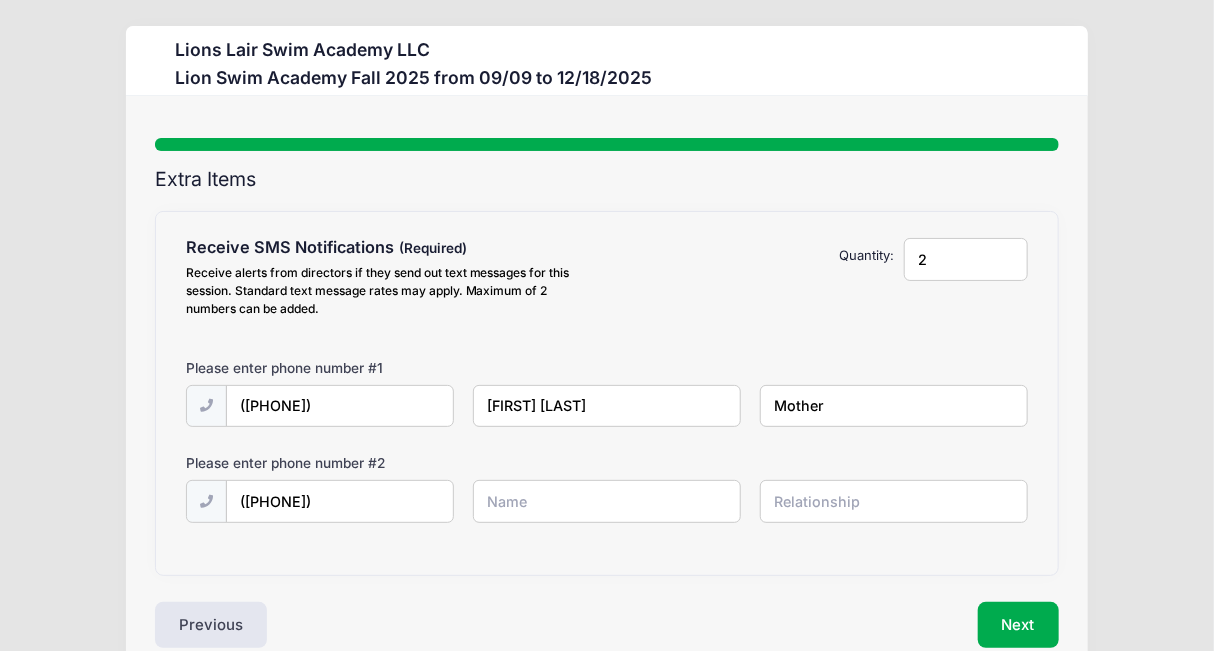 click at bounding box center [0, 0] 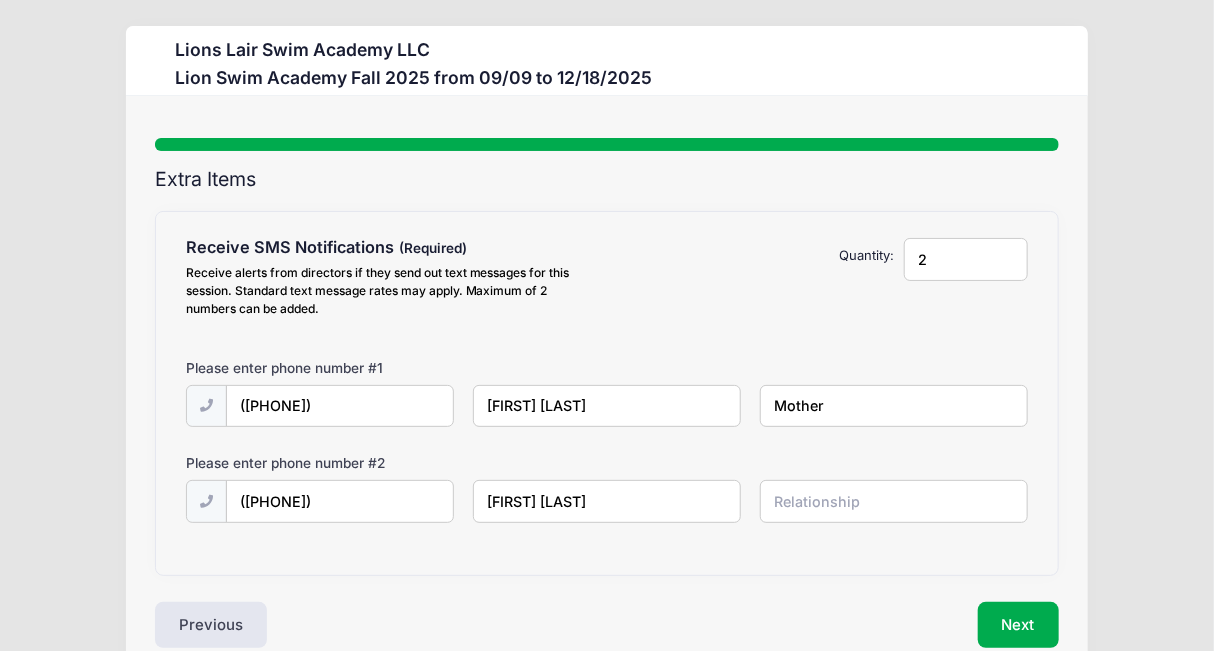 type on "[FIRST] [LAST]" 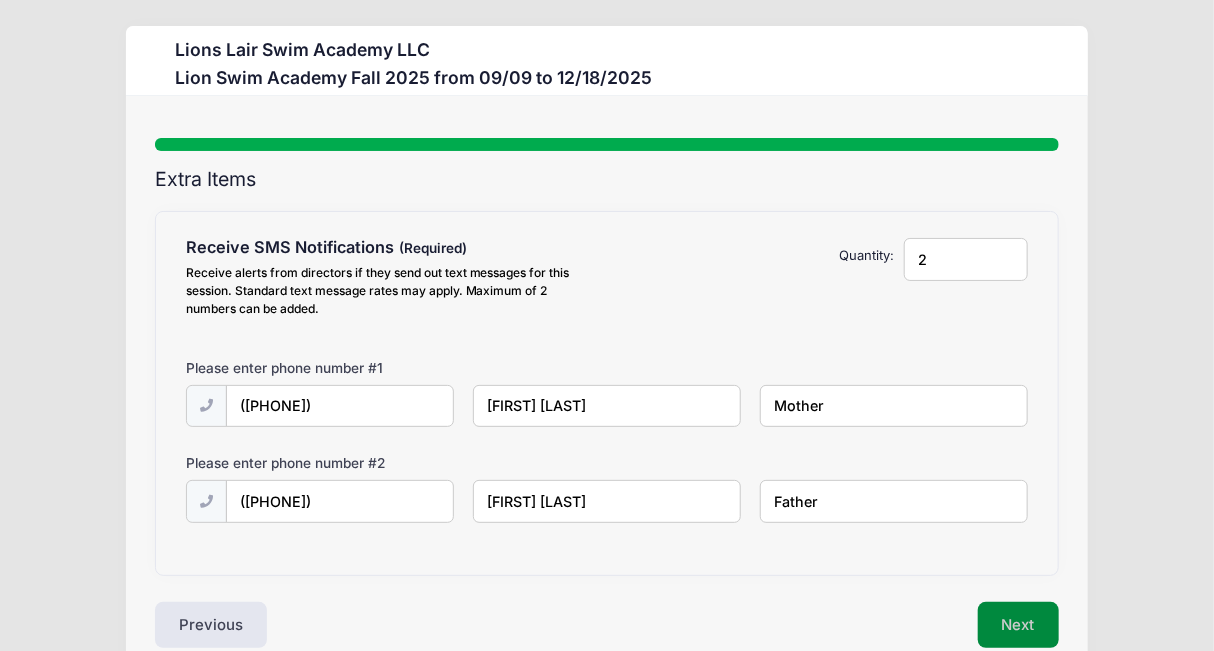 type on "Father" 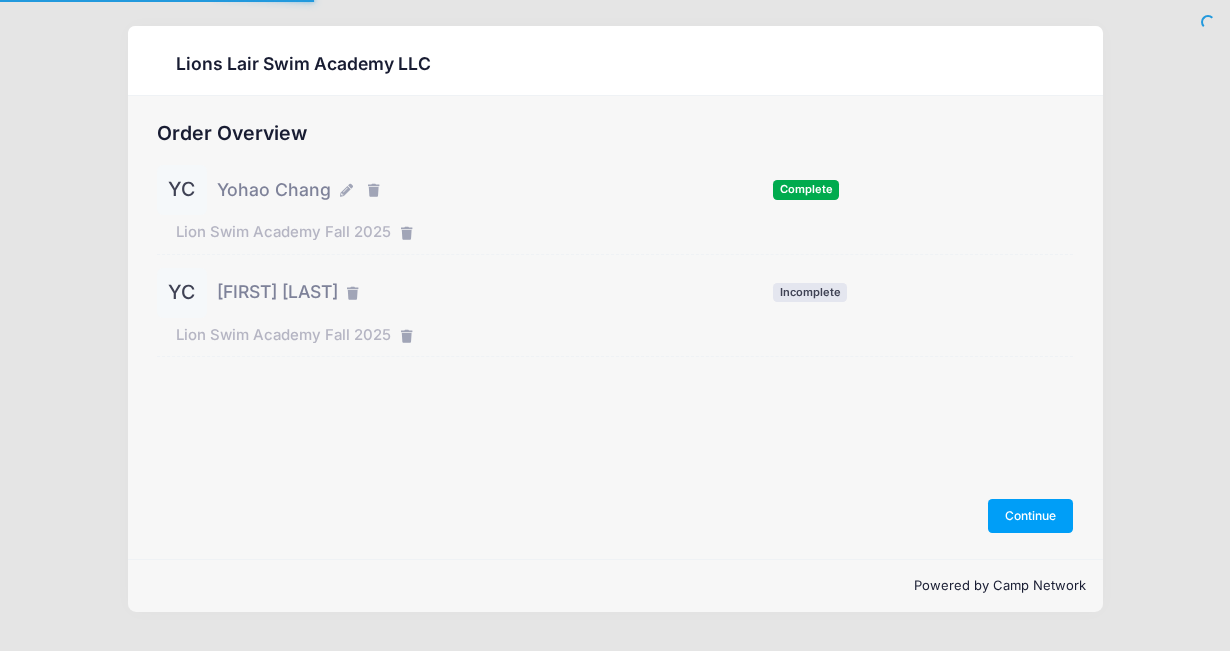 scroll, scrollTop: 0, scrollLeft: 0, axis: both 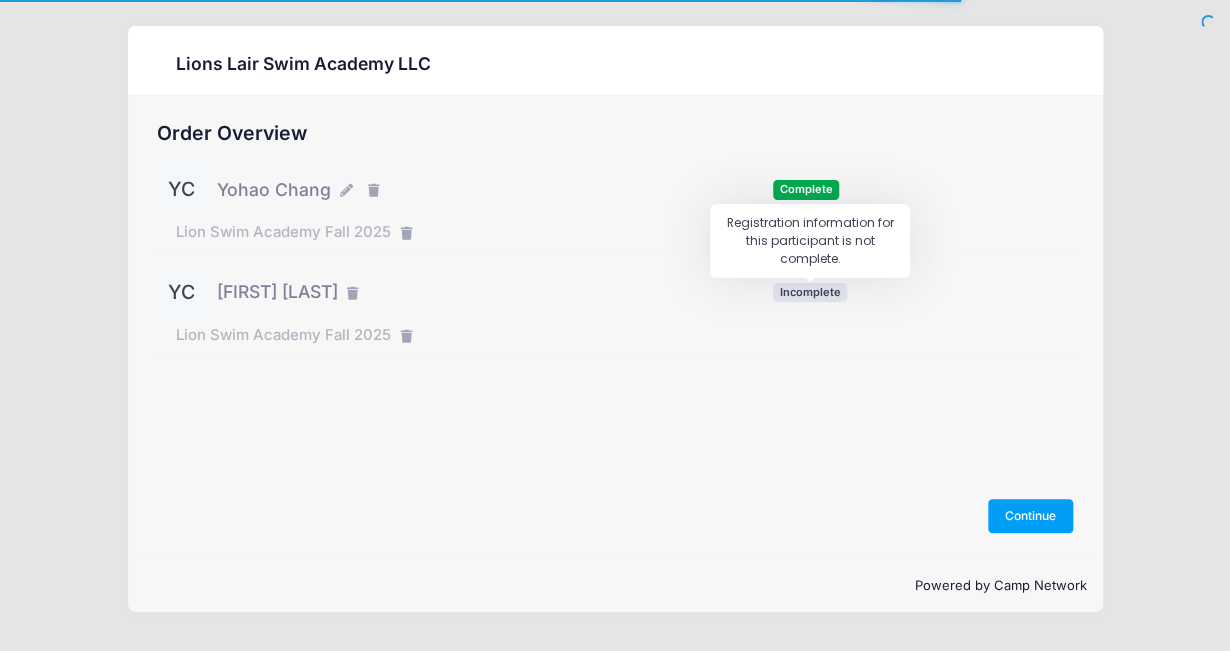 click on "Incomplete" at bounding box center (810, 292) 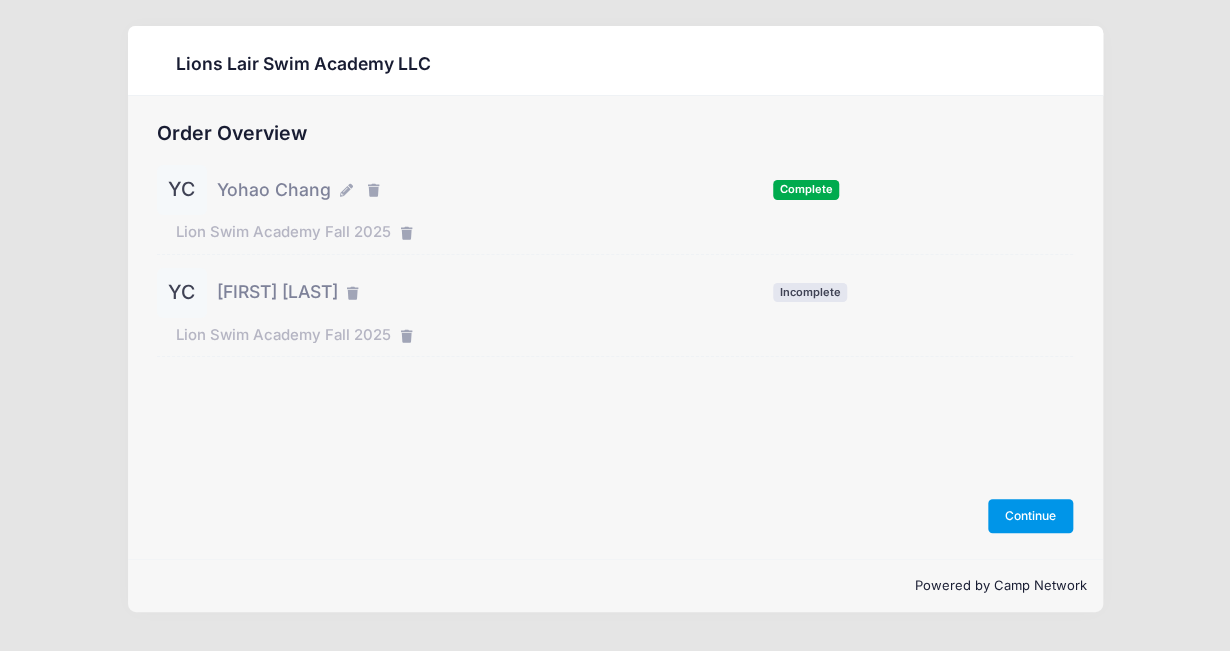 click on "Continue" at bounding box center [1031, 516] 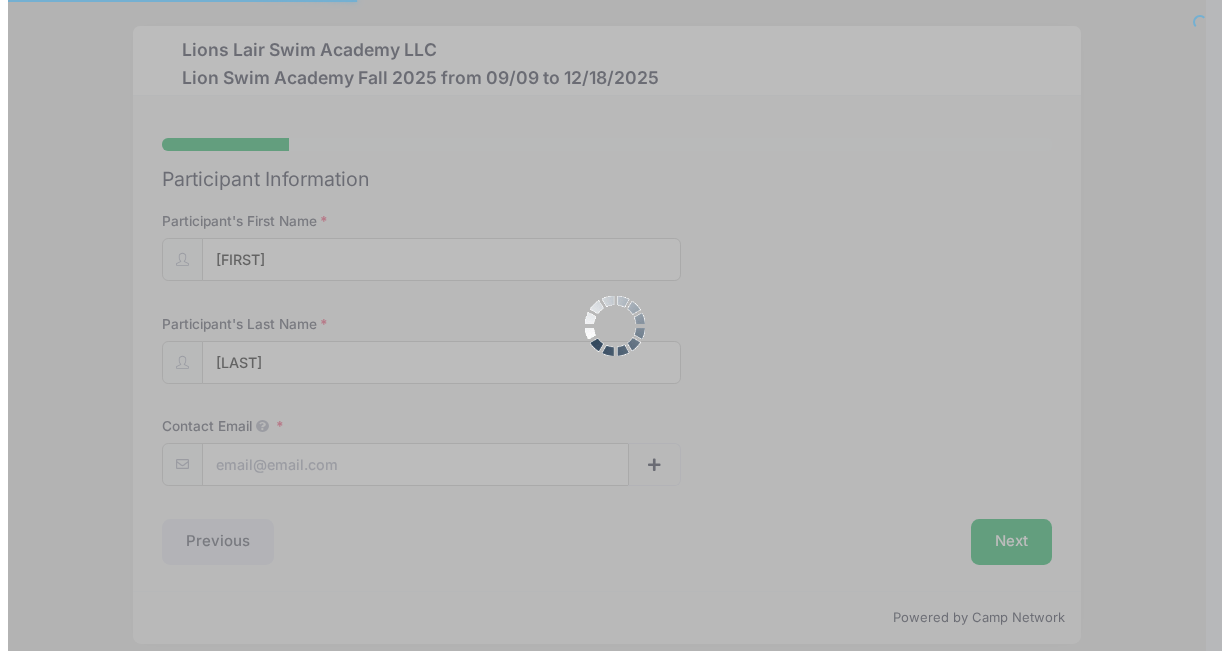 scroll, scrollTop: 0, scrollLeft: 0, axis: both 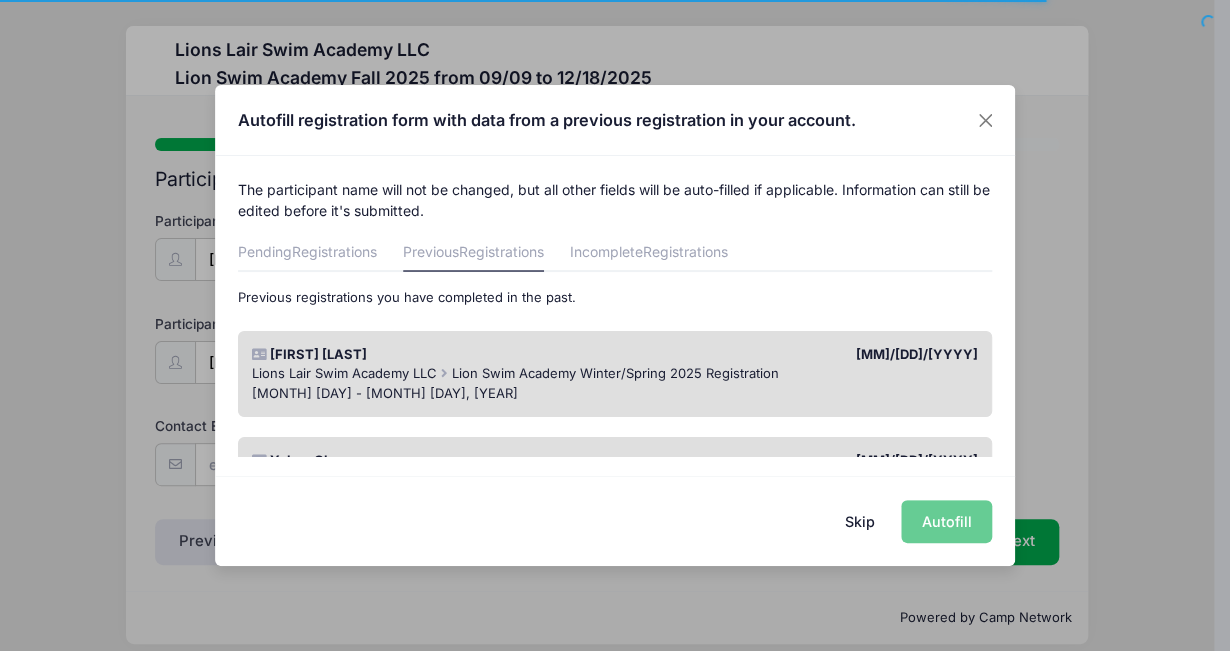 click on "[FIRST] [LAST]" at bounding box center [428, 355] 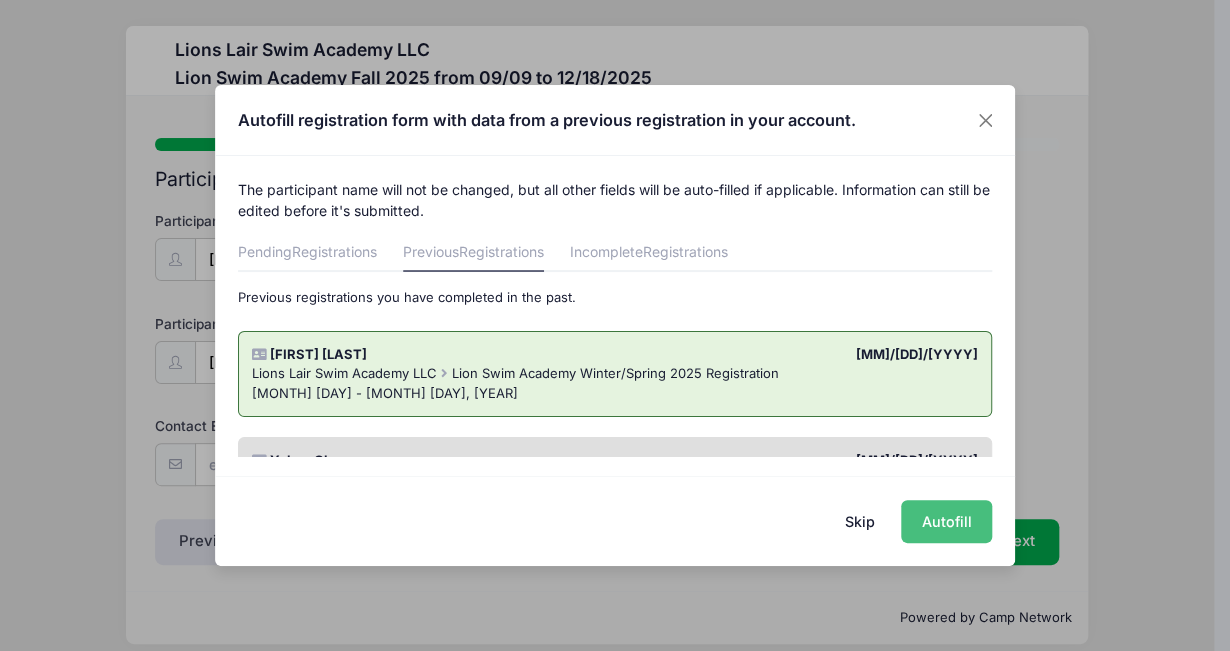 click on "Autofill" at bounding box center [946, 521] 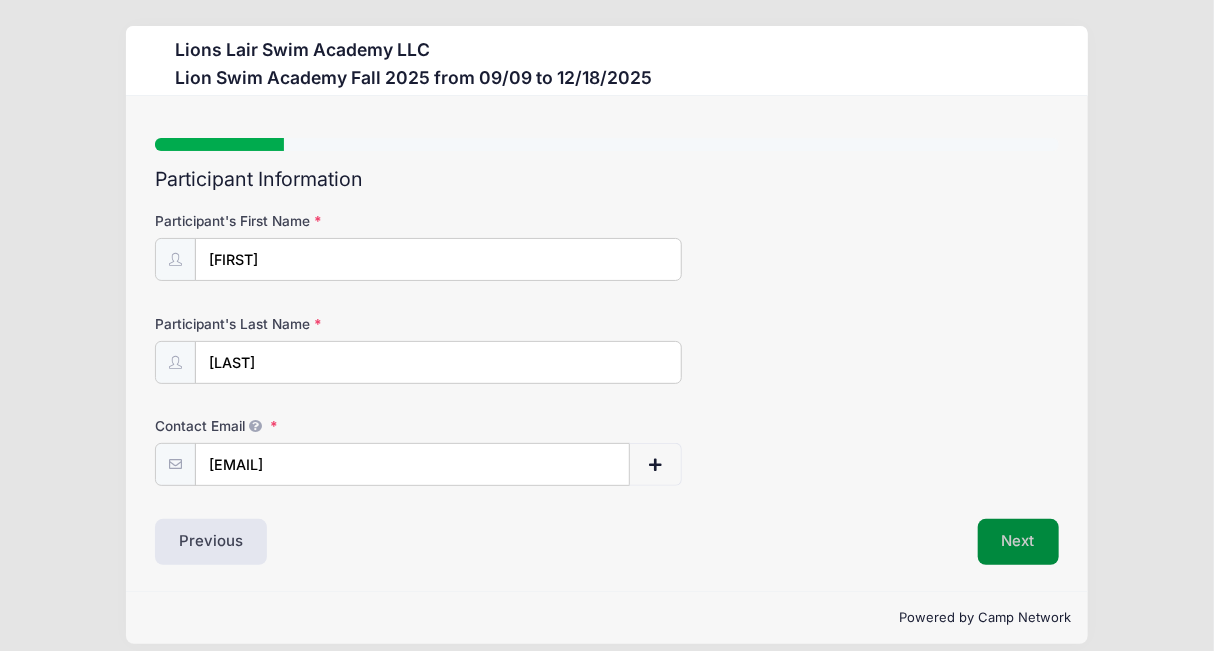 click on "Next" at bounding box center (1018, 542) 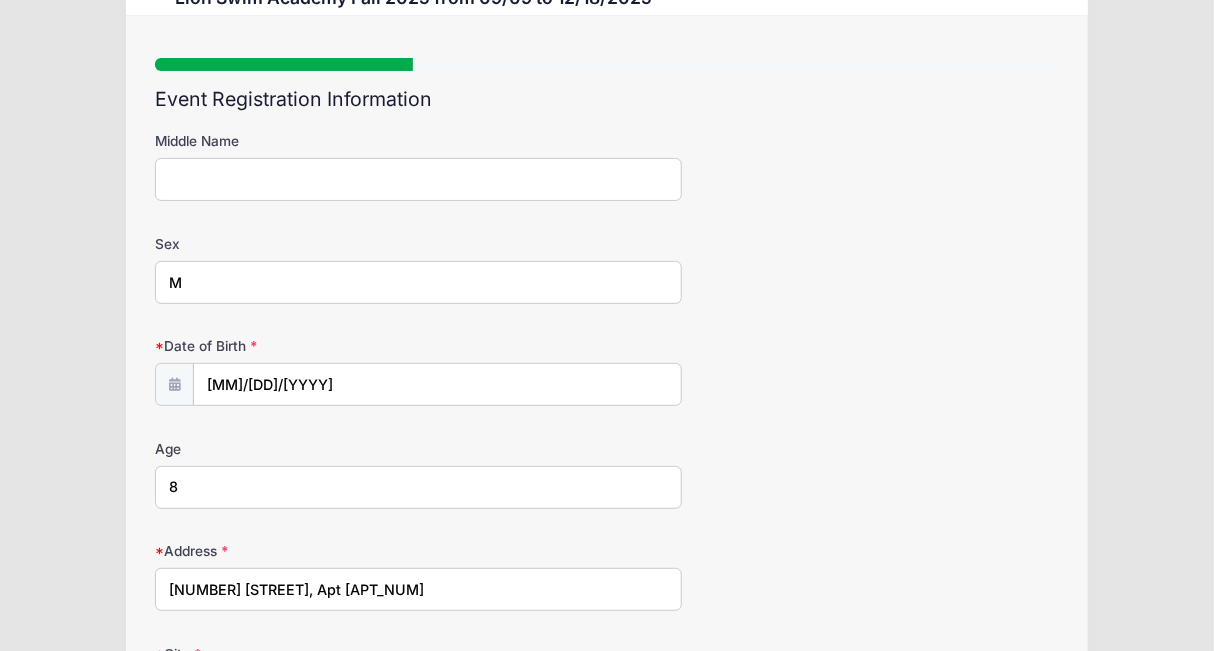 scroll, scrollTop: 200, scrollLeft: 0, axis: vertical 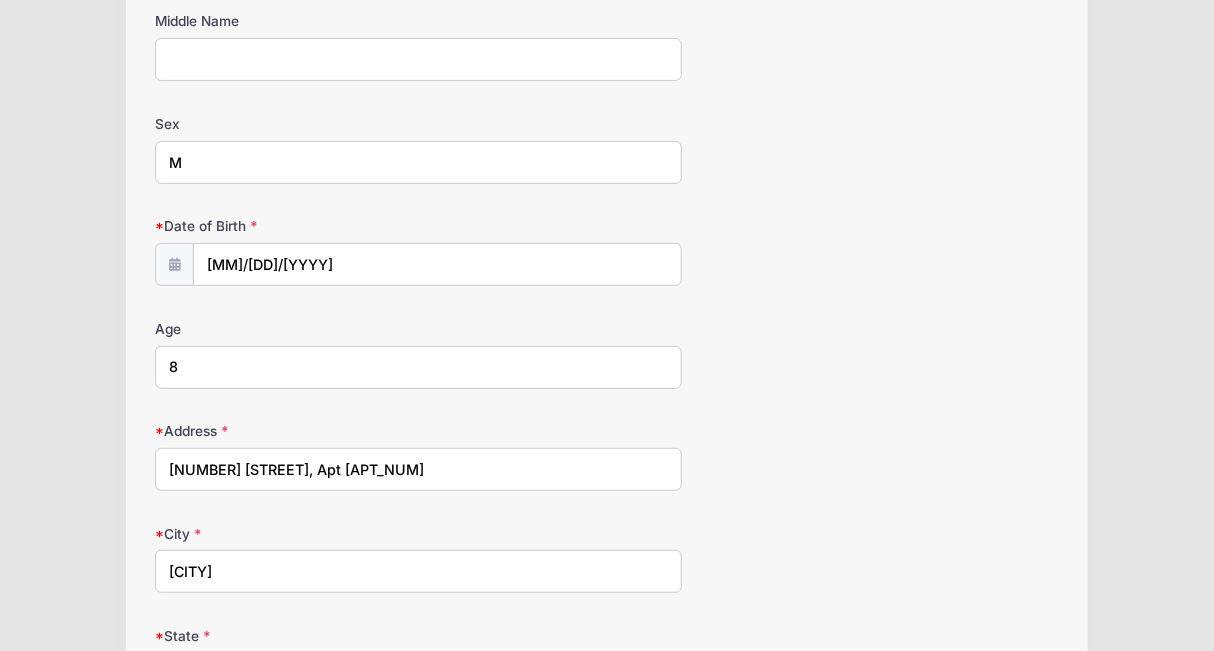 drag, startPoint x: 168, startPoint y: 373, endPoint x: 137, endPoint y: 372, distance: 31.016125 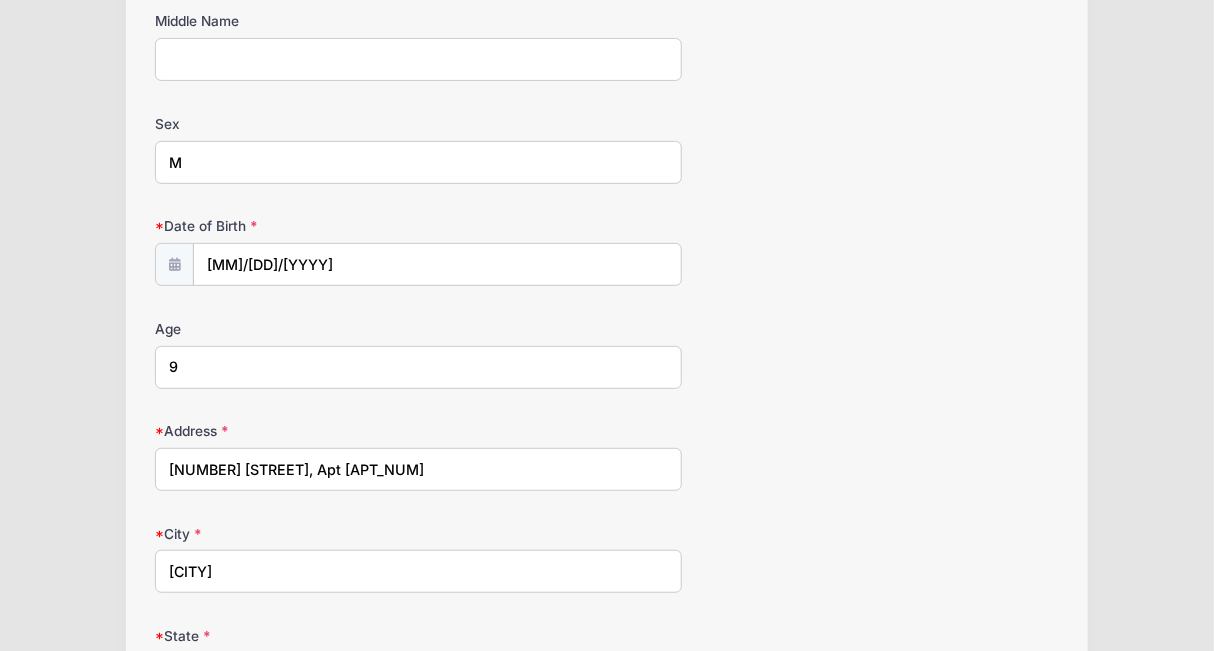 type on "9" 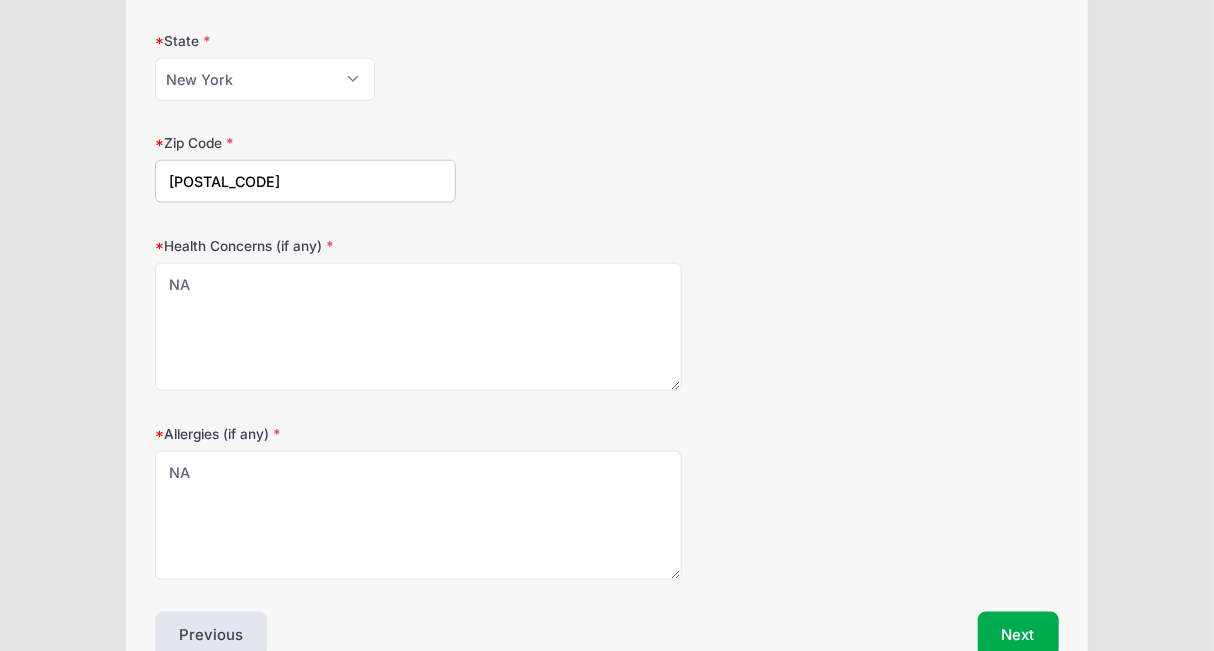 scroll, scrollTop: 900, scrollLeft: 0, axis: vertical 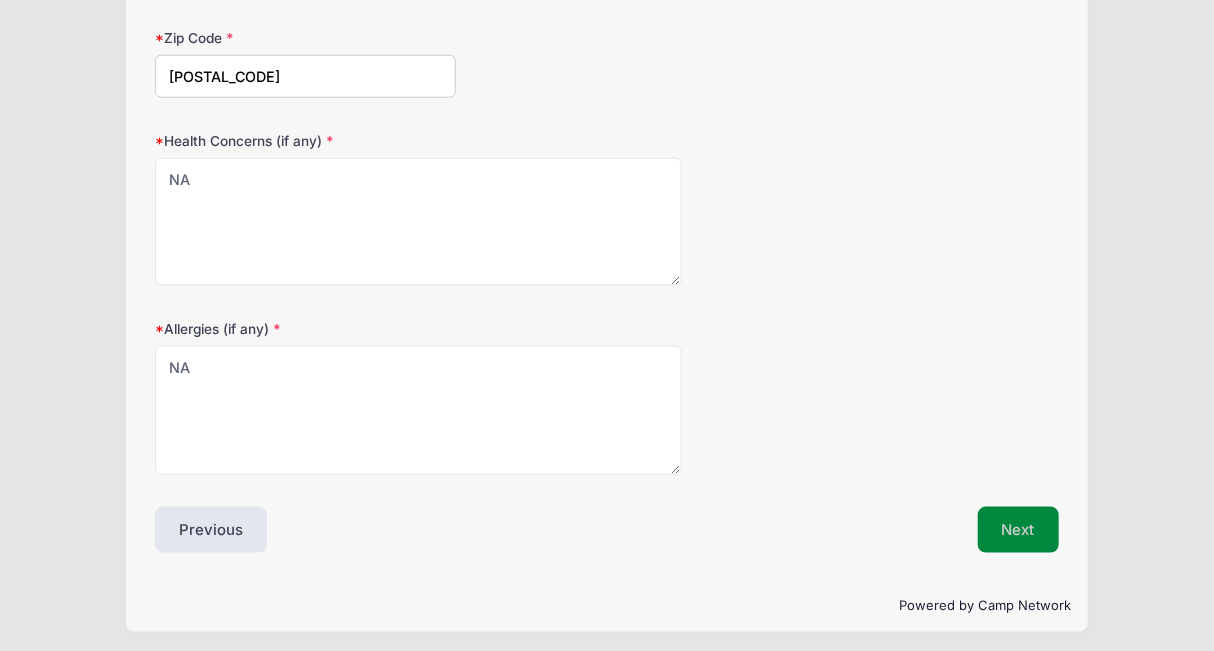click on "Next" at bounding box center (1018, 530) 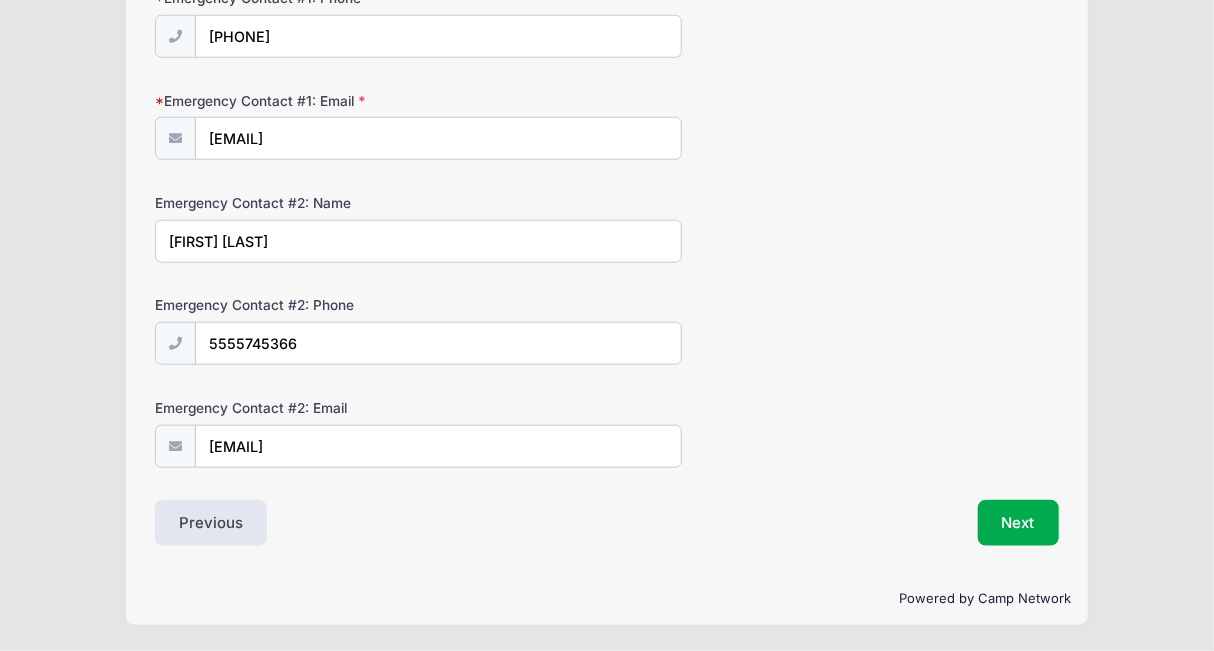 scroll, scrollTop: 7, scrollLeft: 0, axis: vertical 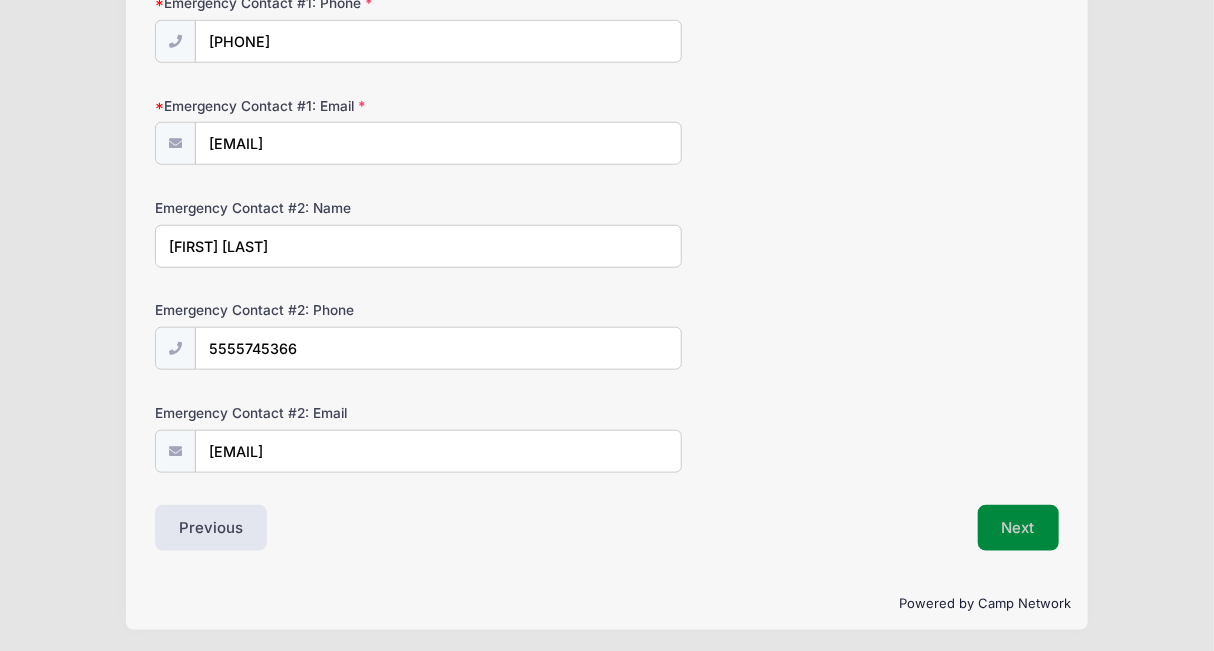 click on "Next" at bounding box center [1018, 528] 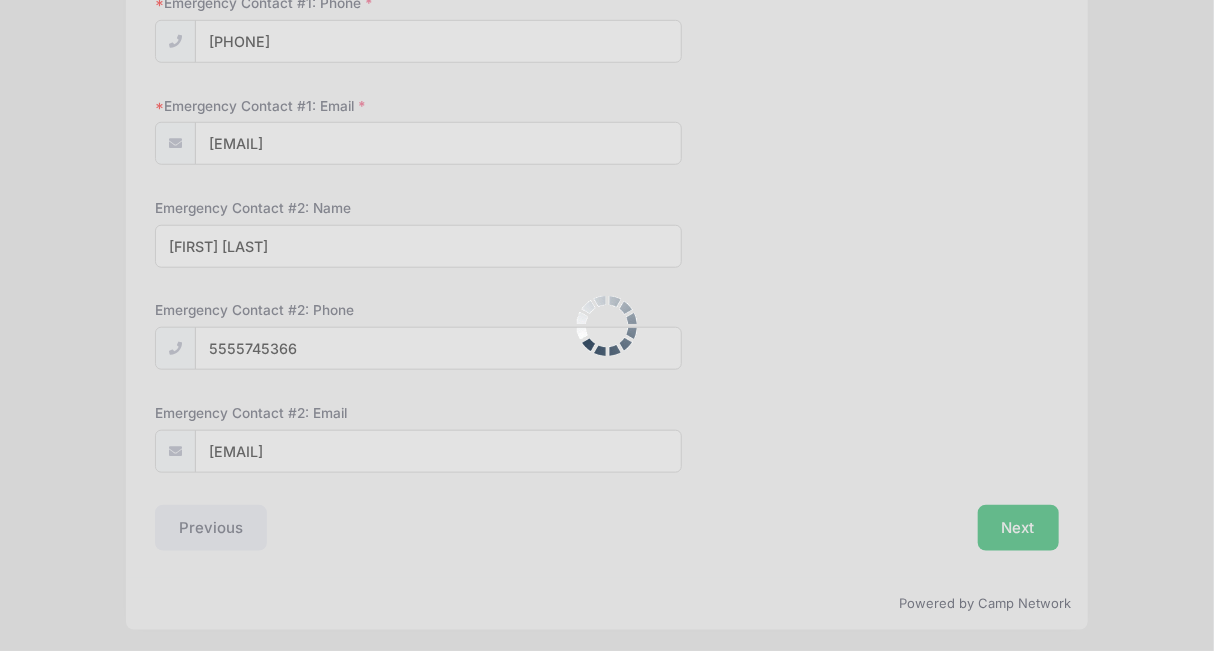 scroll, scrollTop: 0, scrollLeft: 0, axis: both 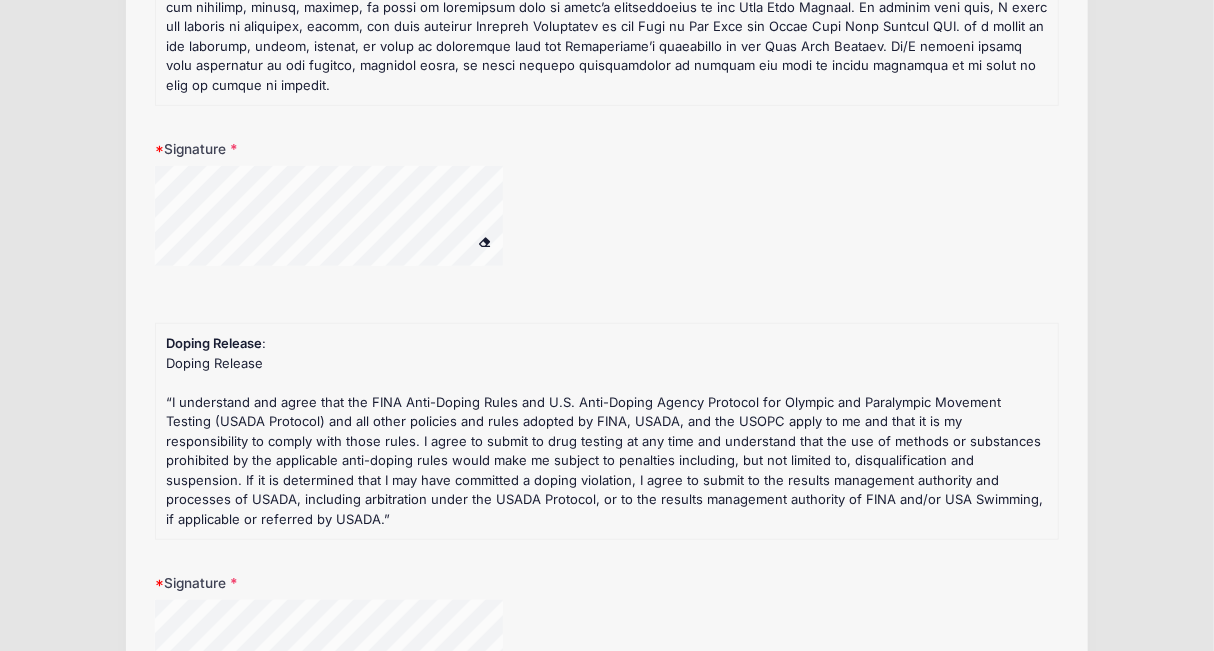 click at bounding box center [355, 219] 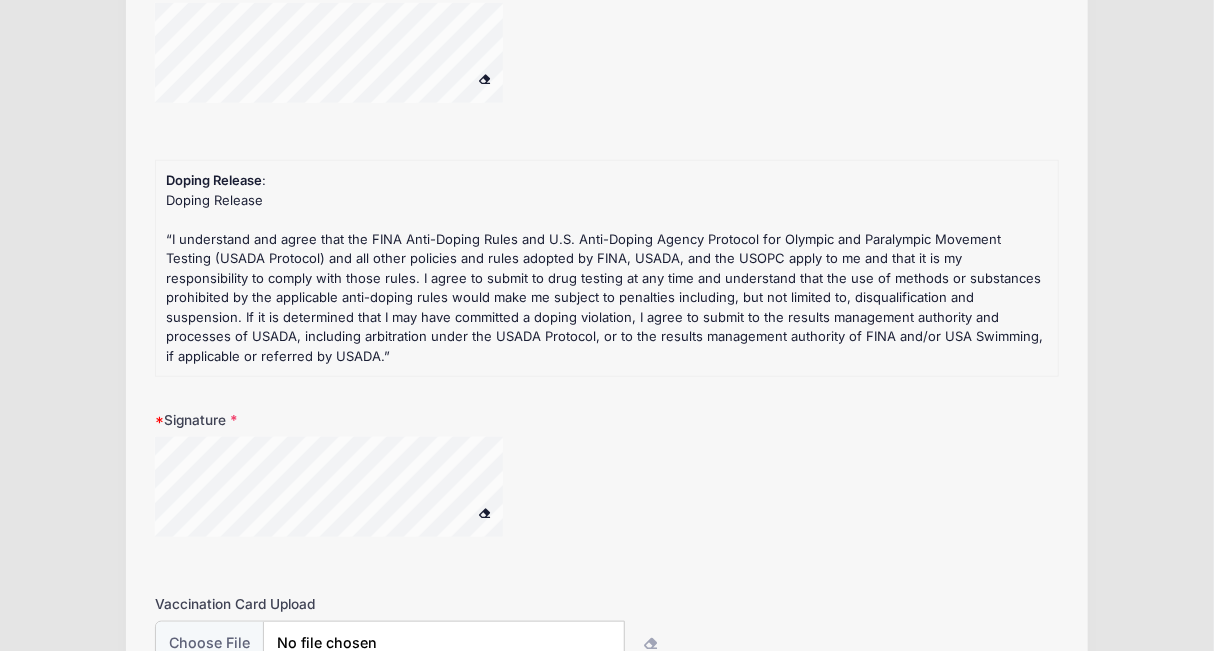 scroll, scrollTop: 700, scrollLeft: 0, axis: vertical 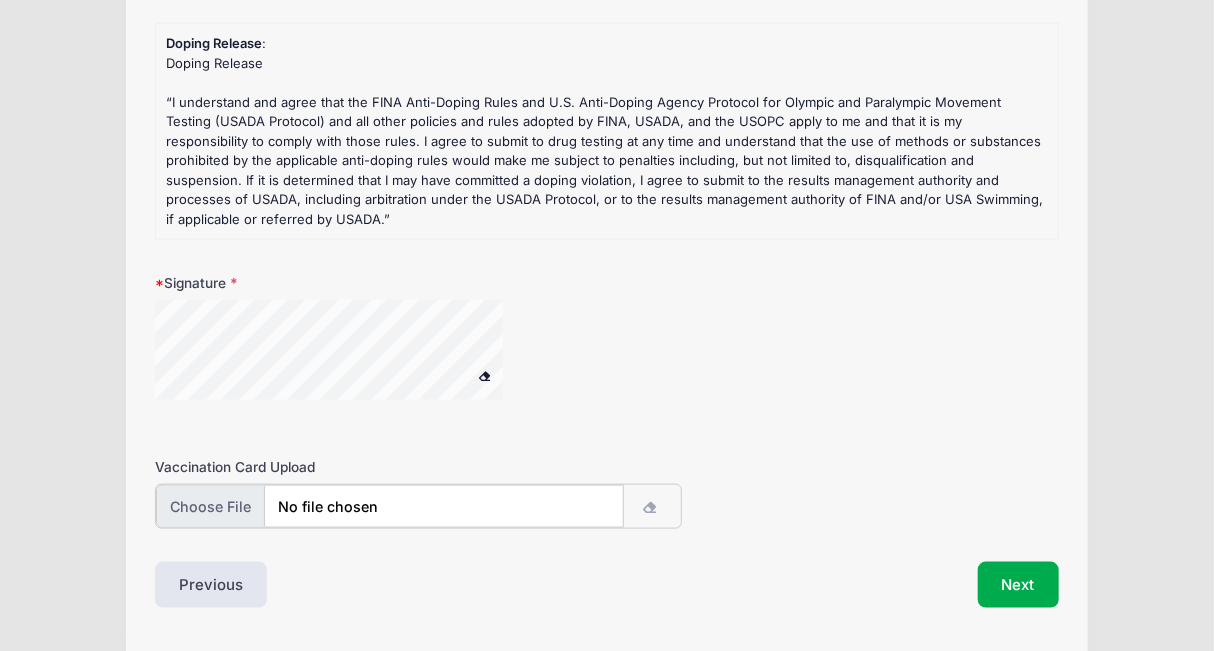 click at bounding box center (389, 506) 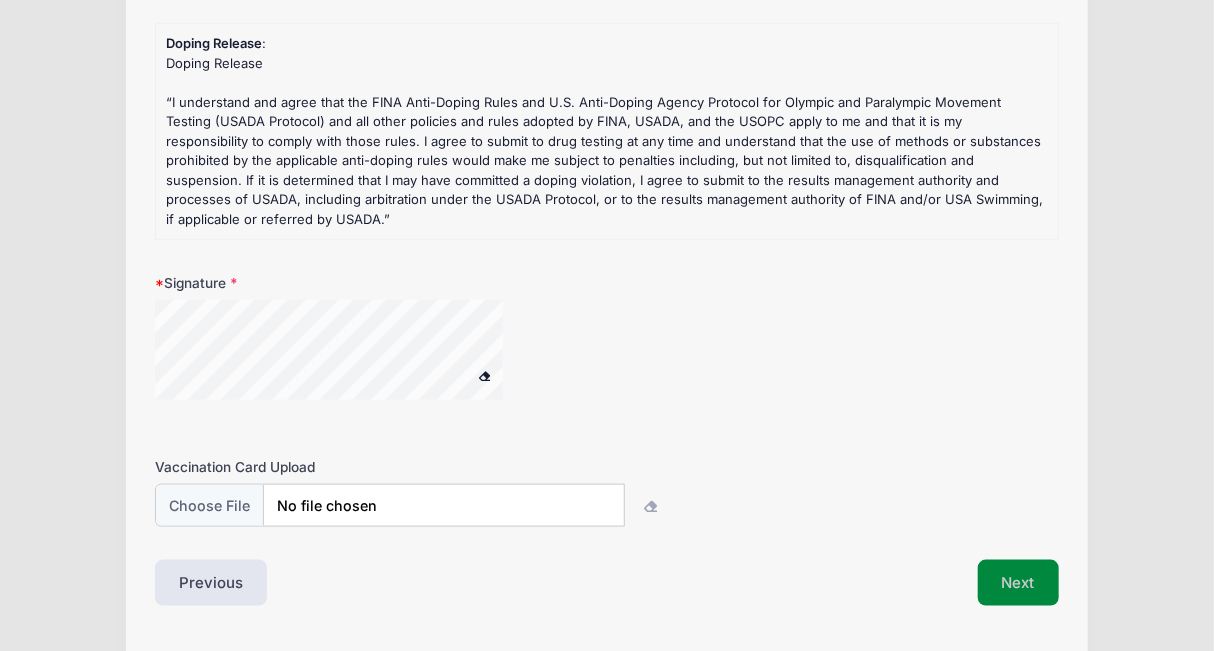 drag, startPoint x: 1000, startPoint y: 567, endPoint x: 993, endPoint y: 554, distance: 14.764823 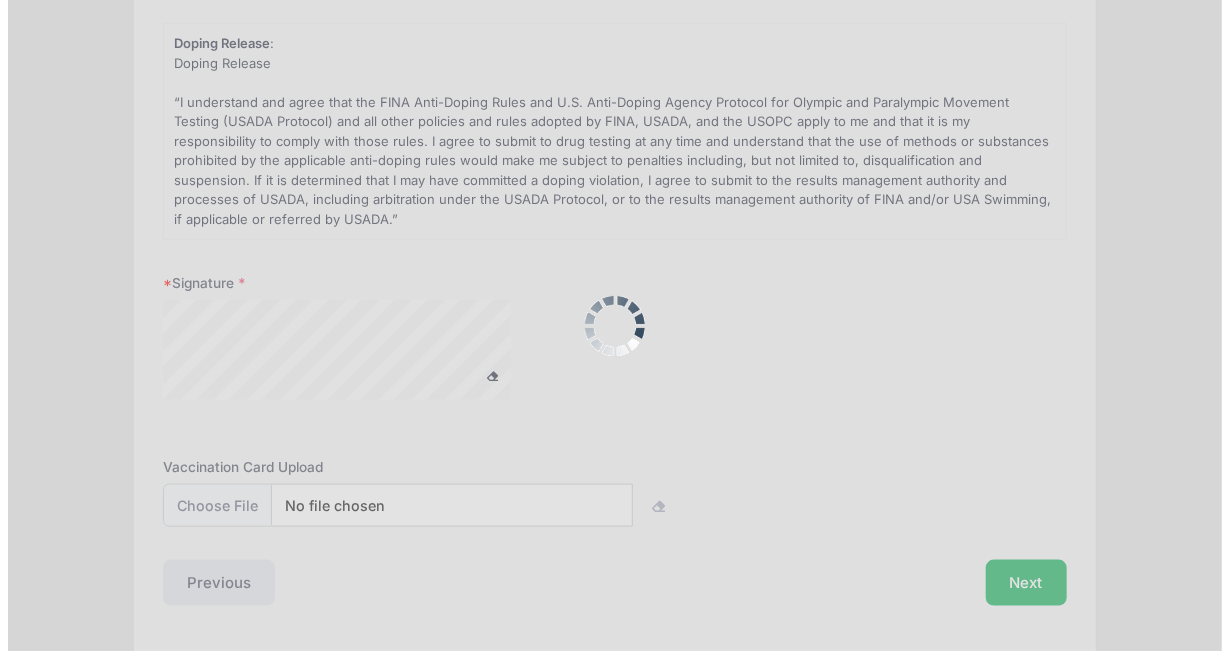 scroll, scrollTop: 0, scrollLeft: 0, axis: both 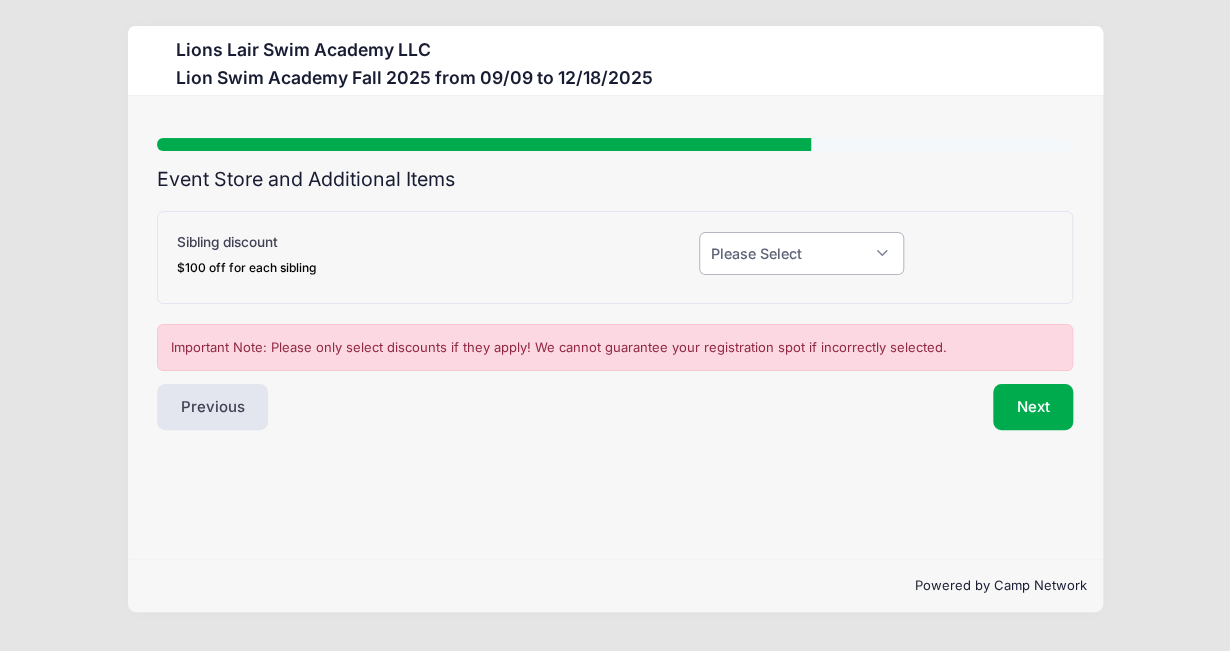 click on "Please Select Yes (-$100.00)
No" at bounding box center [801, 253] 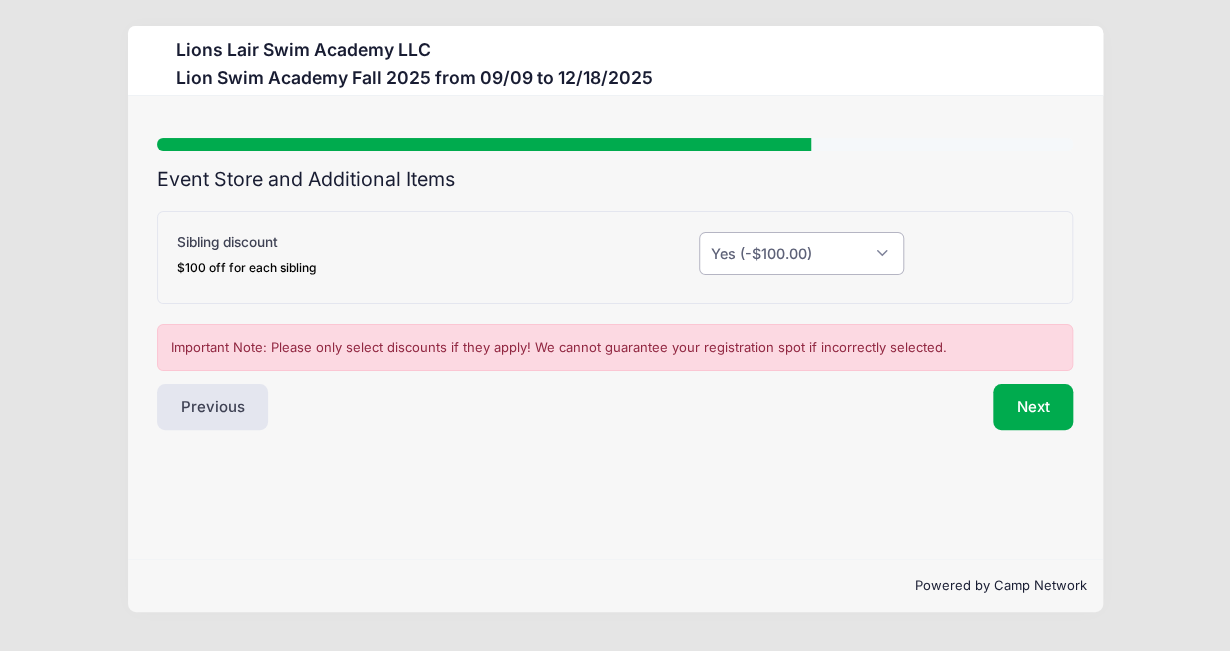 click on "Please Select Yes (-$100.00)
No" at bounding box center (801, 253) 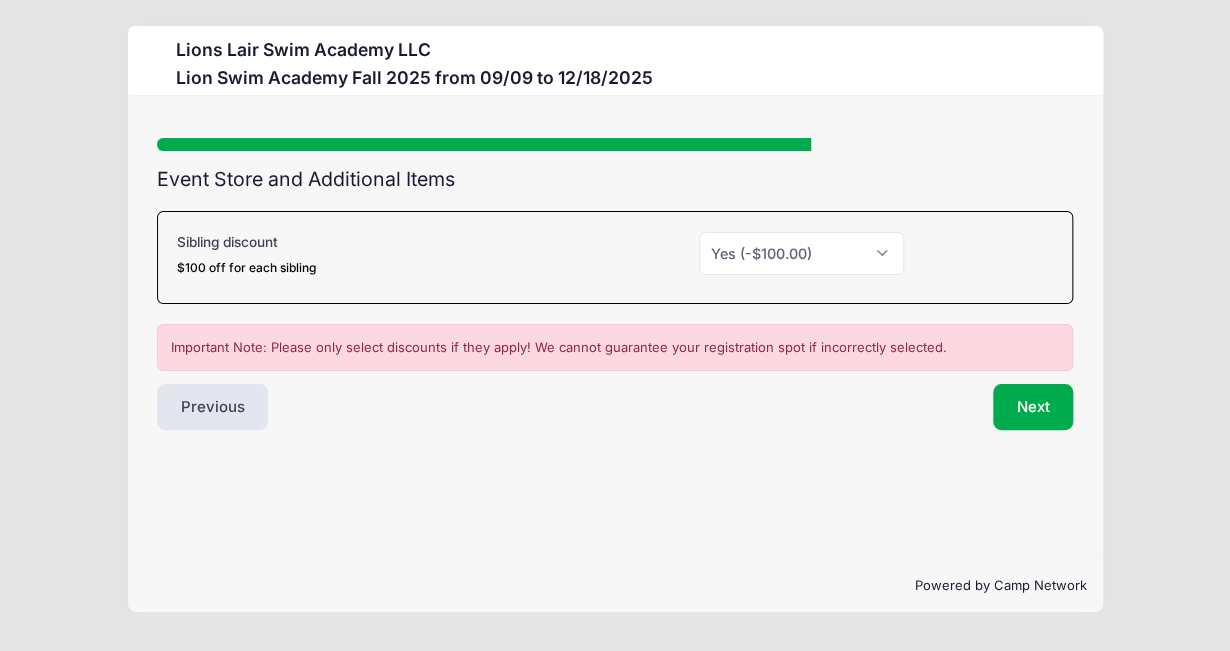 click on "Step  5 /7
Step 1
Step 2
Step 3
Step 4
Step 5
Policies
Extra Items
Participant Information
Participant's First Name
Yoming
Participant's Last Name
Chang" at bounding box center (615, 327) 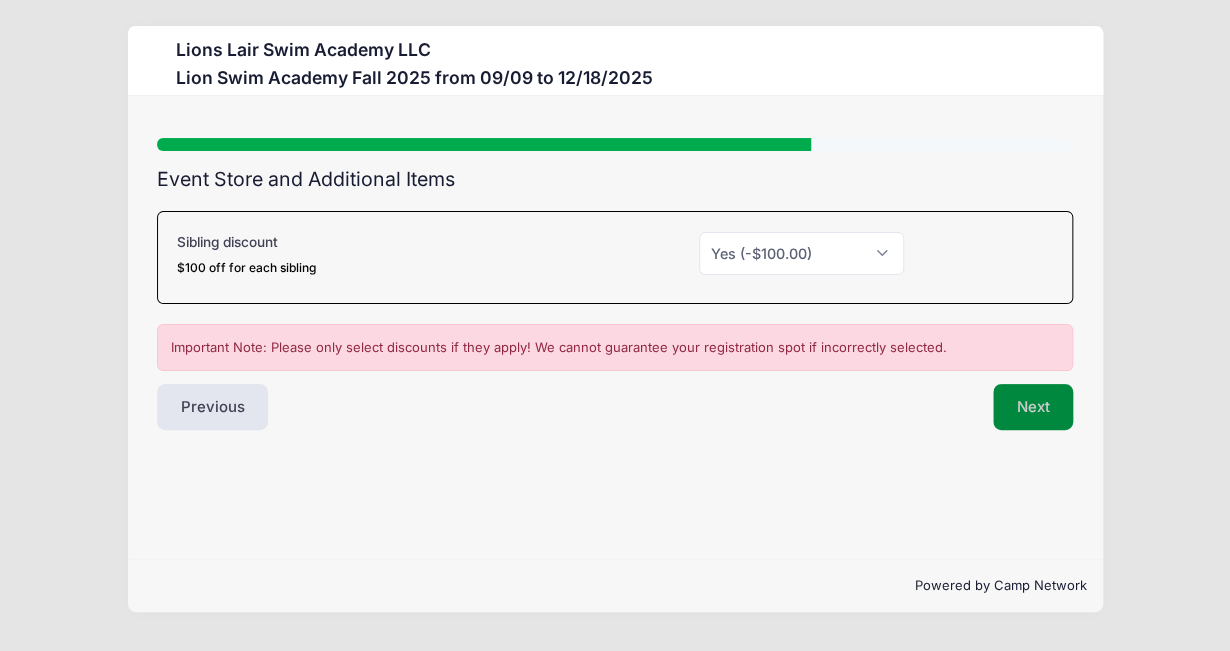 click on "Next" at bounding box center (1033, 407) 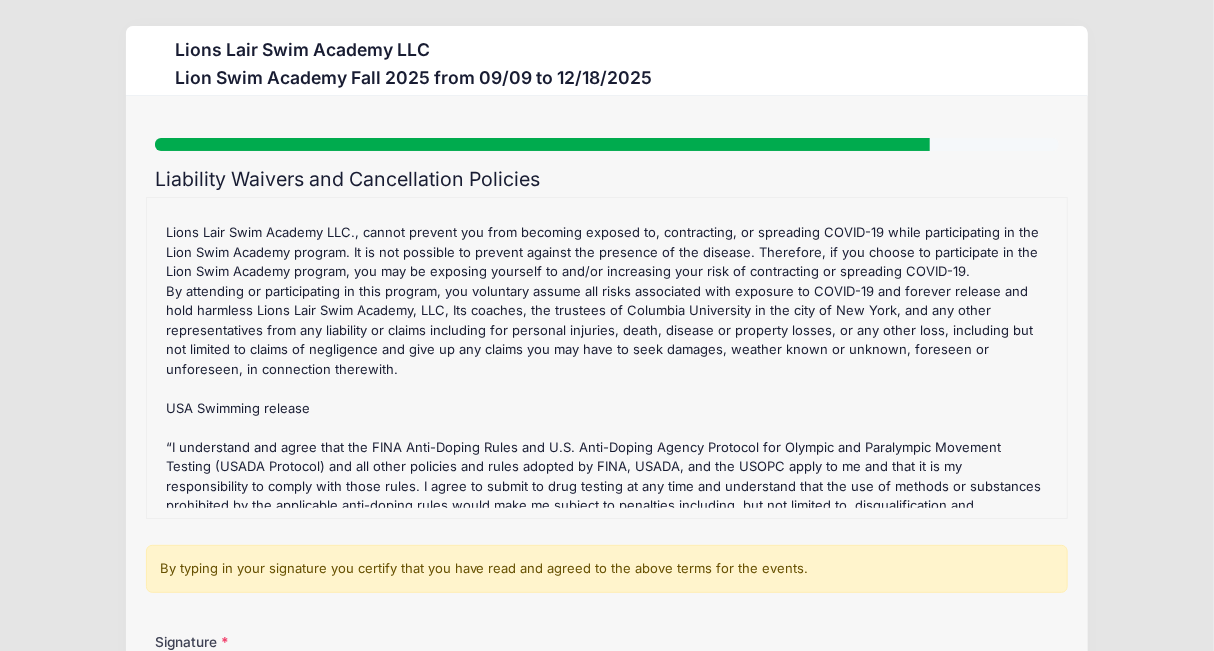 scroll, scrollTop: 402, scrollLeft: 0, axis: vertical 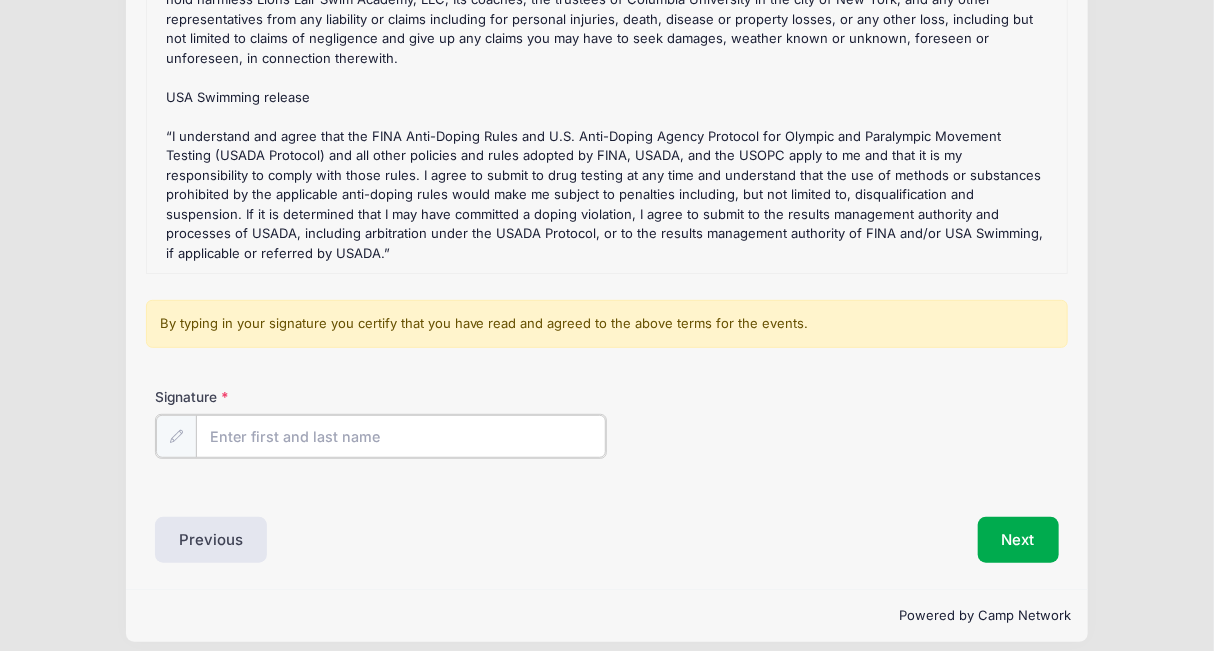 click on "Signature" at bounding box center (401, 436) 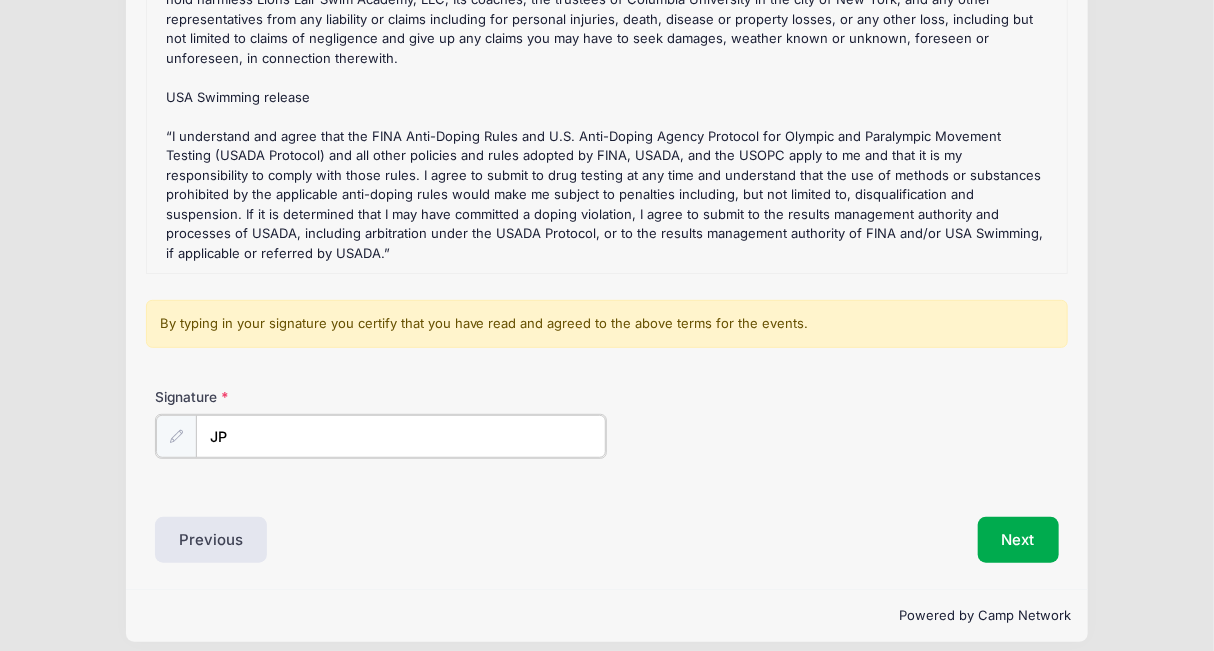 type on "J" 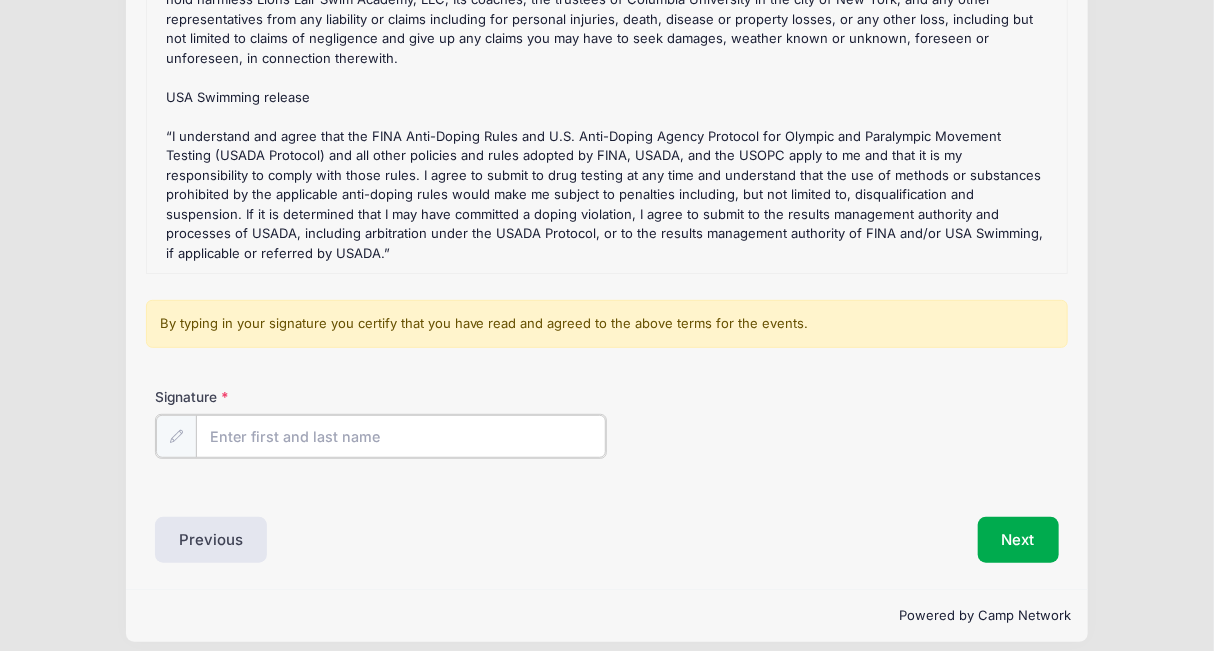 type on "p" 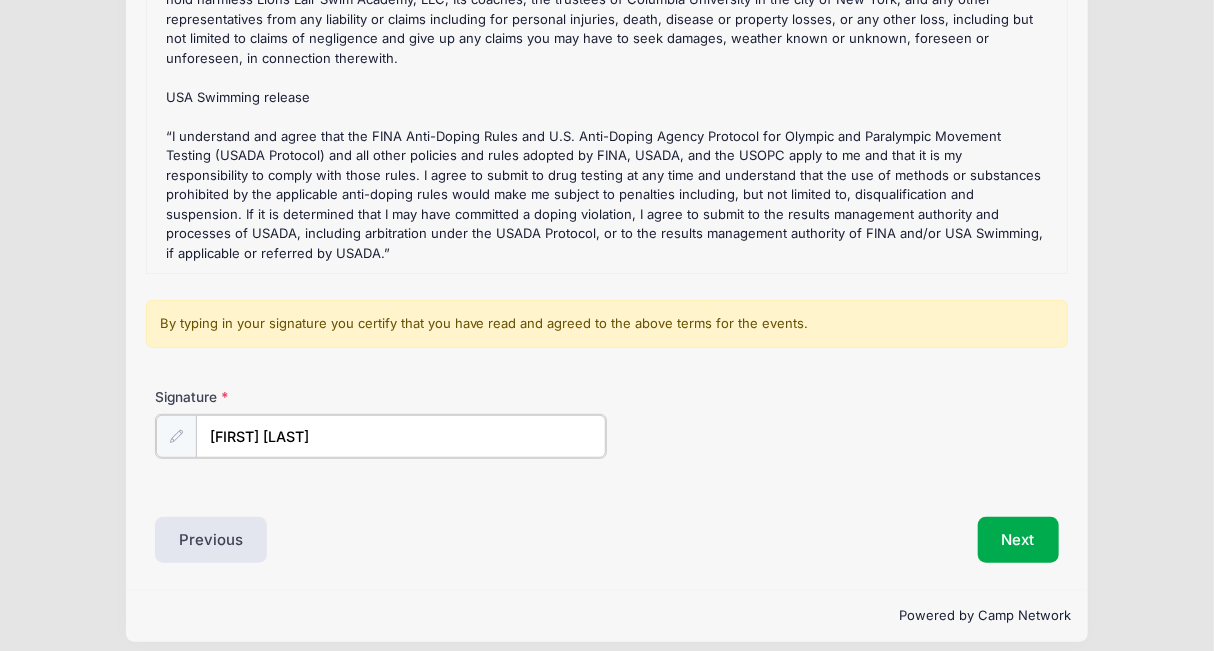type on "Peggy Huang" 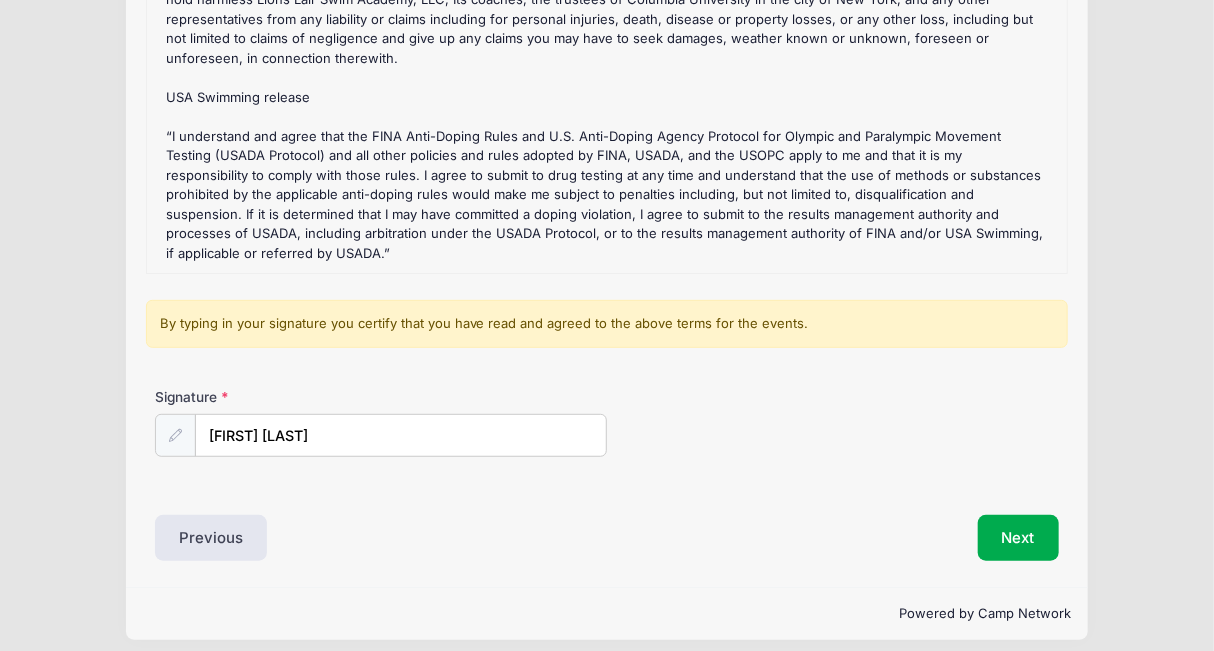 click on "Signature
Peggy Huang" at bounding box center [606, 422] 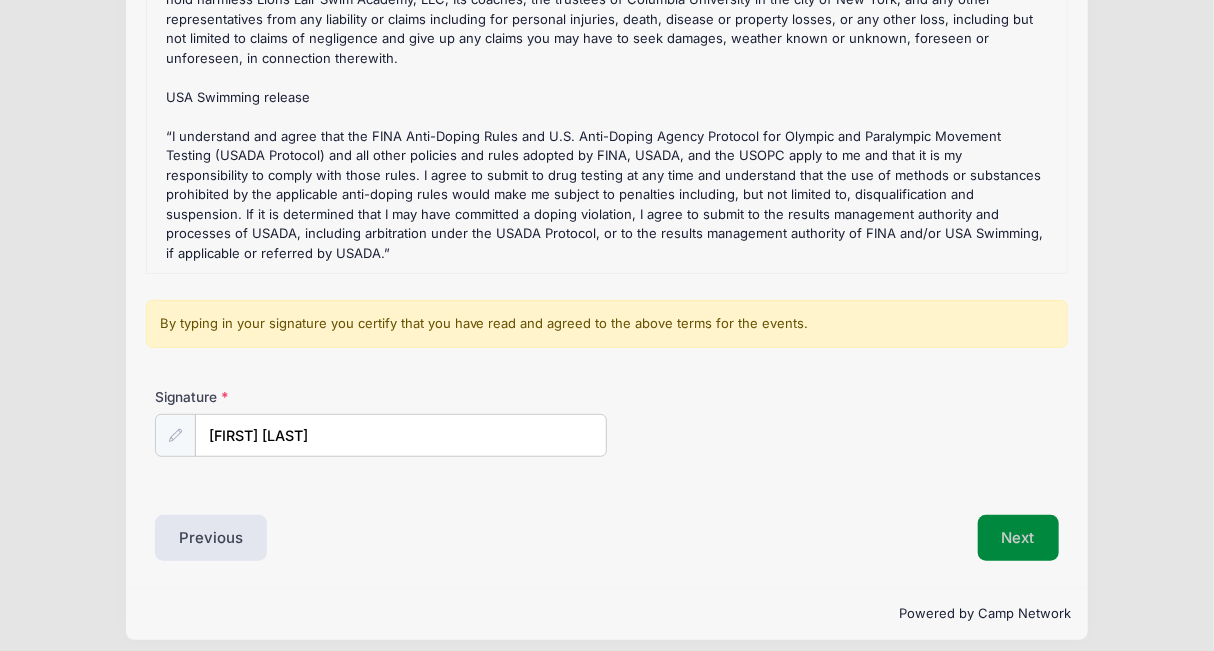 click on "Next" at bounding box center [1018, 538] 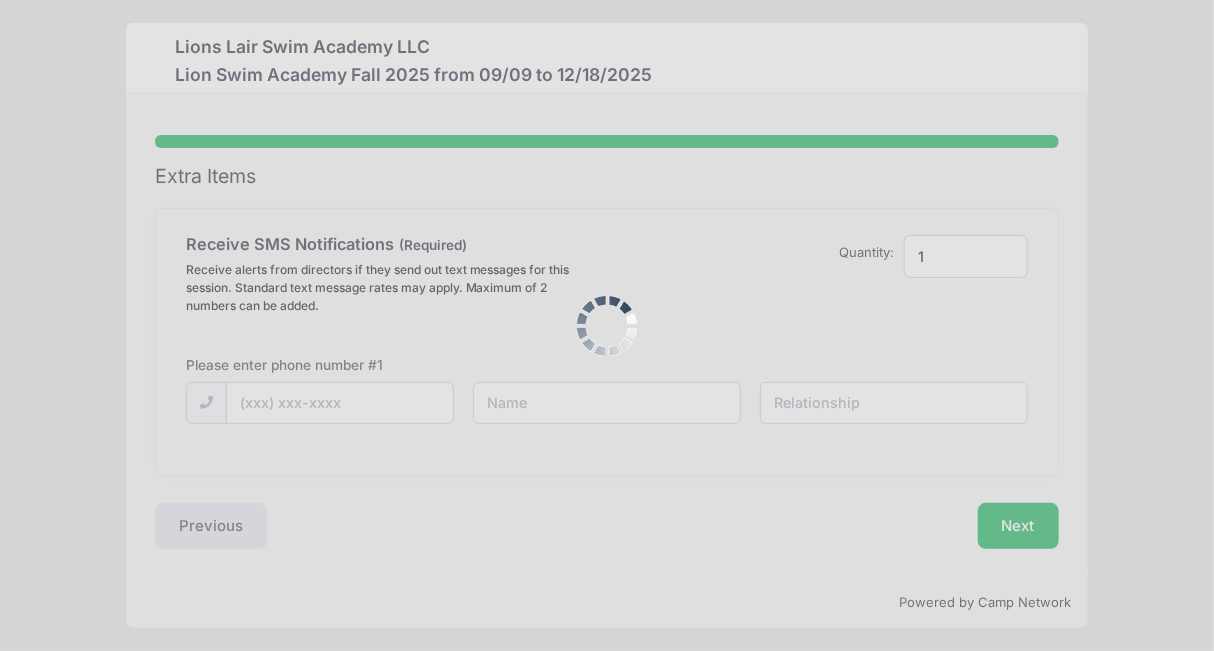 scroll, scrollTop: 0, scrollLeft: 0, axis: both 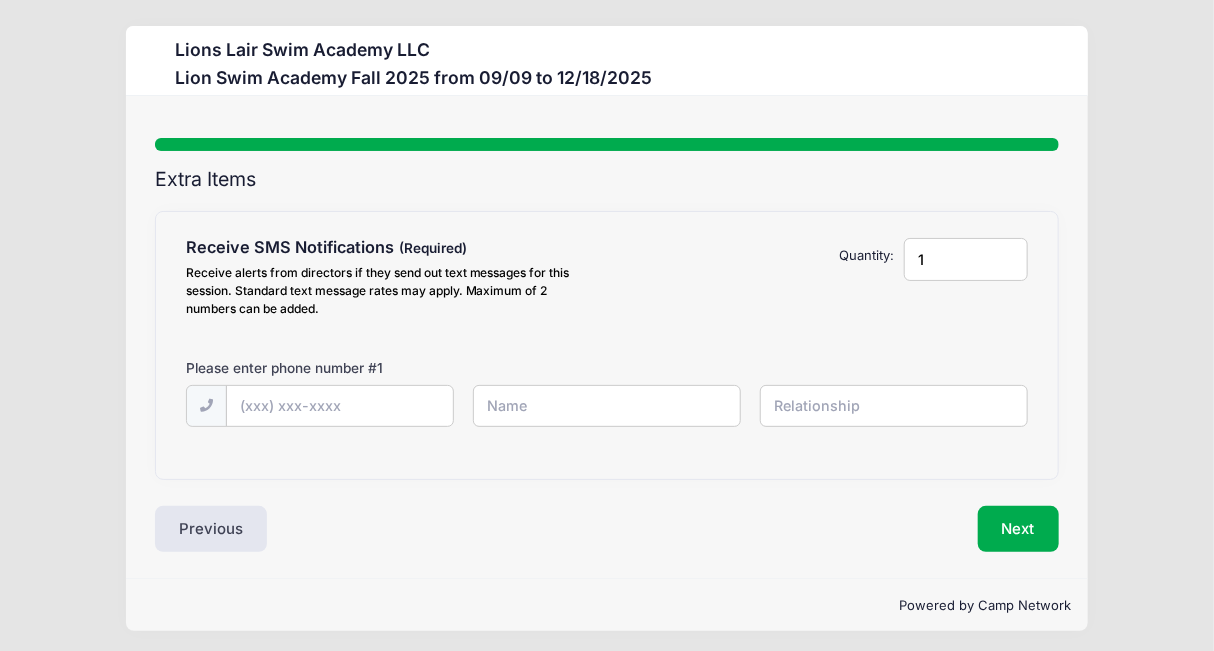 click on "1" at bounding box center [966, 259] 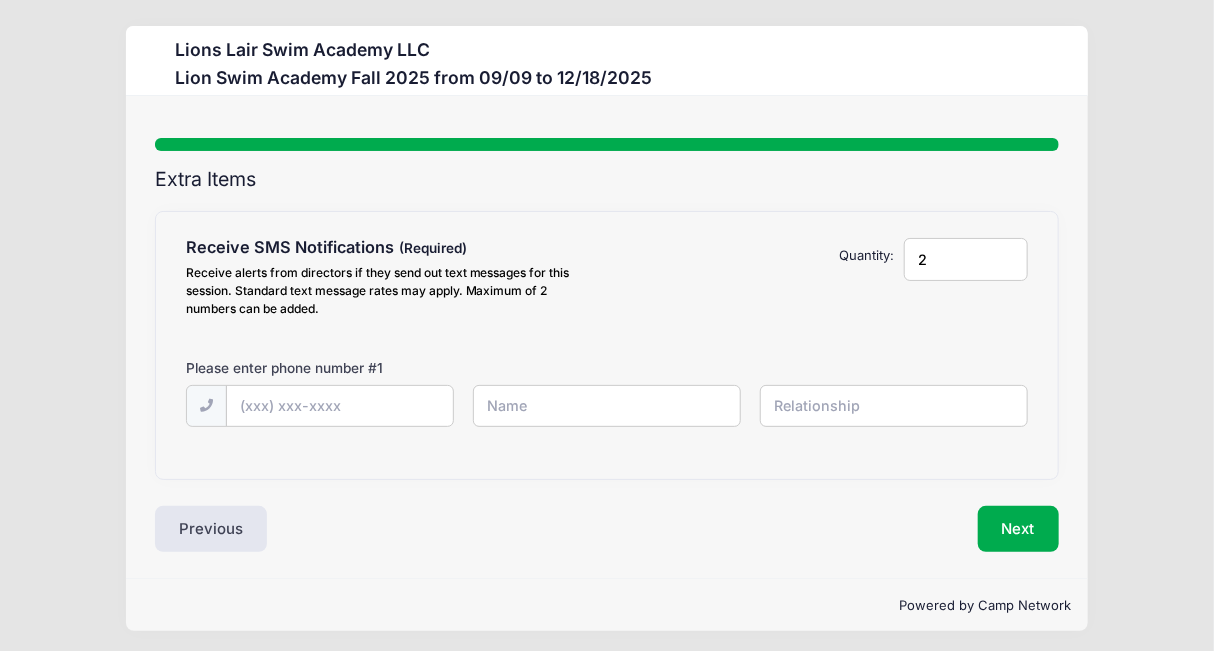 type on "2" 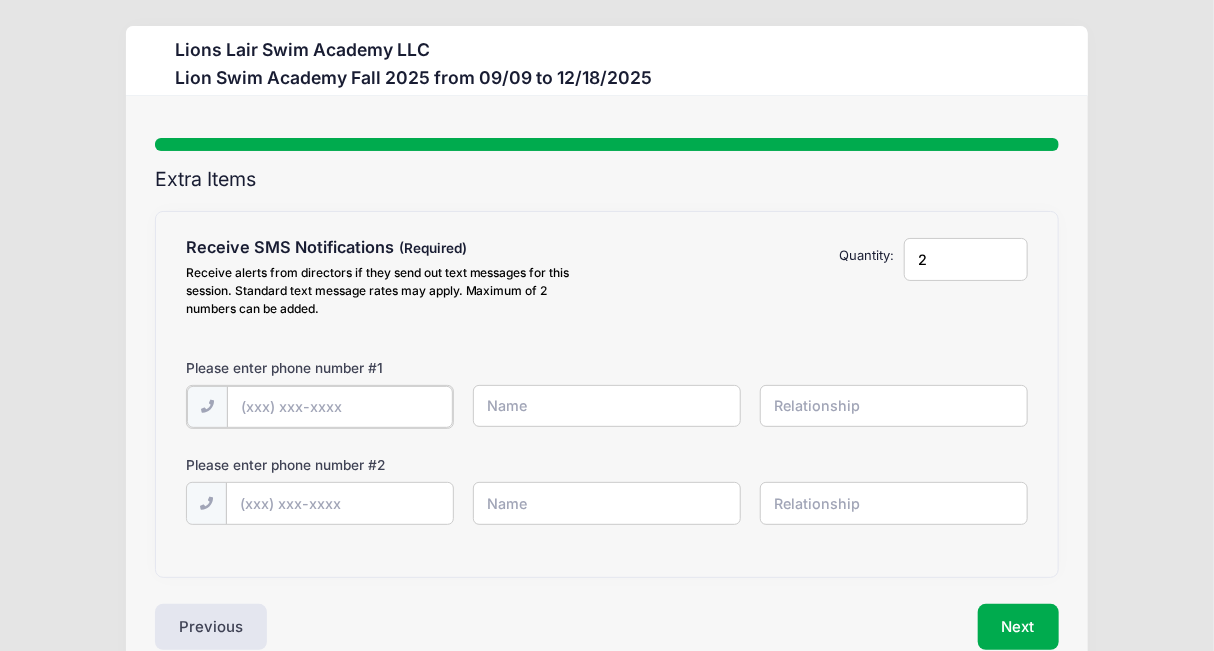 click at bounding box center [0, 0] 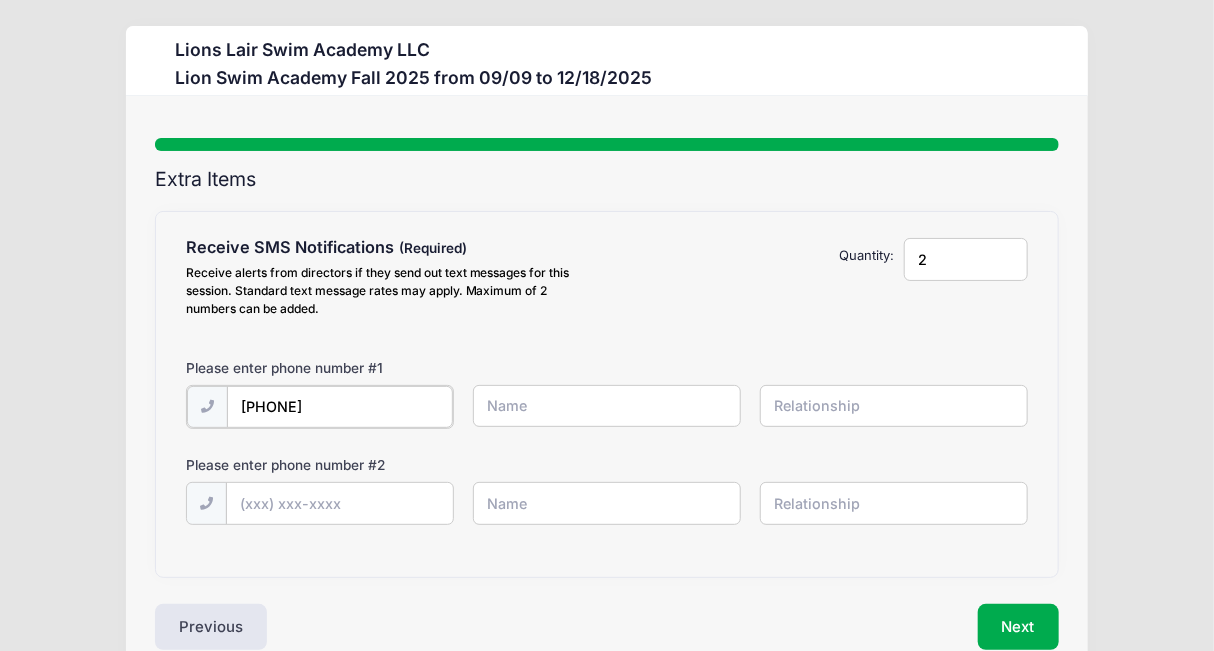 type on "[PHONE]" 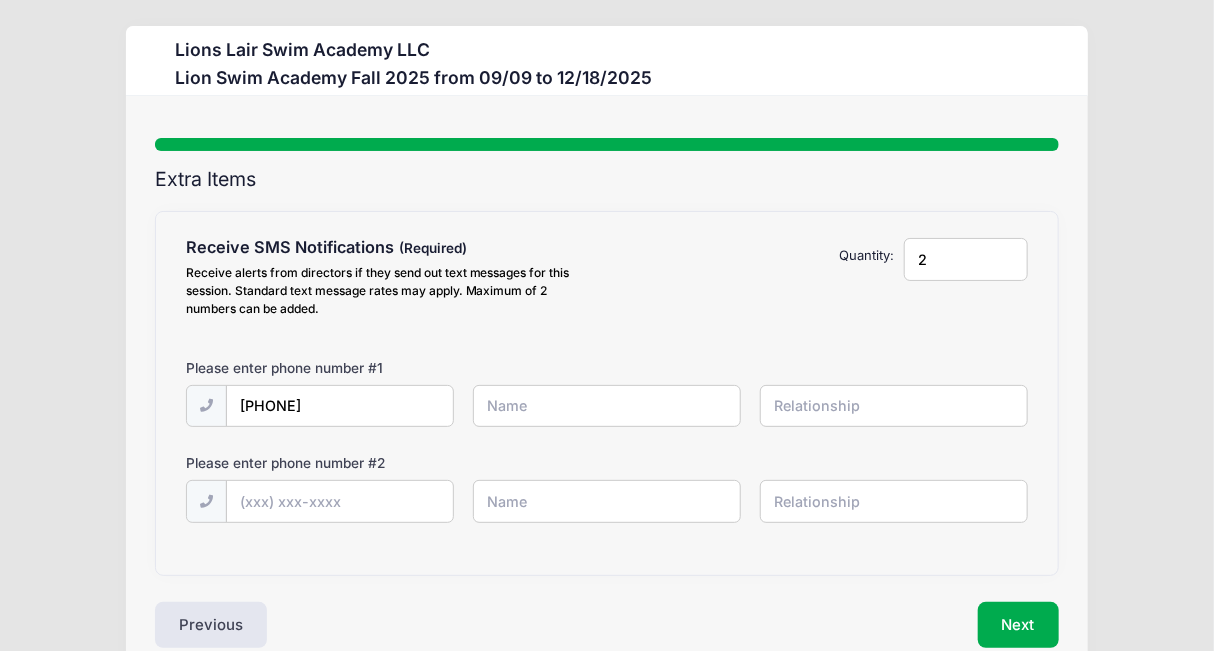 click at bounding box center [0, 0] 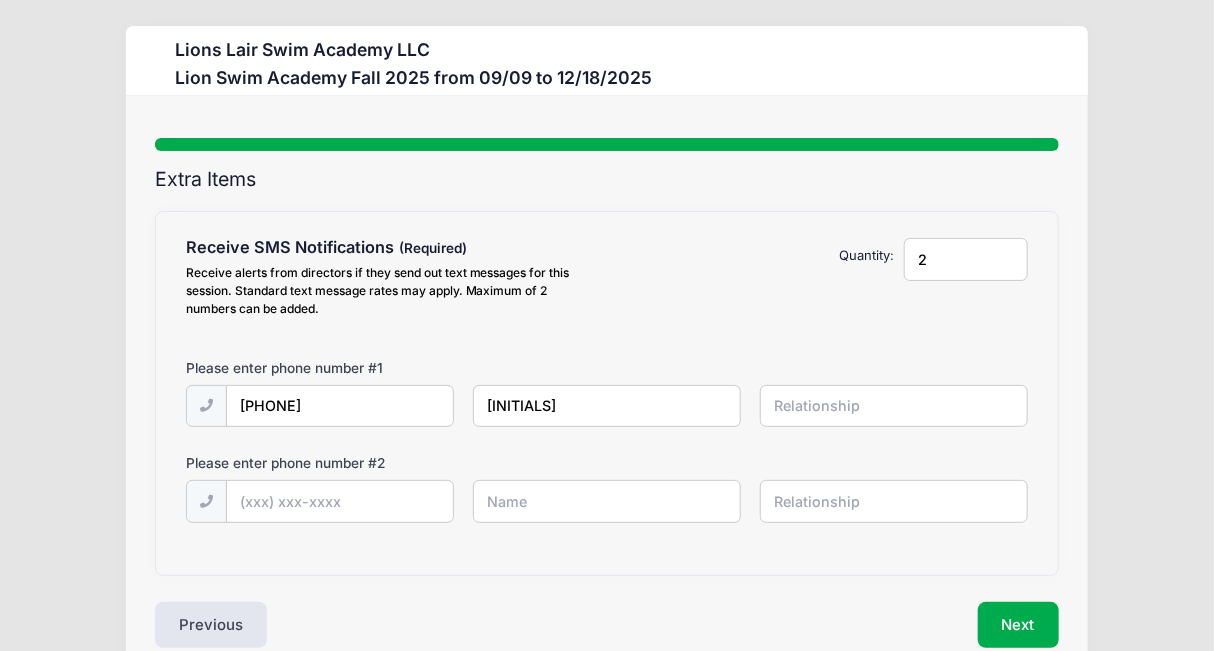 type on "j" 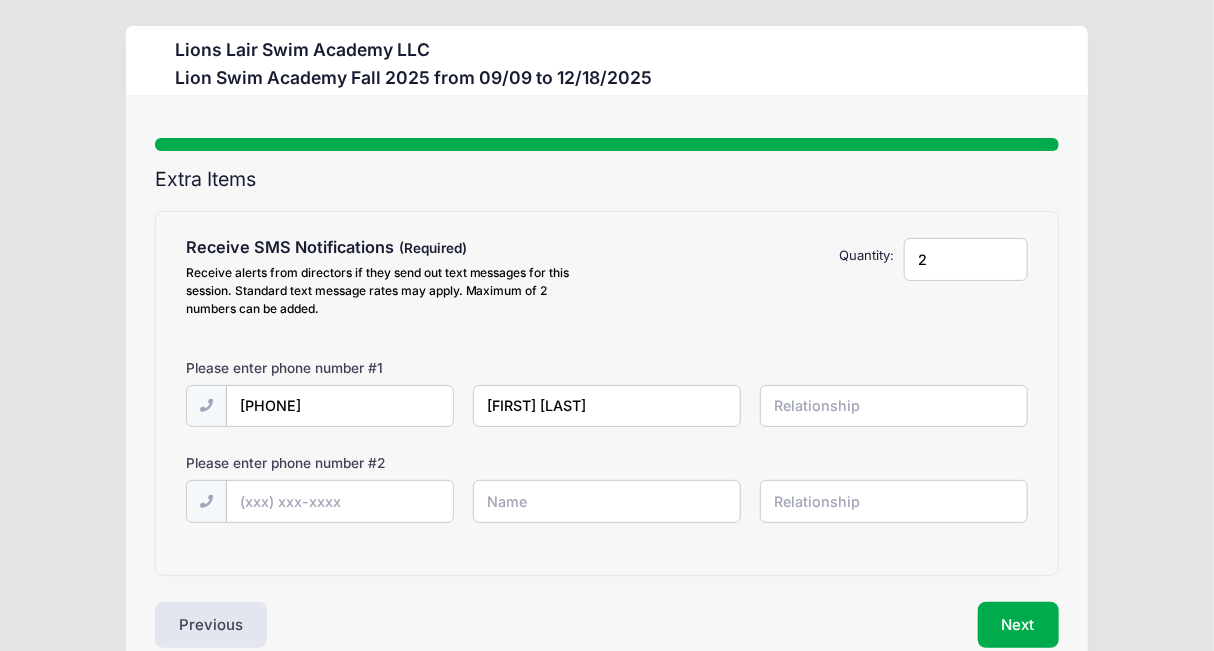 type on "[FIRST] [LAST]" 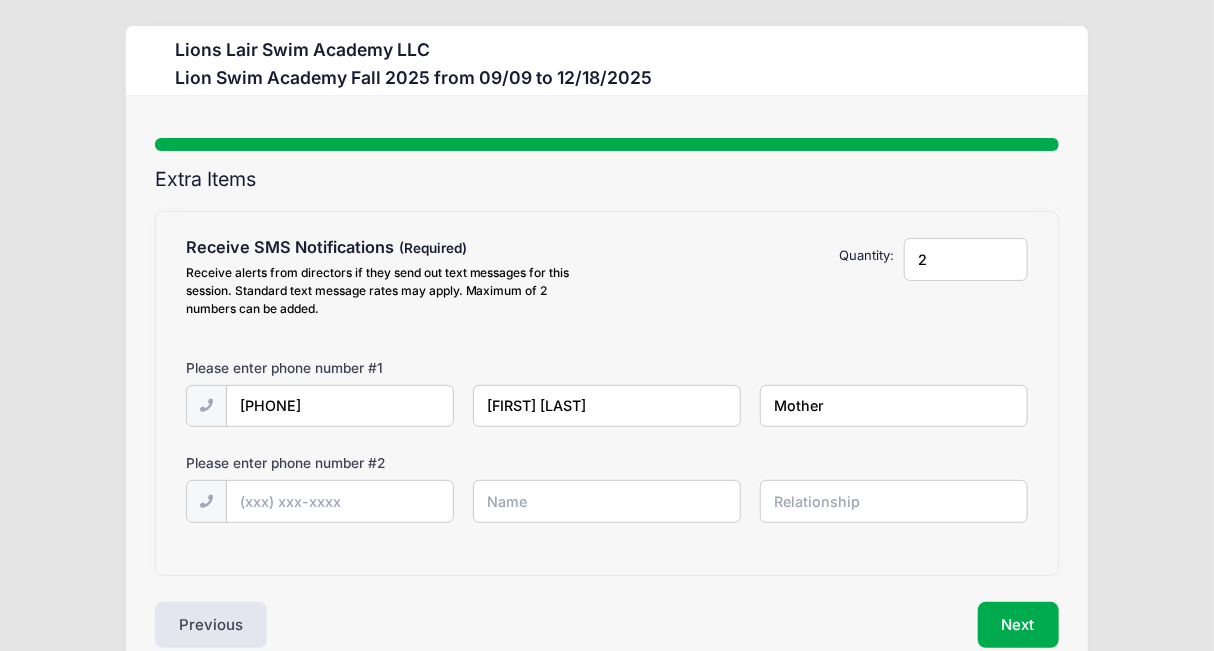 type on "Mother" 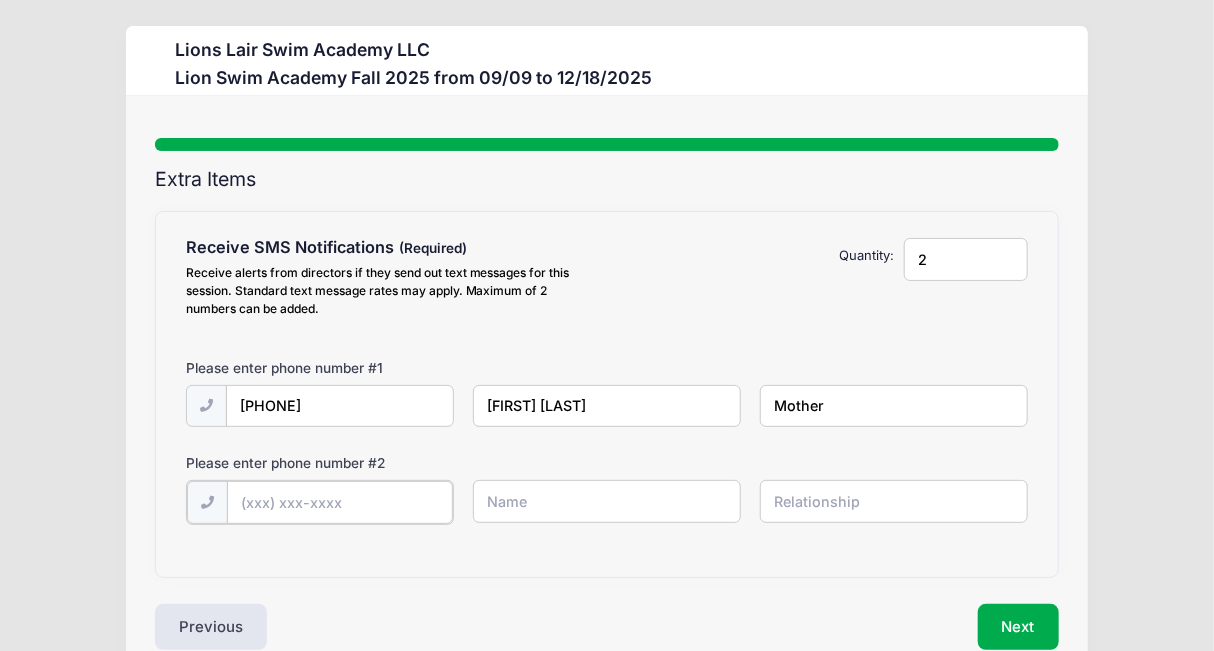 click at bounding box center (0, 0) 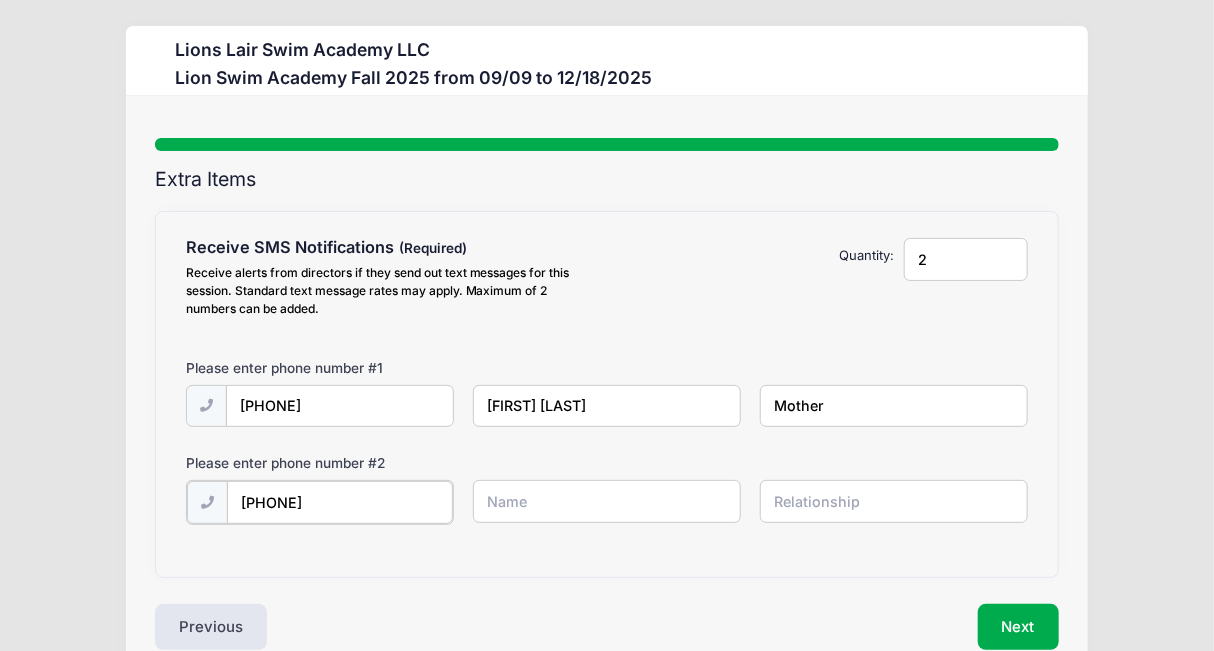 type on "[PHONE]" 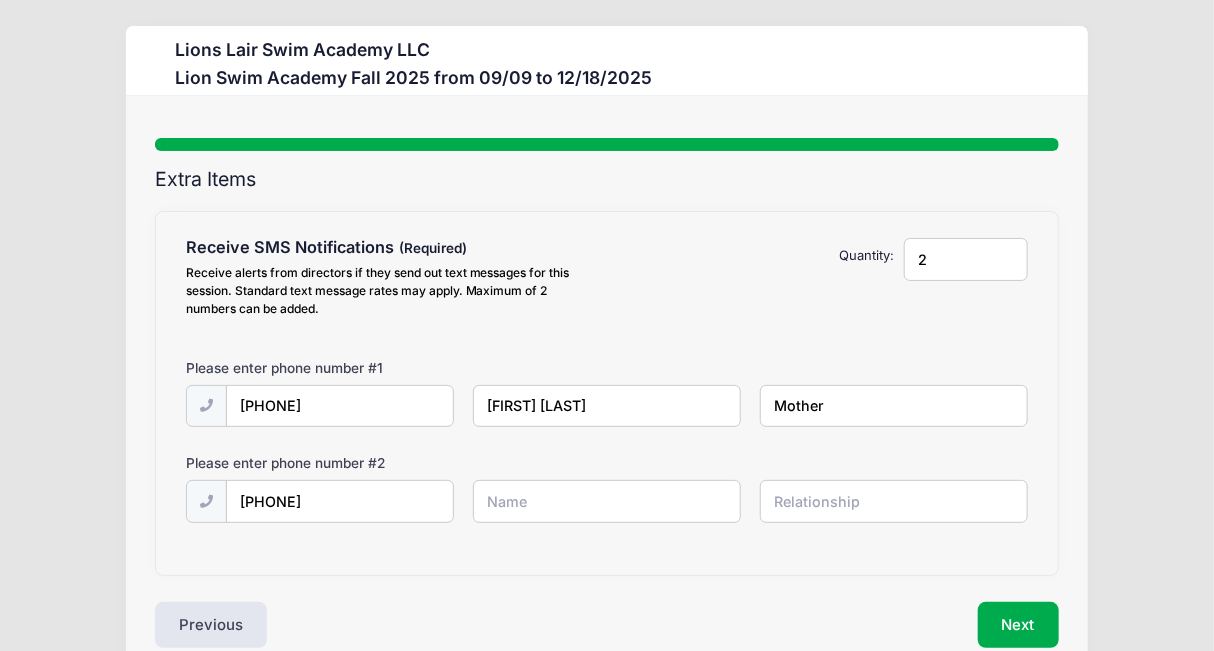 click at bounding box center [0, 0] 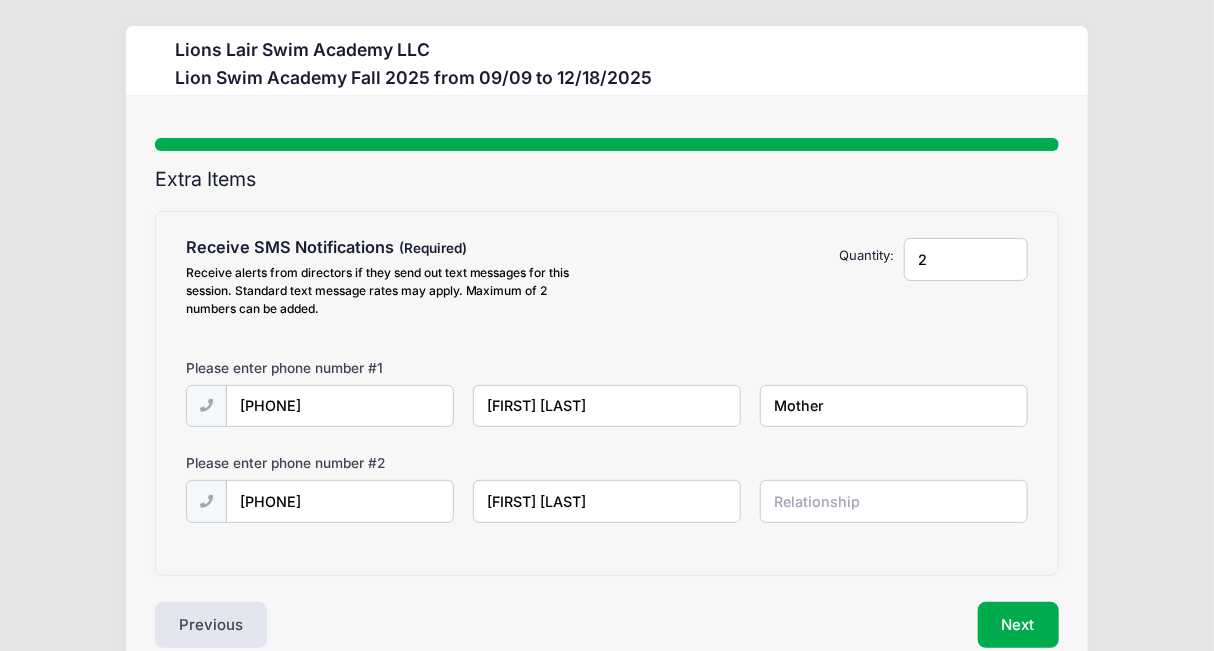 type on "Jerry Chang" 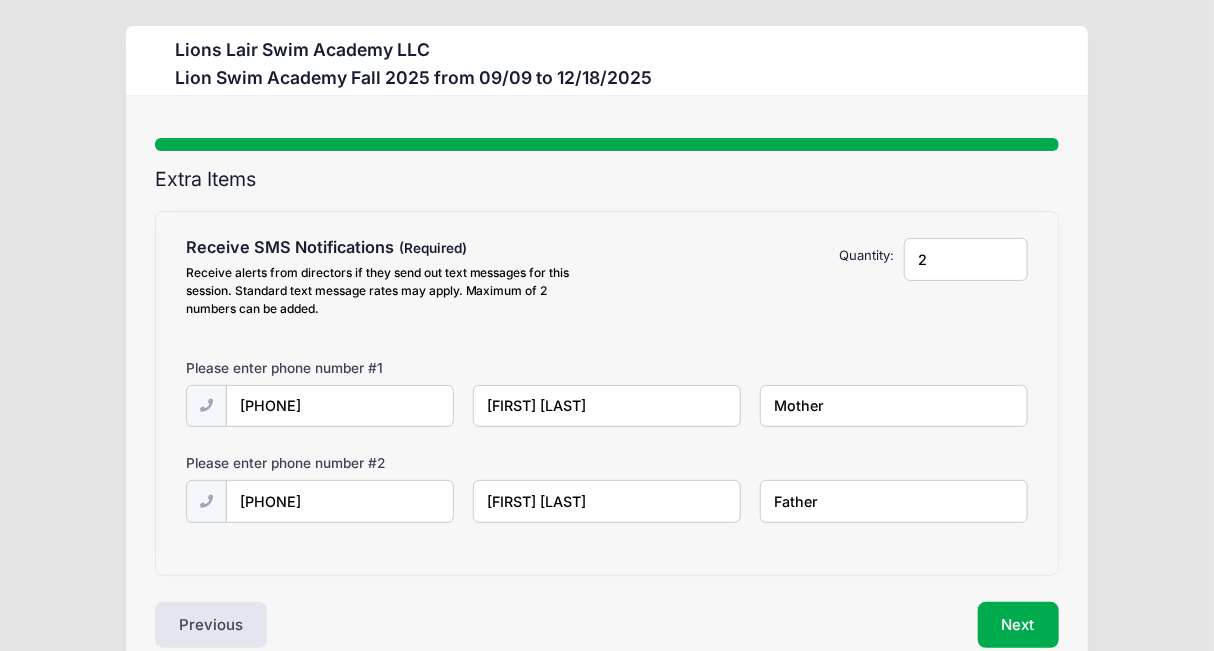 type on "Father" 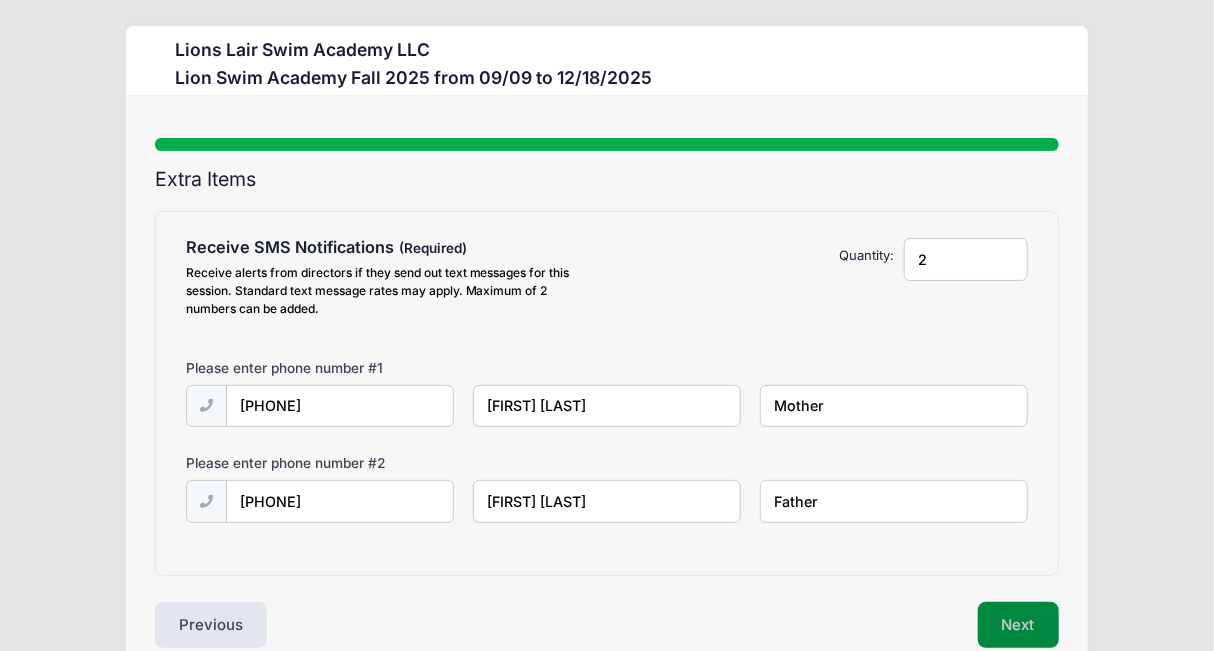 click on "Next" at bounding box center [1018, 625] 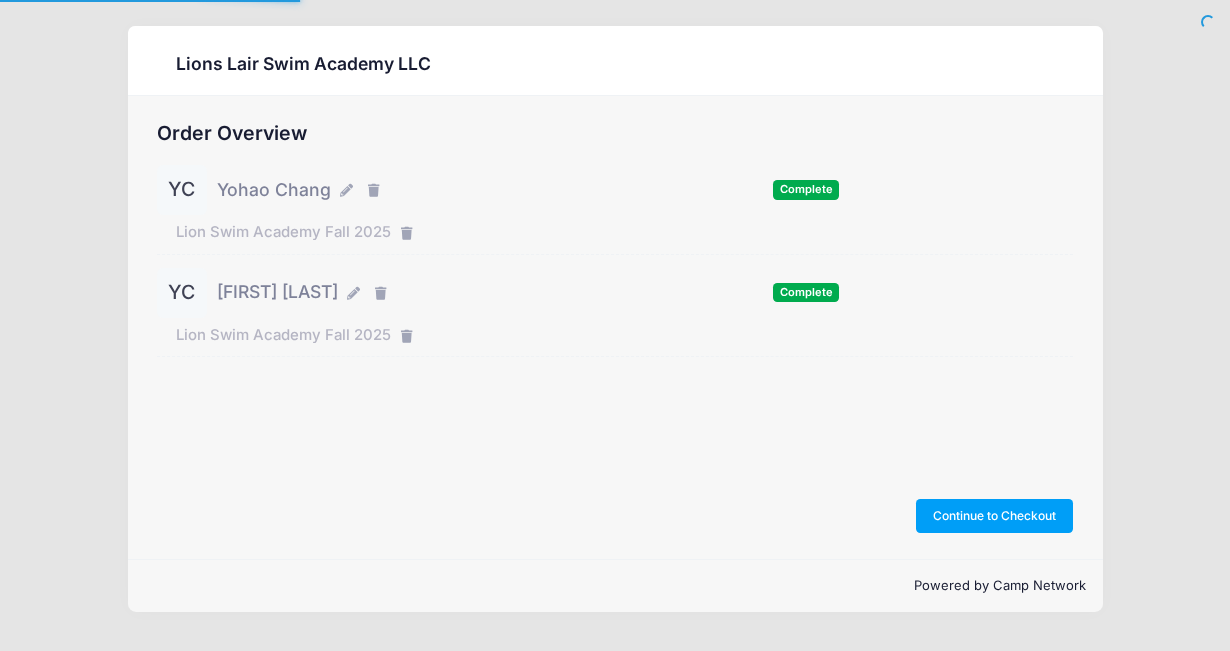 scroll, scrollTop: 0, scrollLeft: 0, axis: both 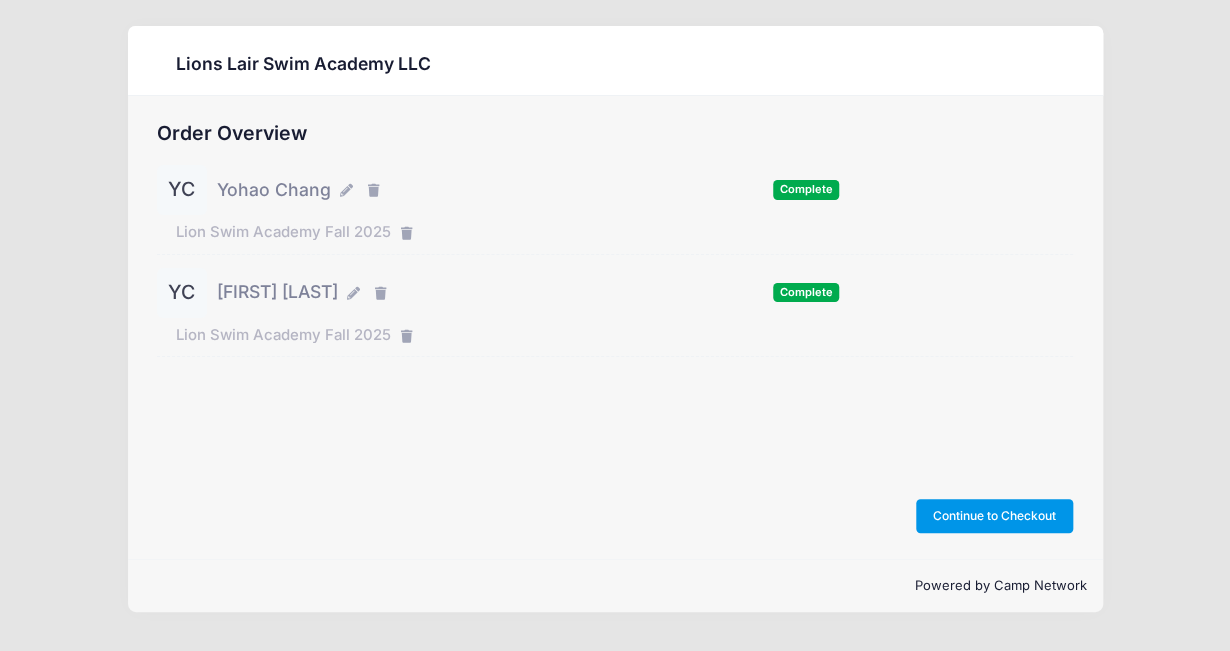 click on "Continue to Checkout" at bounding box center [995, 516] 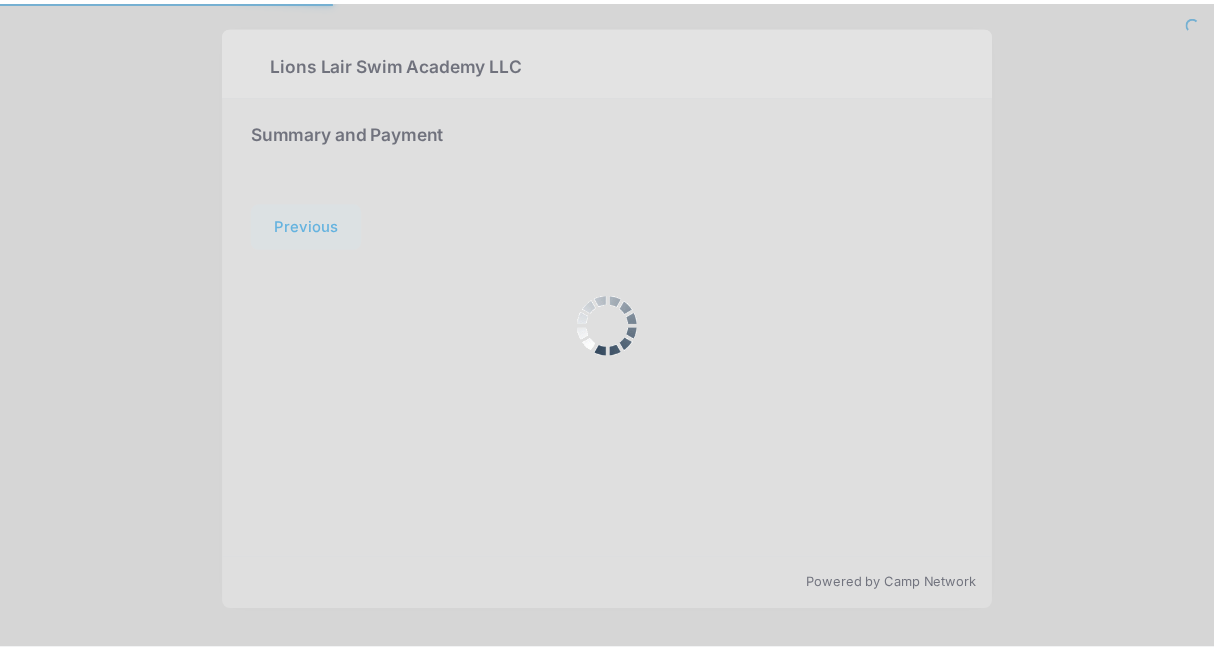 scroll, scrollTop: 0, scrollLeft: 0, axis: both 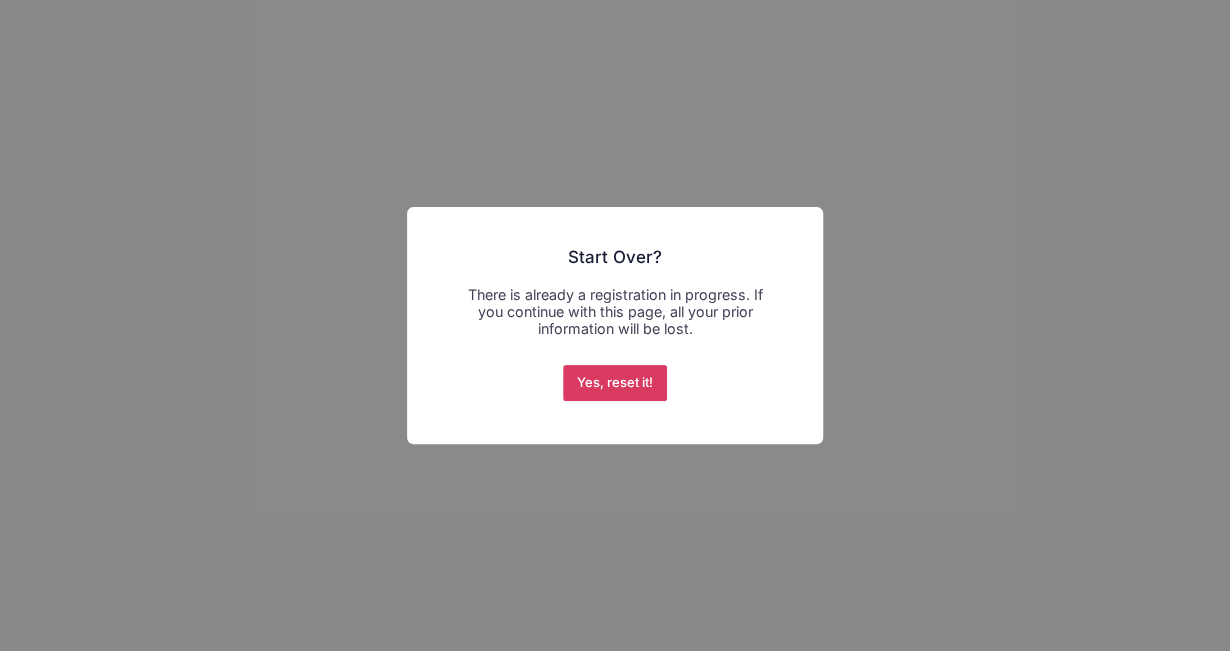 click on "Yes, reset it!" at bounding box center (615, 383) 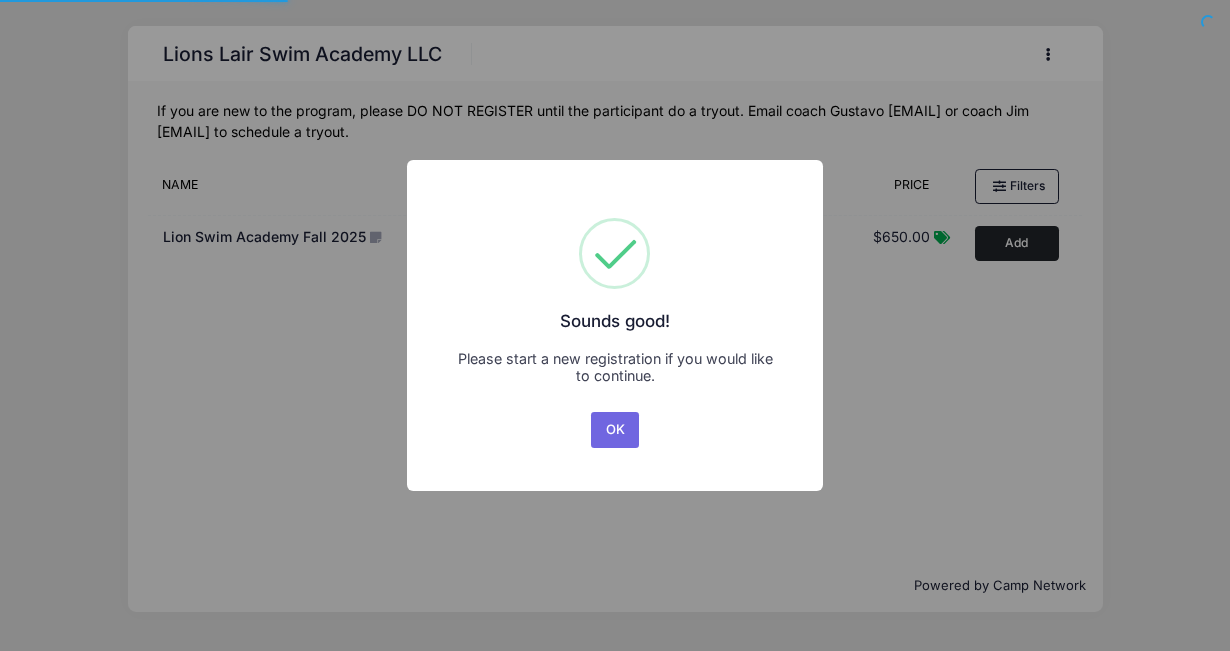 scroll, scrollTop: 0, scrollLeft: 0, axis: both 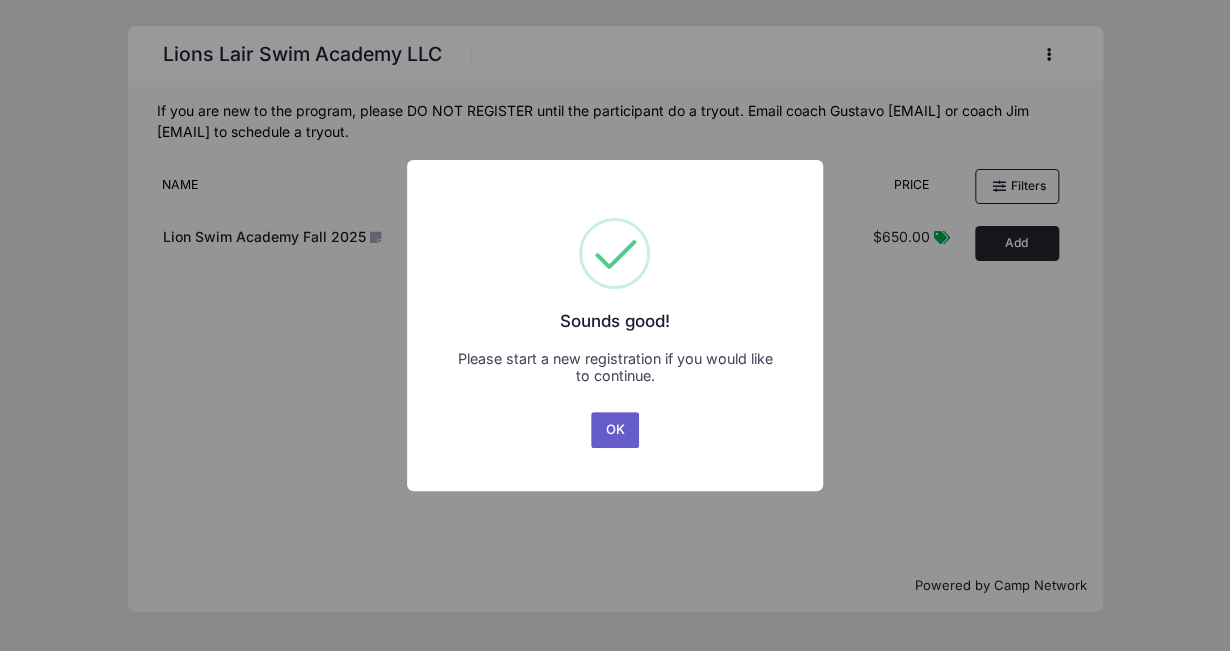 click on "OK" at bounding box center [615, 430] 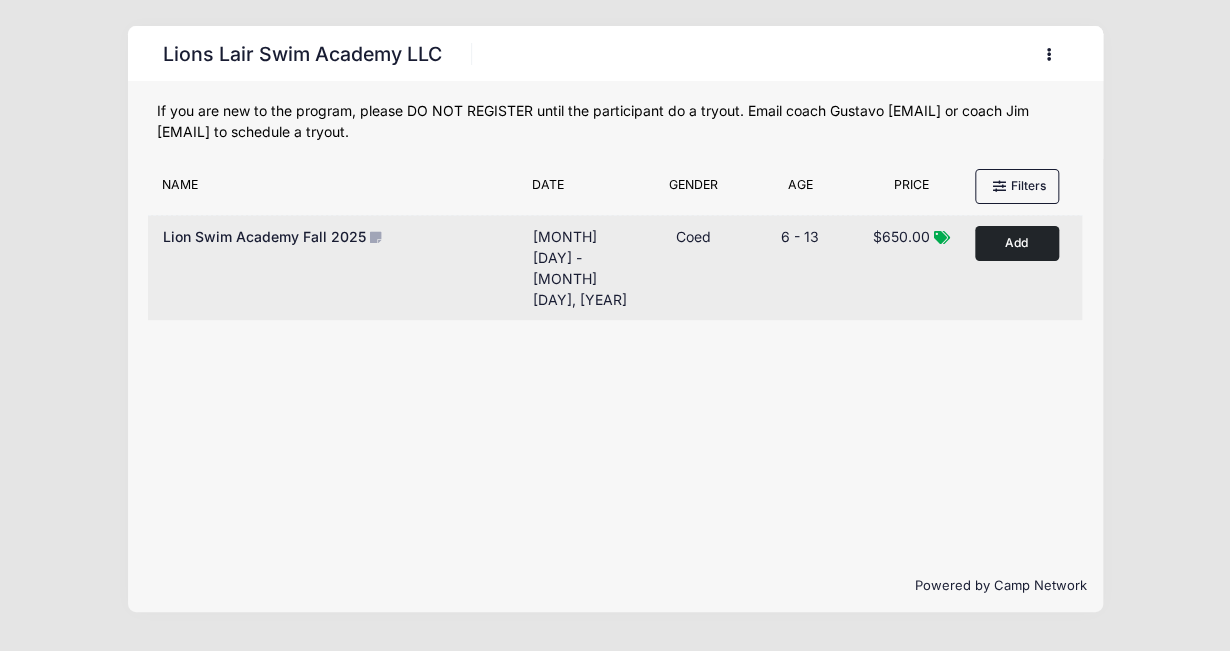 click on "Add  to Cart" at bounding box center (1017, 243) 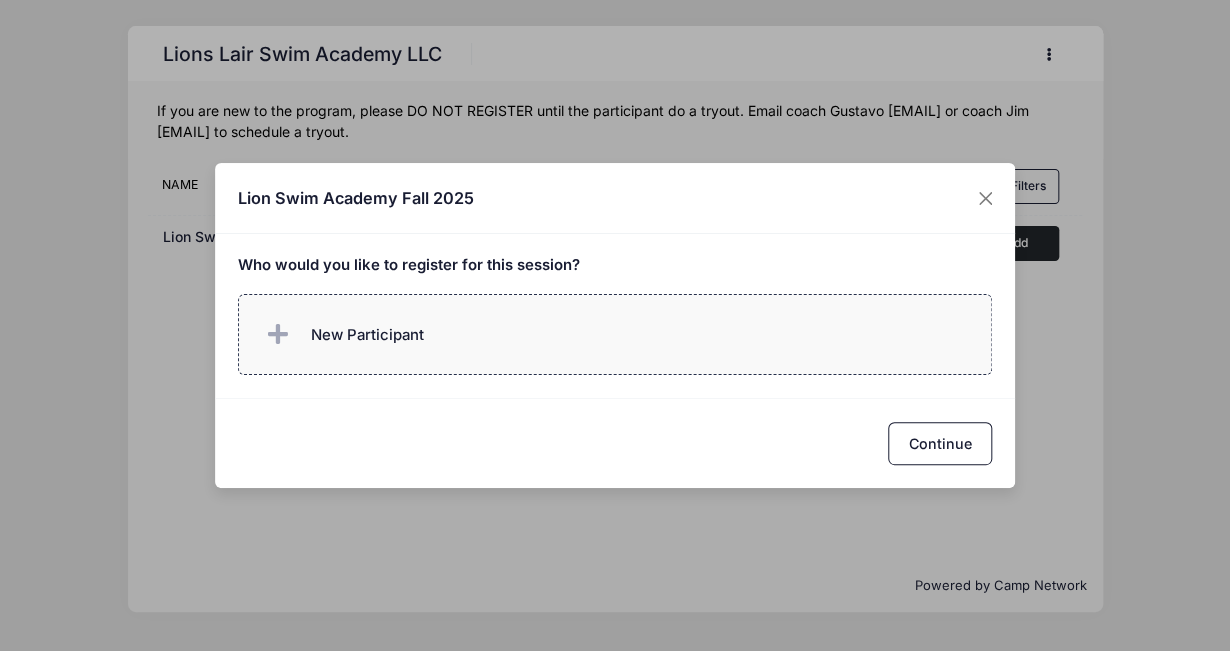 click on "New Participant" at bounding box center [367, 335] 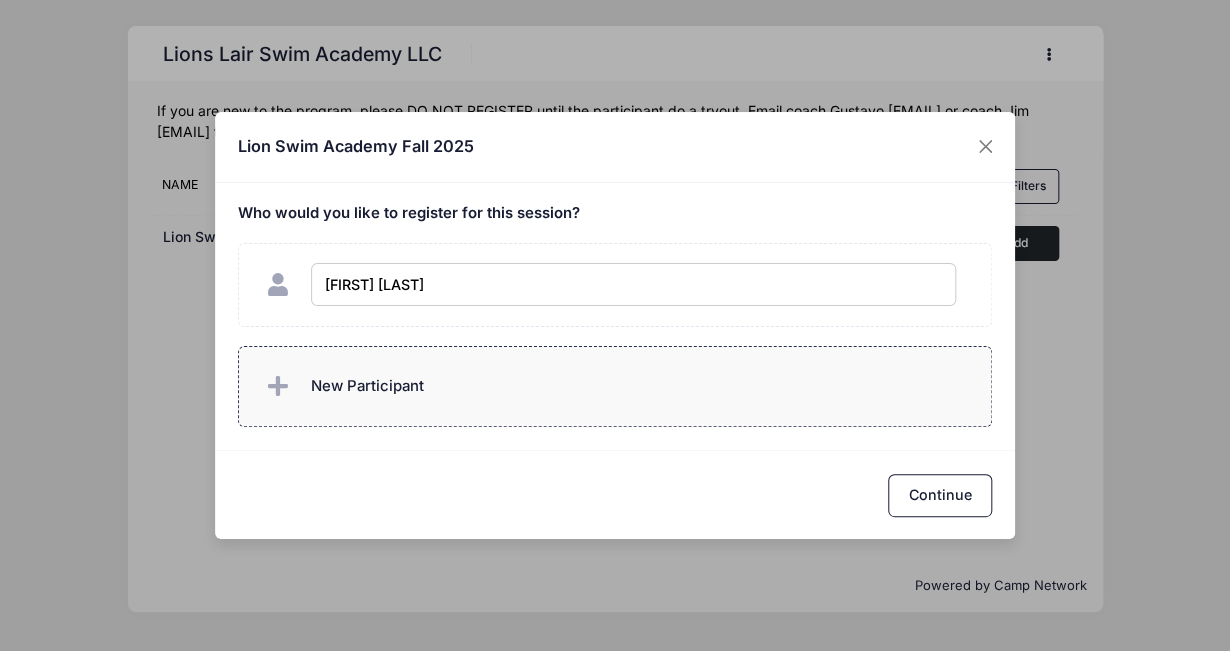 type on "Yohao Chang" 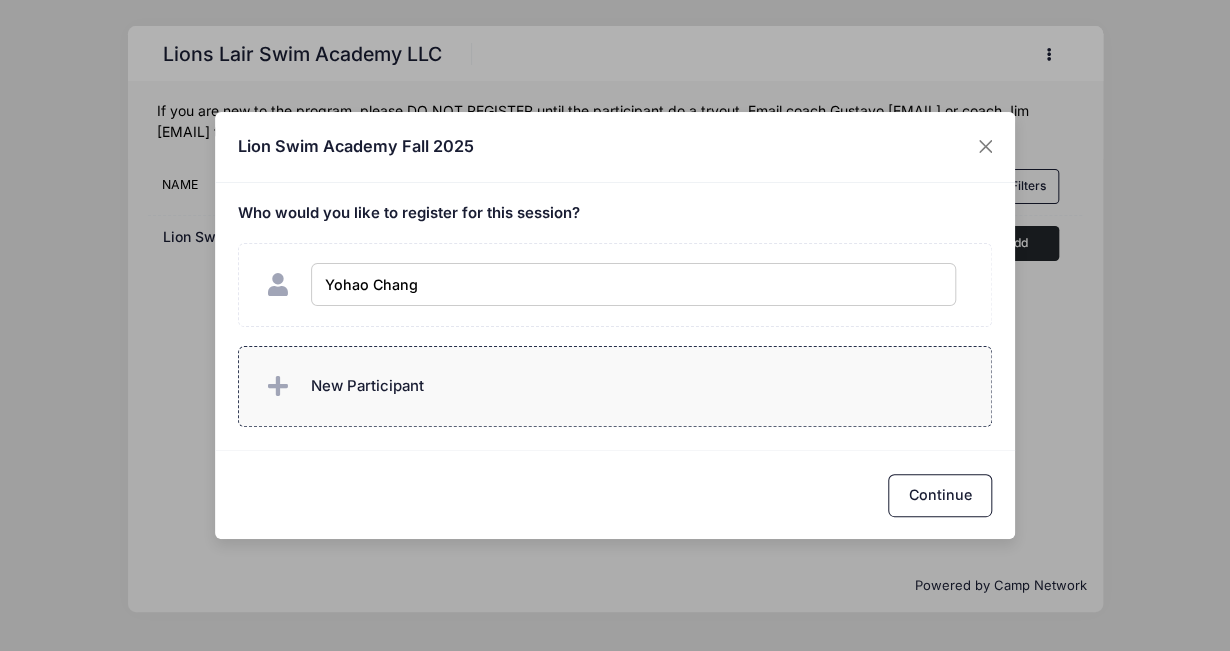checkbox on "true" 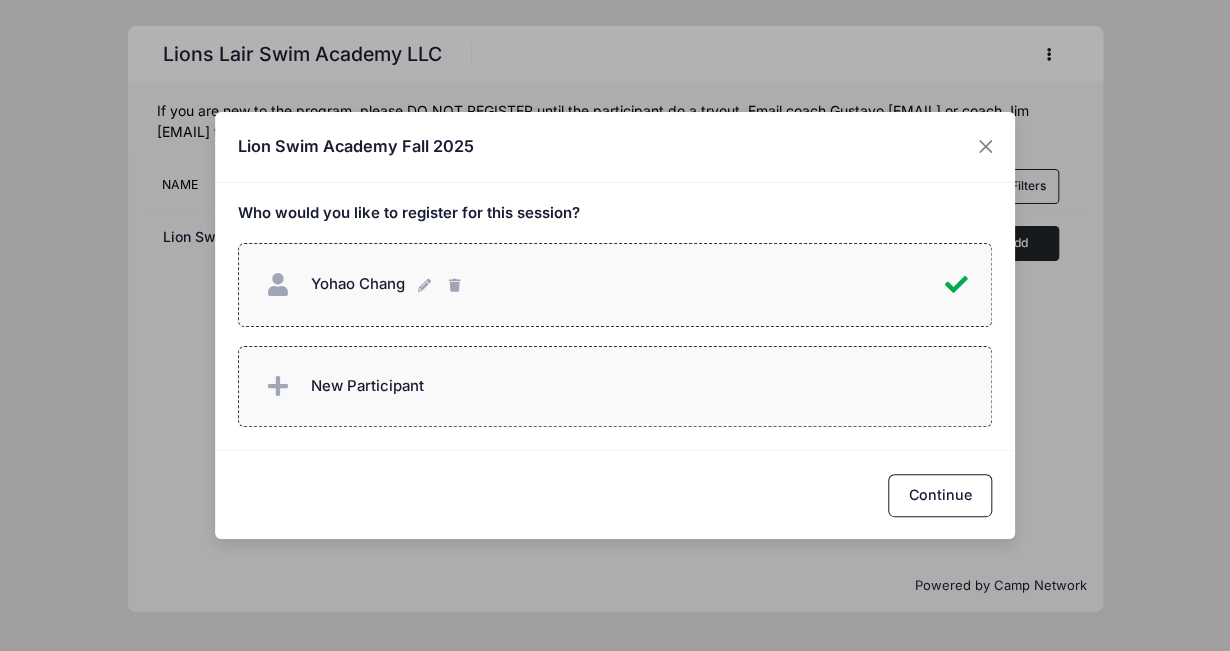 click on "New Participant" at bounding box center (367, 386) 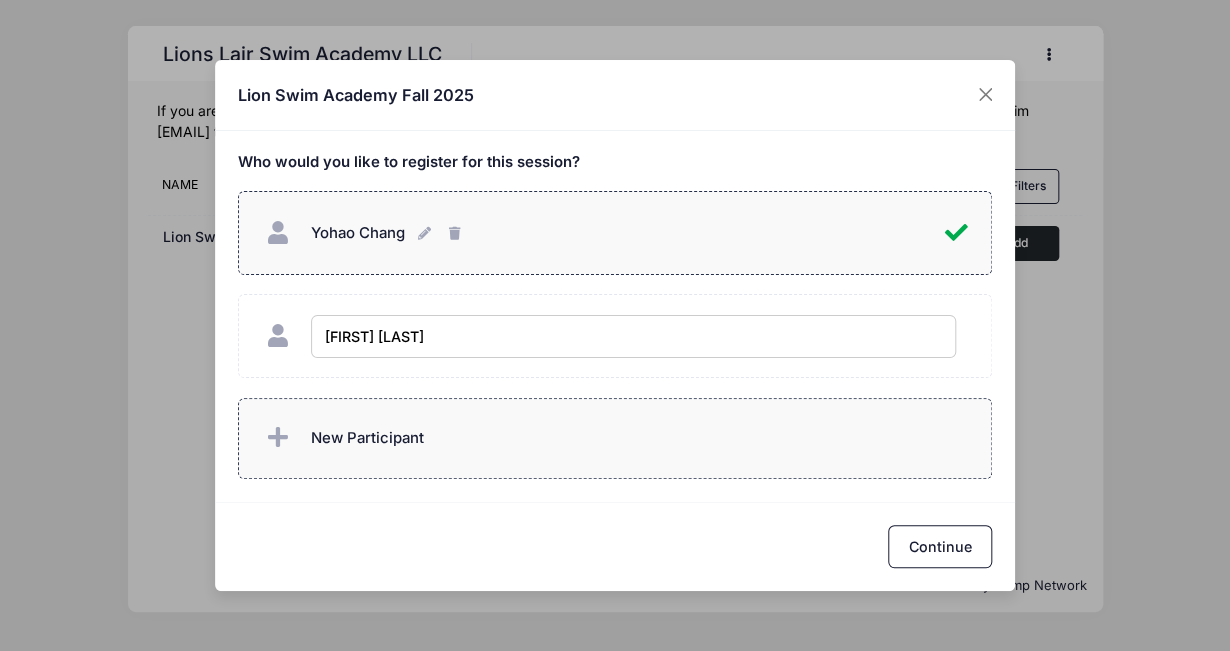 type on "[FIRST] [LAST]" 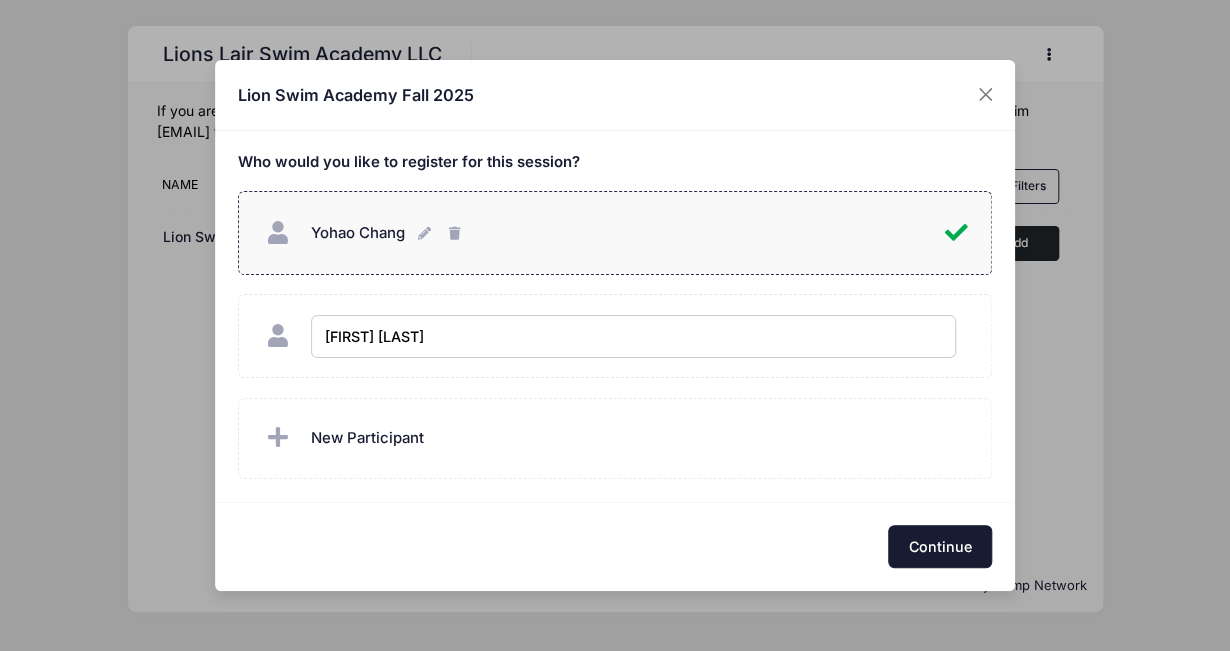 checkbox on "true" 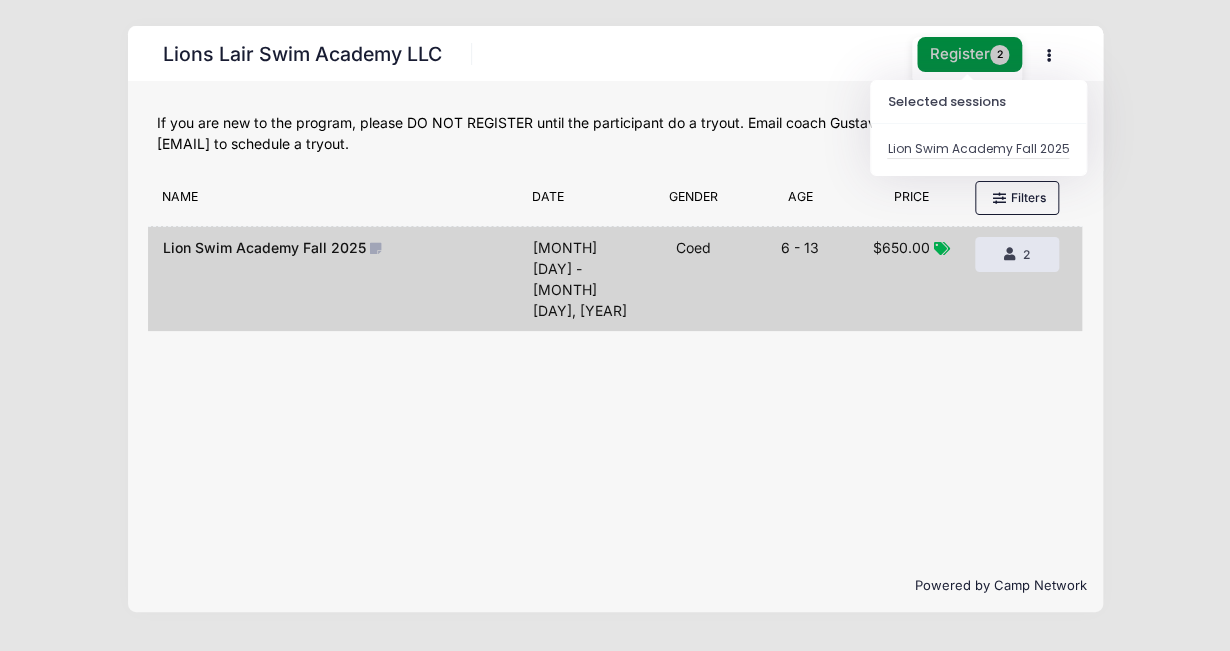 click on "Register  2" at bounding box center [970, 54] 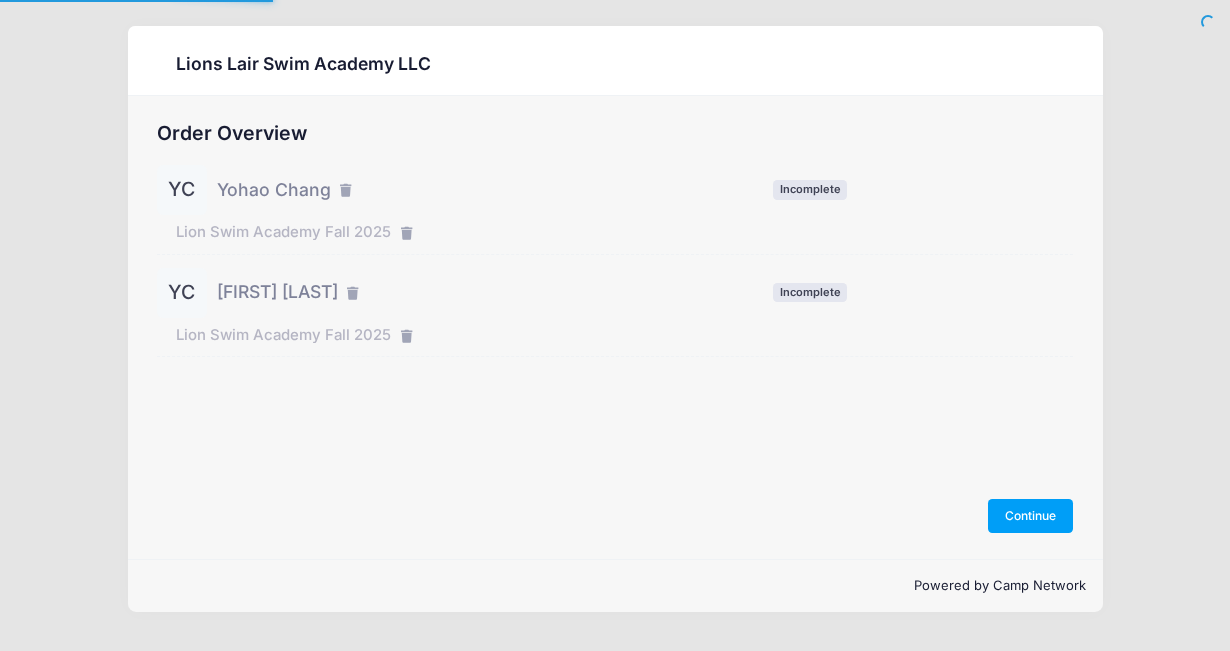 scroll, scrollTop: 0, scrollLeft: 0, axis: both 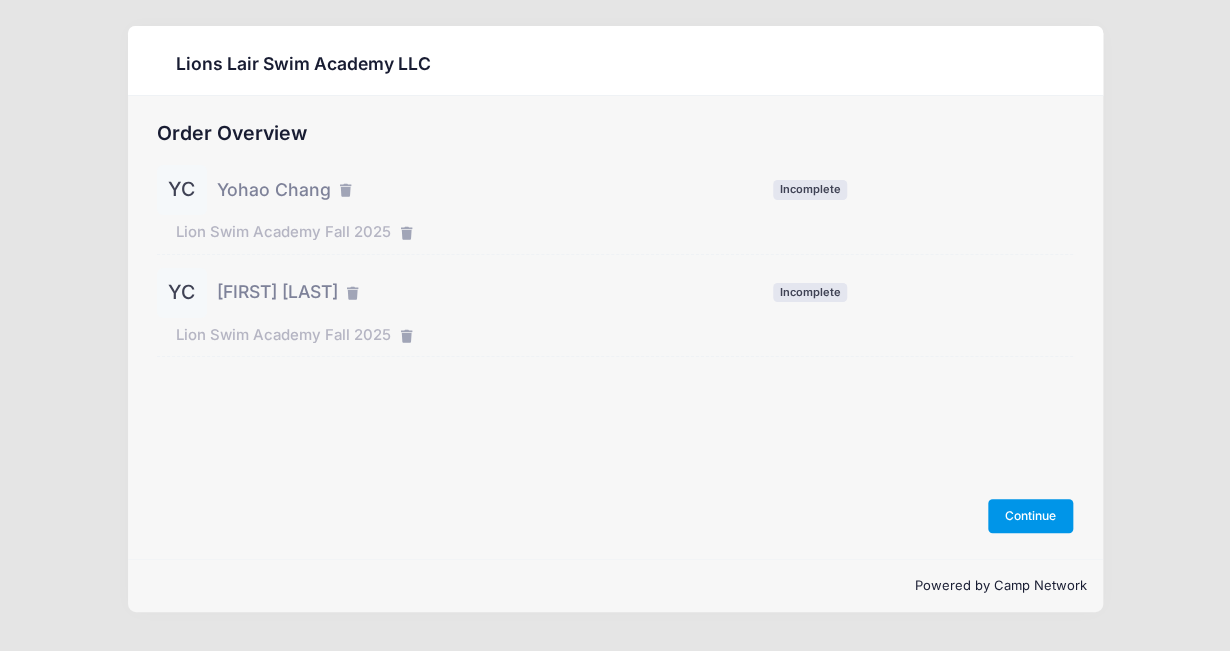 drag, startPoint x: 1011, startPoint y: 511, endPoint x: 1033, endPoint y: 489, distance: 31.112698 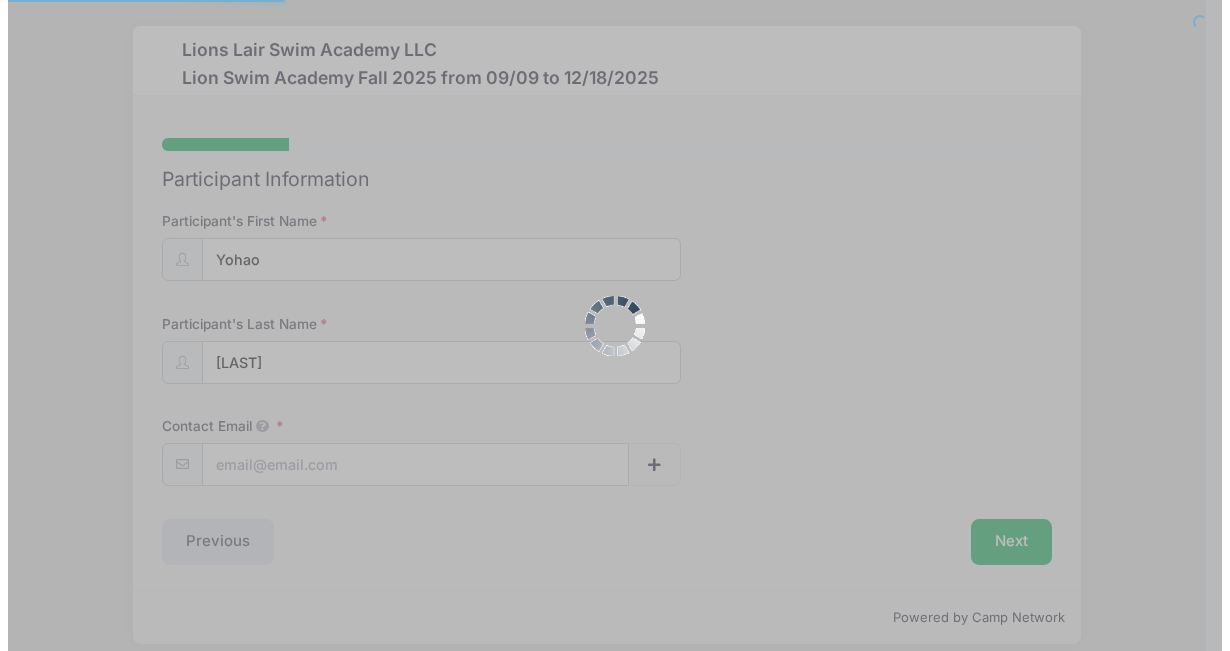 scroll, scrollTop: 0, scrollLeft: 0, axis: both 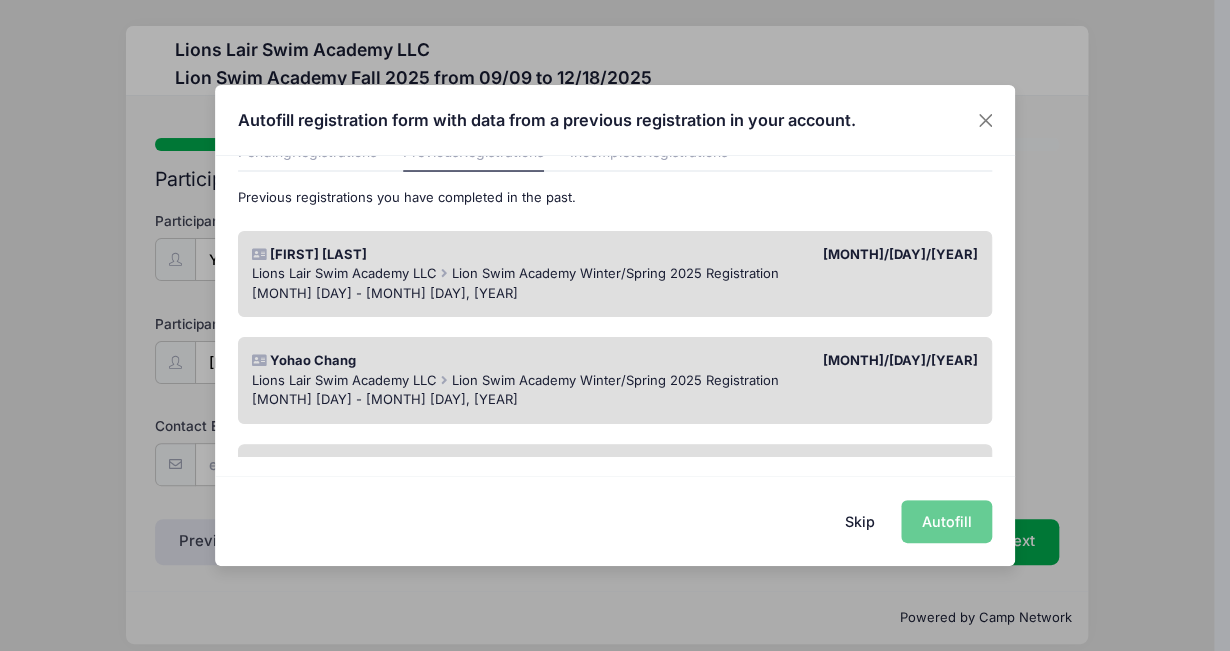 click on "Yohao Chang" at bounding box center (428, 361) 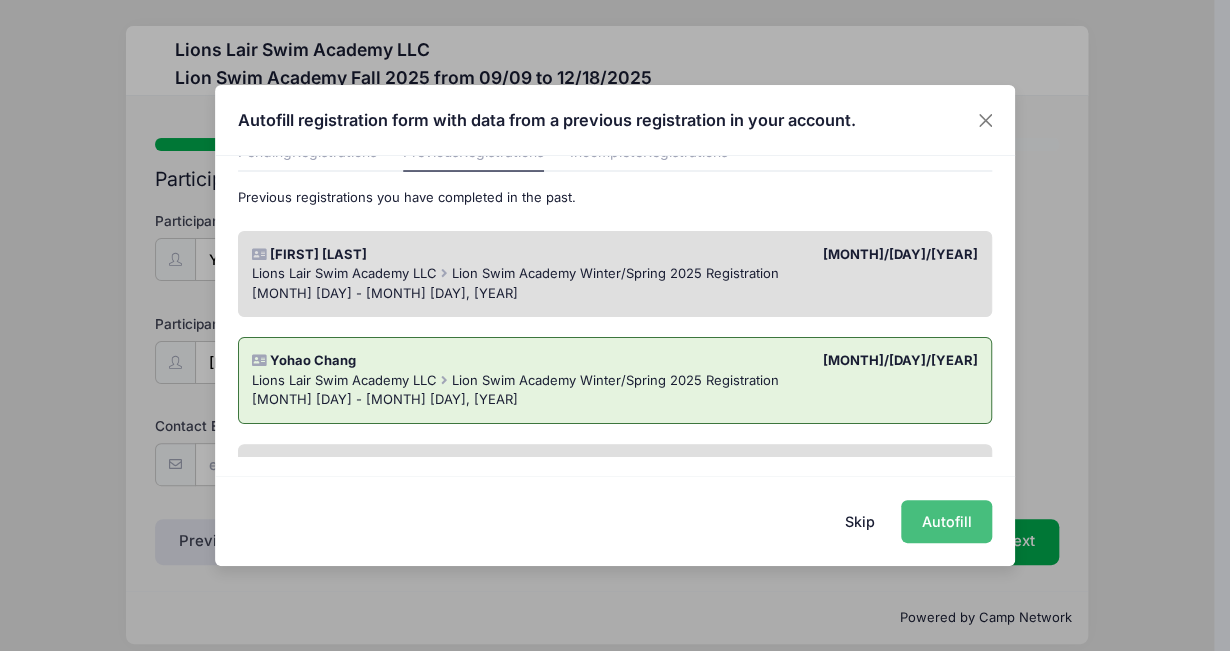 click on "Autofill" at bounding box center (946, 521) 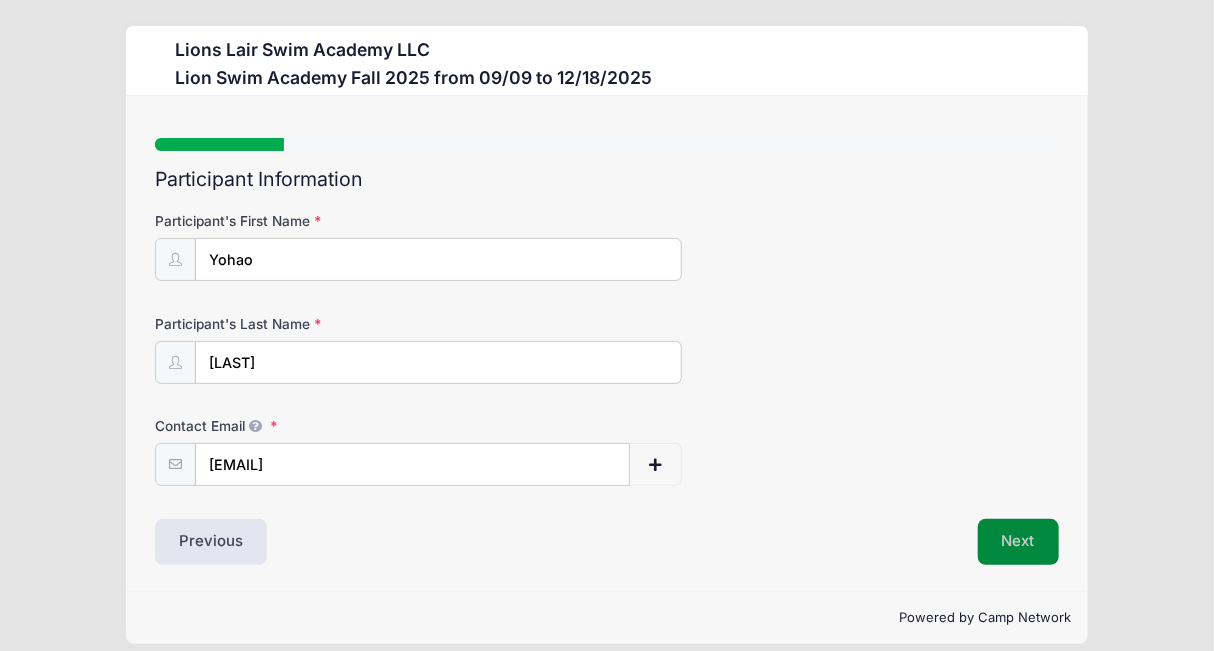 click on "Next" at bounding box center [1018, 542] 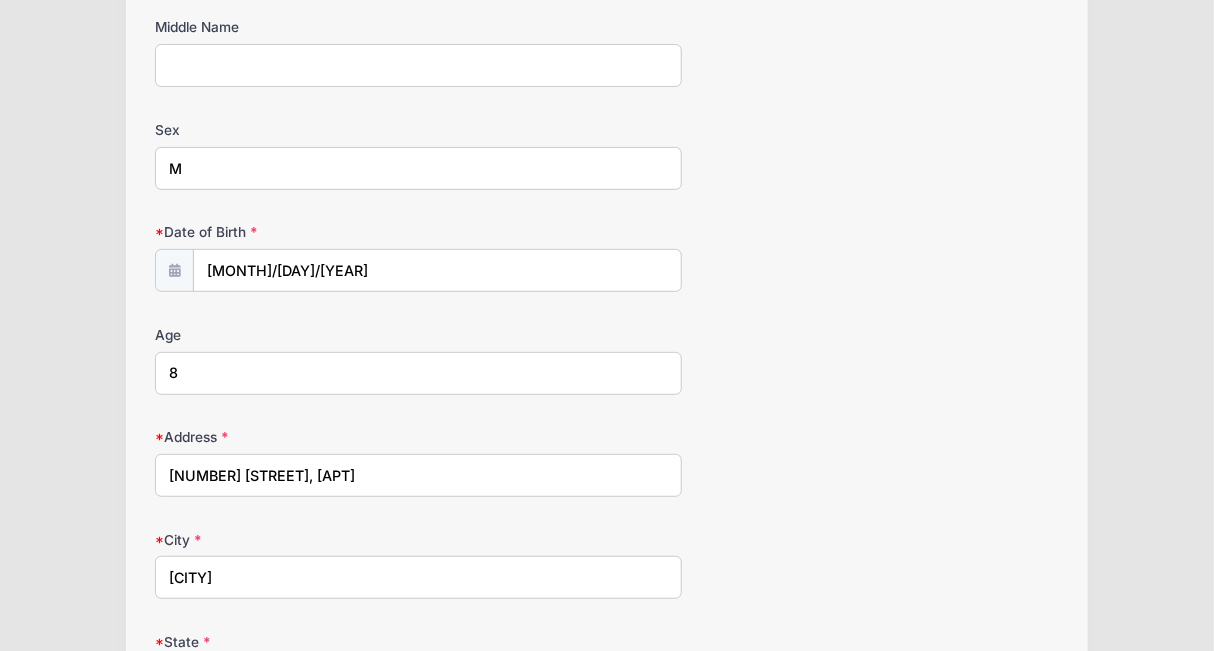 scroll, scrollTop: 300, scrollLeft: 0, axis: vertical 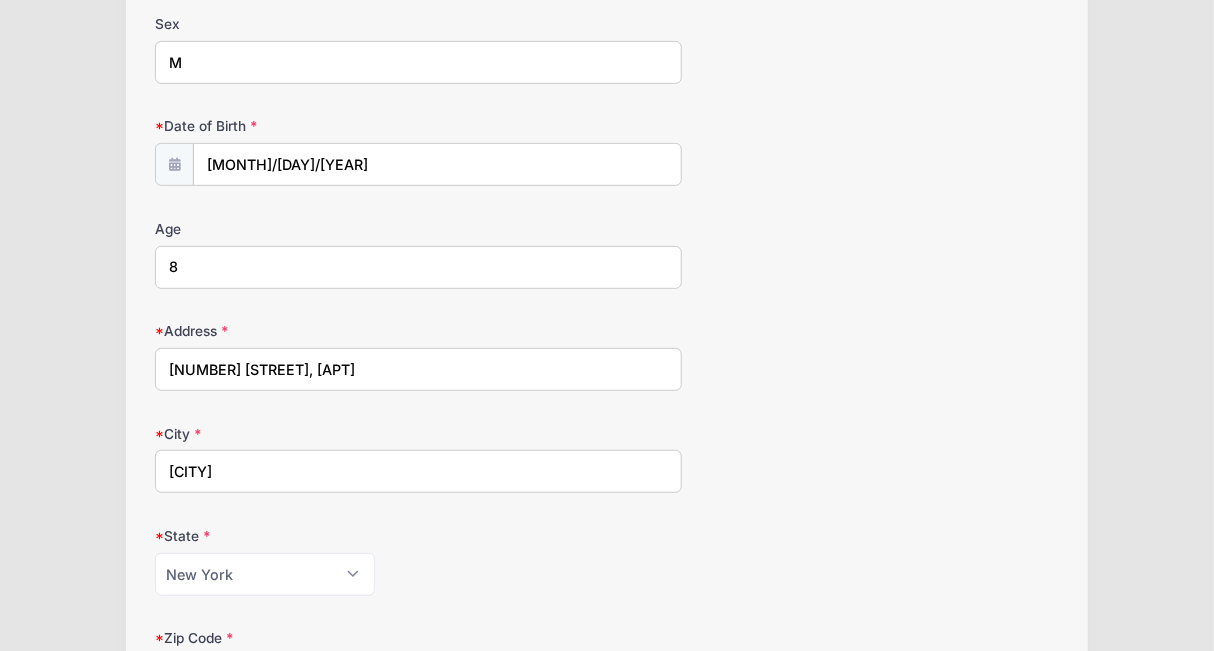 drag, startPoint x: 196, startPoint y: 269, endPoint x: 124, endPoint y: 259, distance: 72.691124 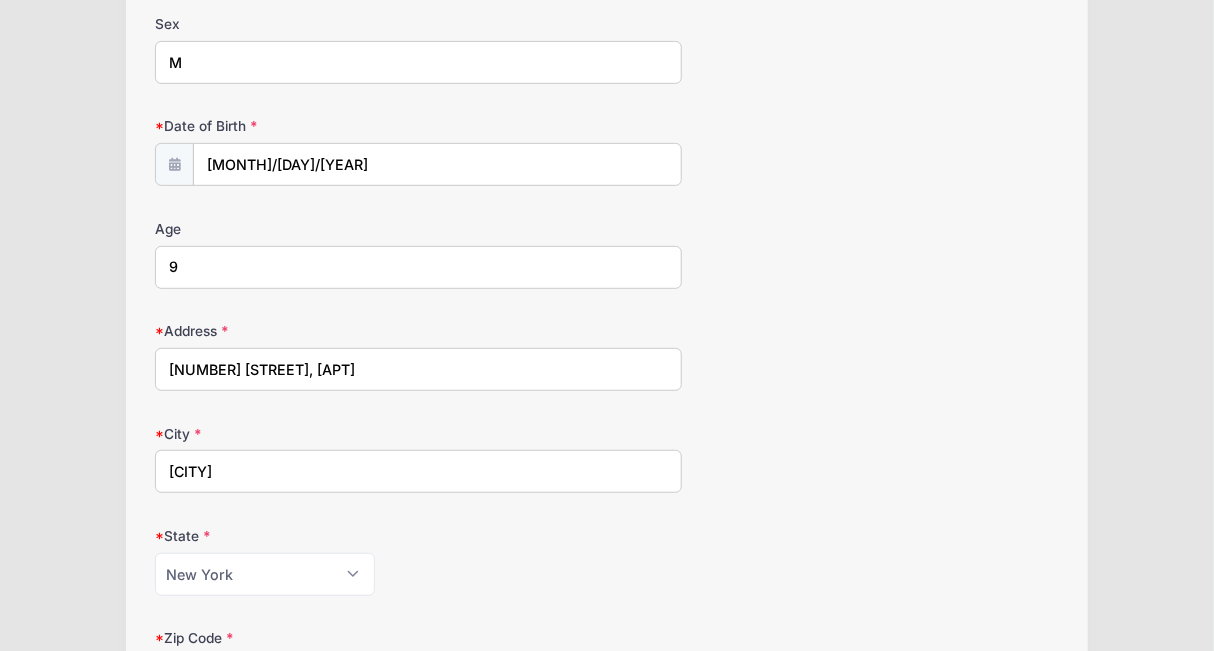 type on "9" 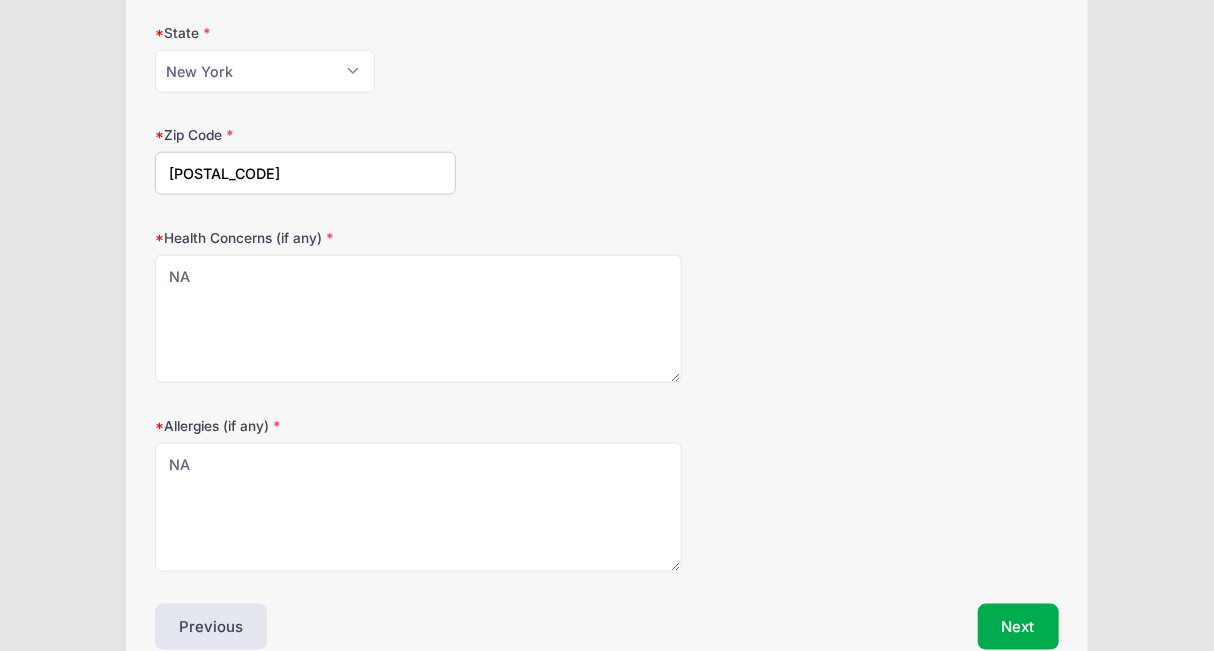scroll, scrollTop: 902, scrollLeft: 0, axis: vertical 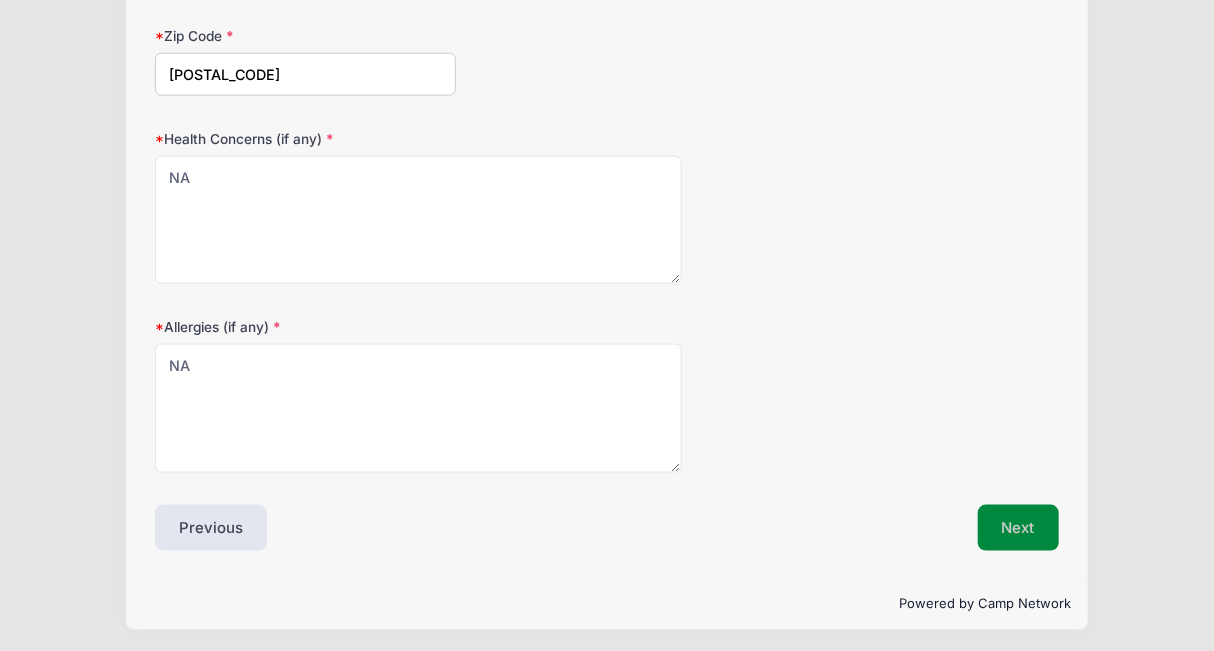 click on "Next" at bounding box center [1018, 528] 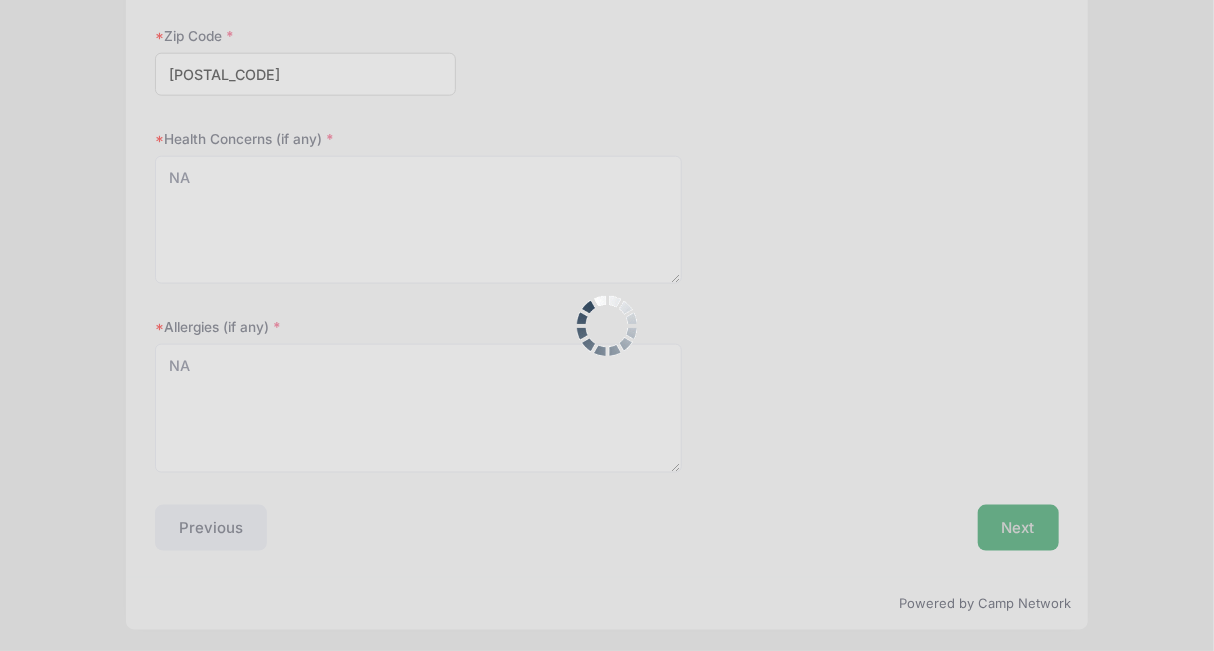 scroll, scrollTop: 0, scrollLeft: 0, axis: both 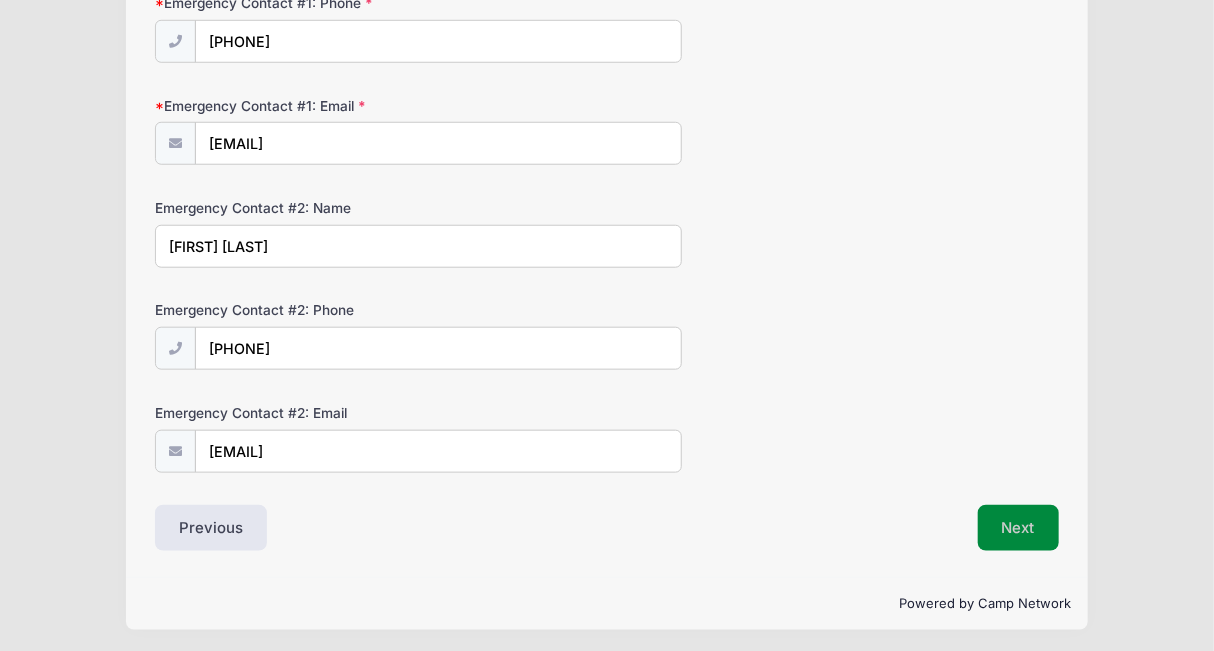 click on "Next" at bounding box center [1018, 528] 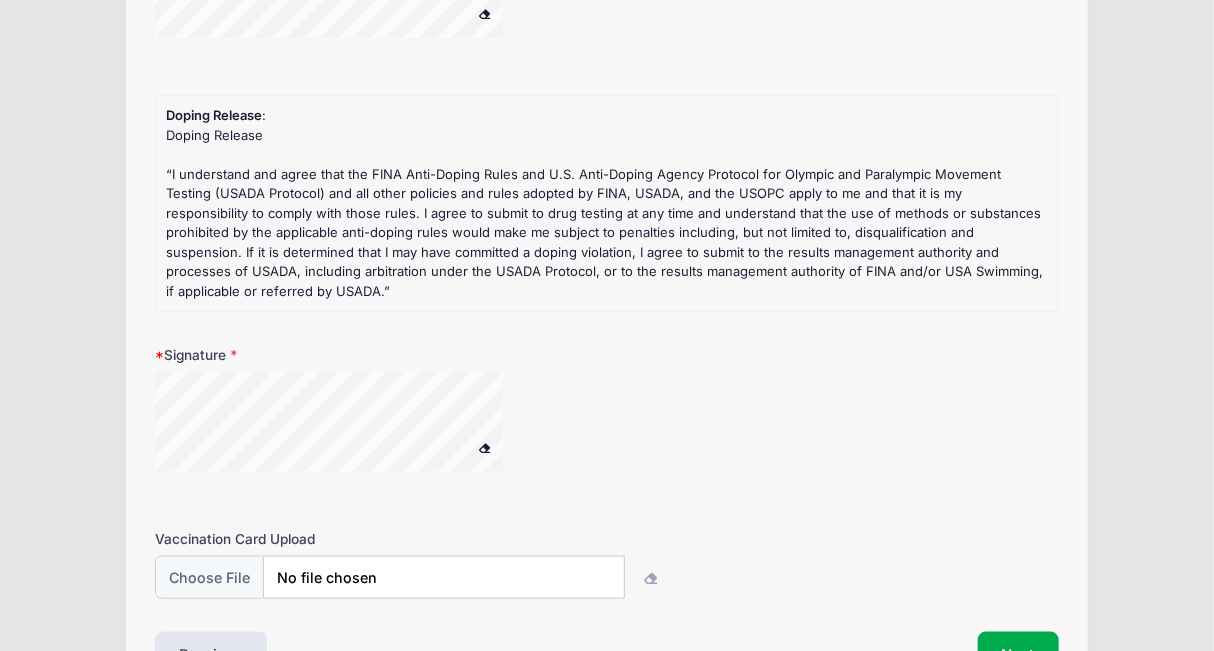 scroll, scrollTop: 57, scrollLeft: 0, axis: vertical 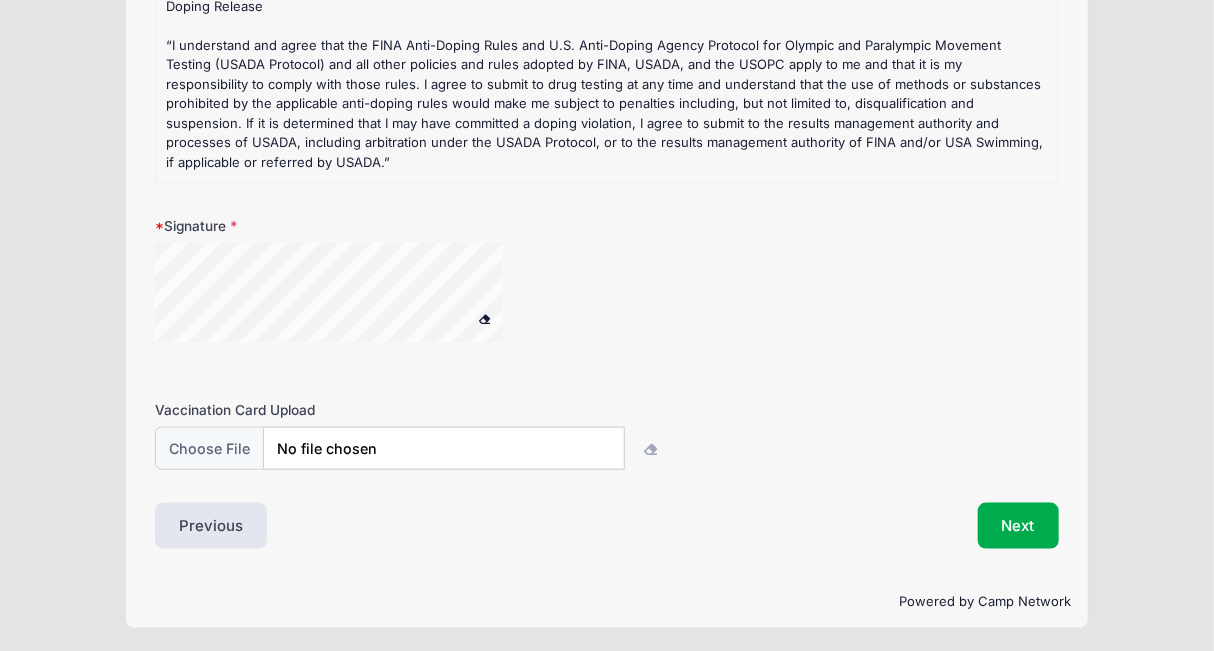 click at bounding box center [418, 305] 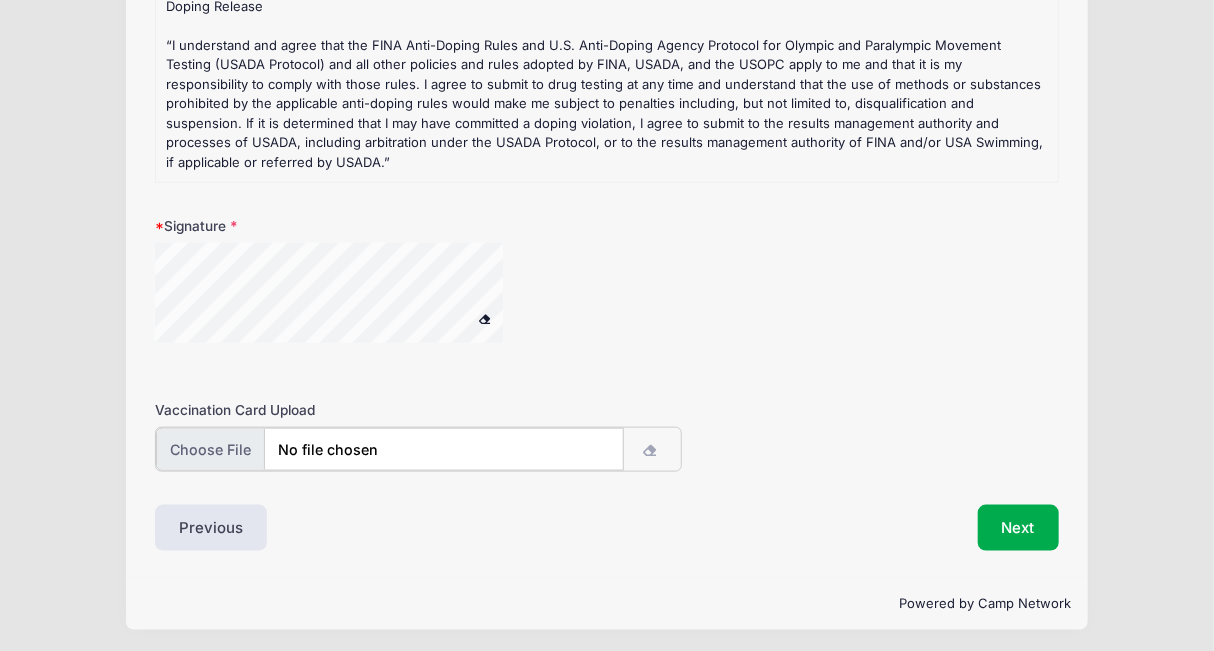 click at bounding box center [389, 449] 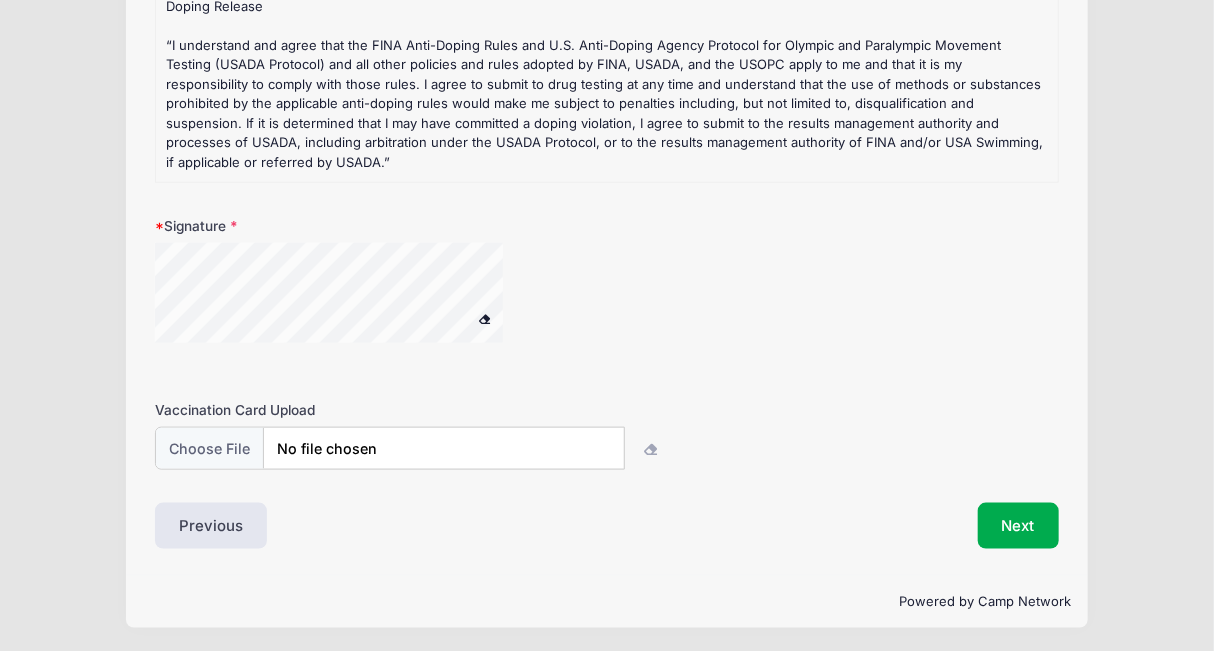 click on "Signature" at bounding box center (606, 292) 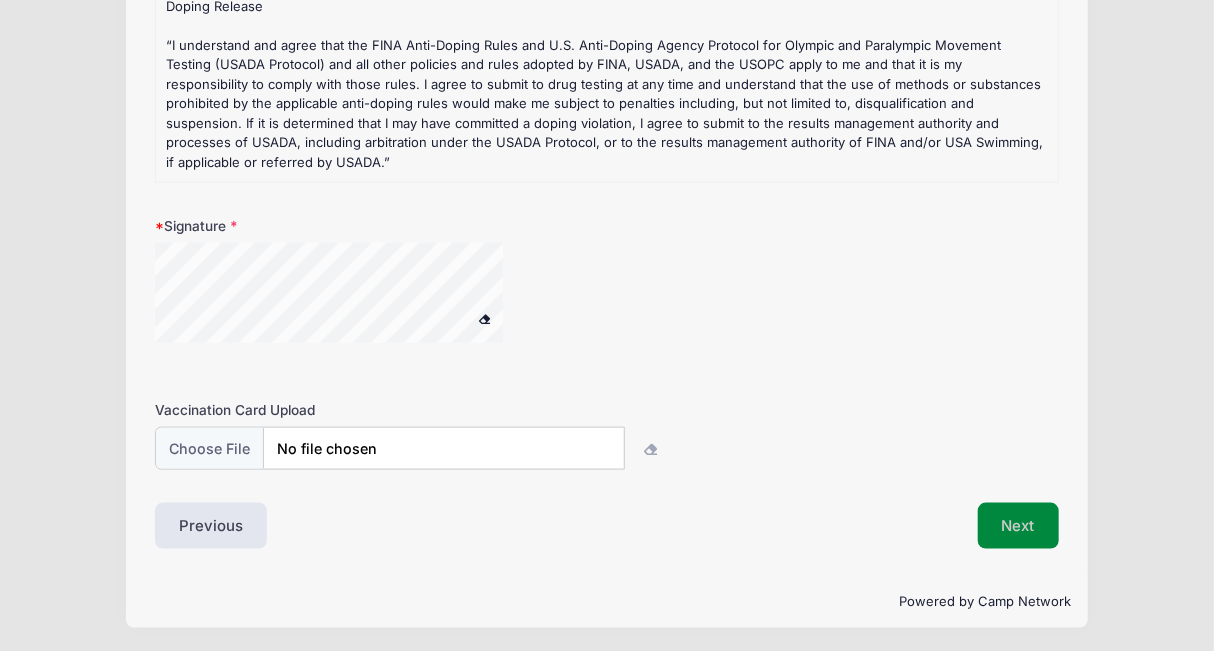 click on "Next" at bounding box center [1018, 526] 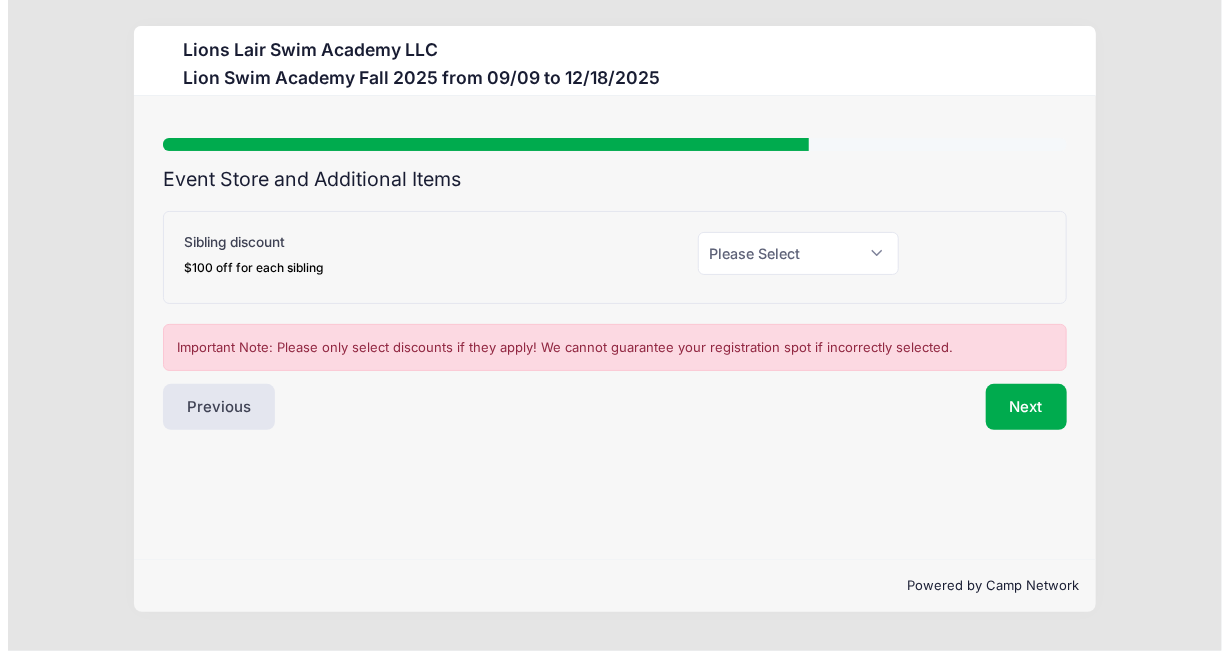 scroll, scrollTop: 0, scrollLeft: 0, axis: both 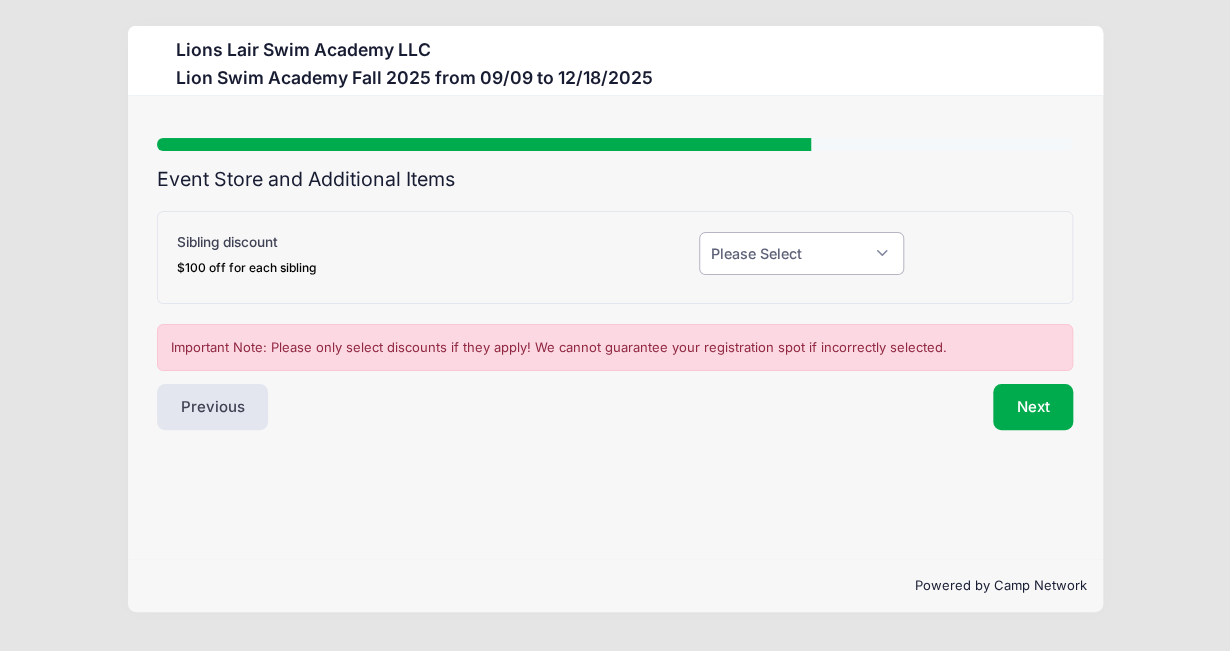 click on "Please Select Yes (-$100.00)
No" at bounding box center (801, 253) 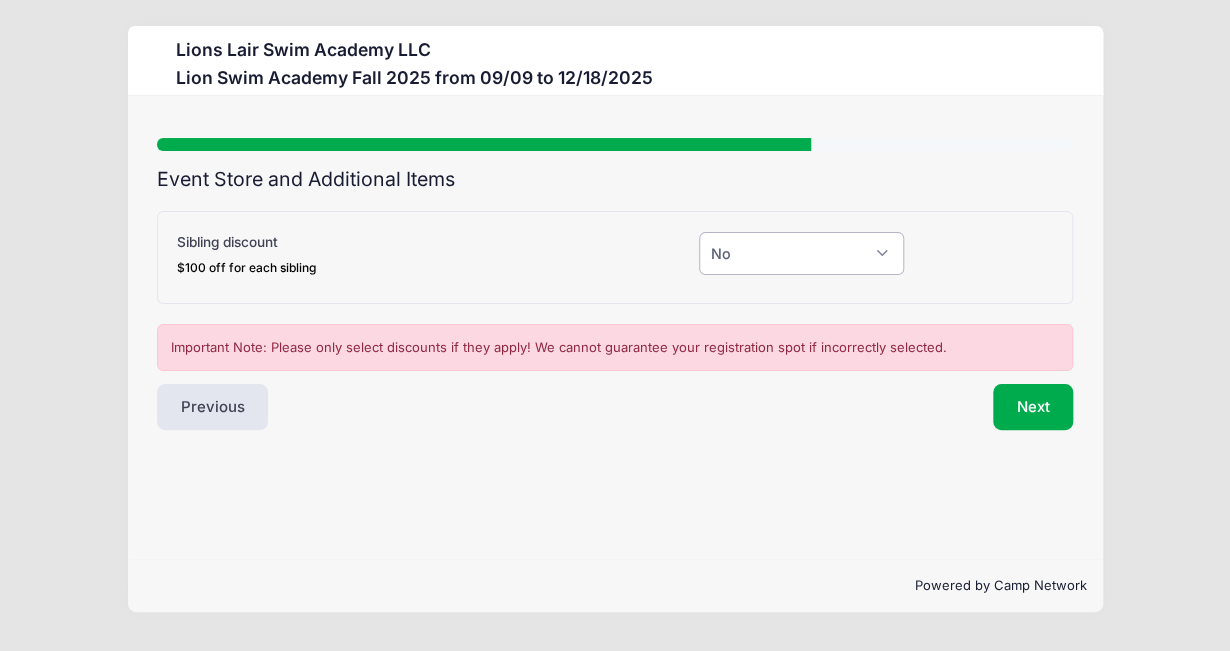 click on "Please Select Yes (-$100.00)
No" at bounding box center [801, 253] 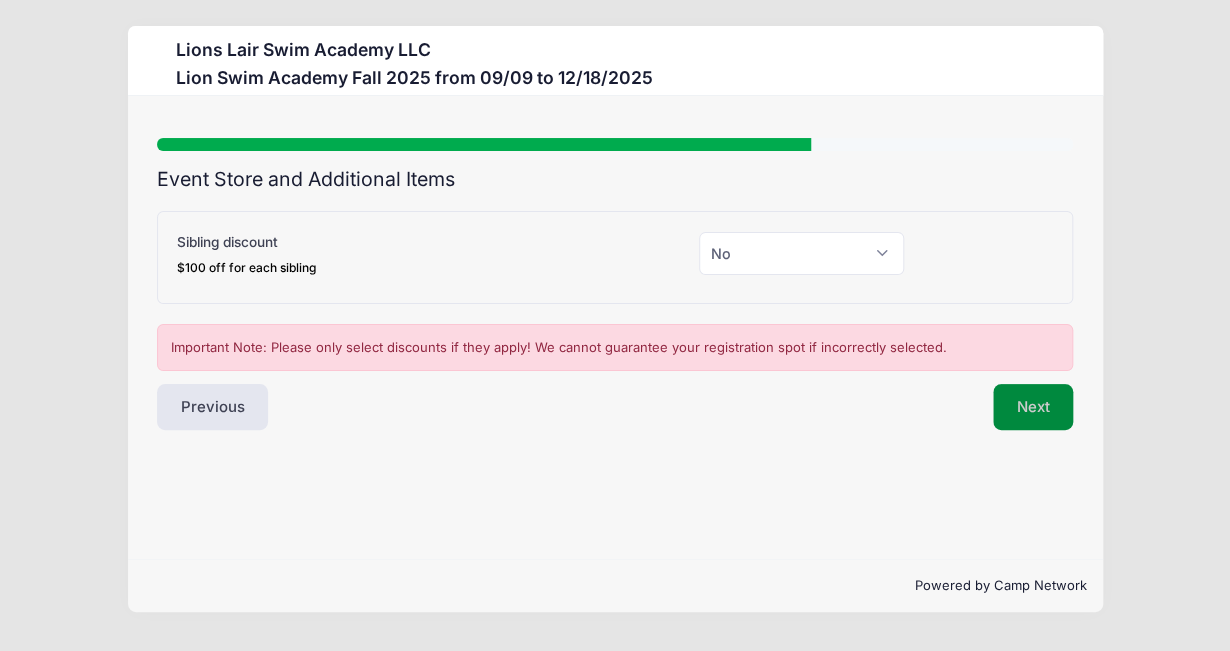 click on "Next" at bounding box center [1033, 407] 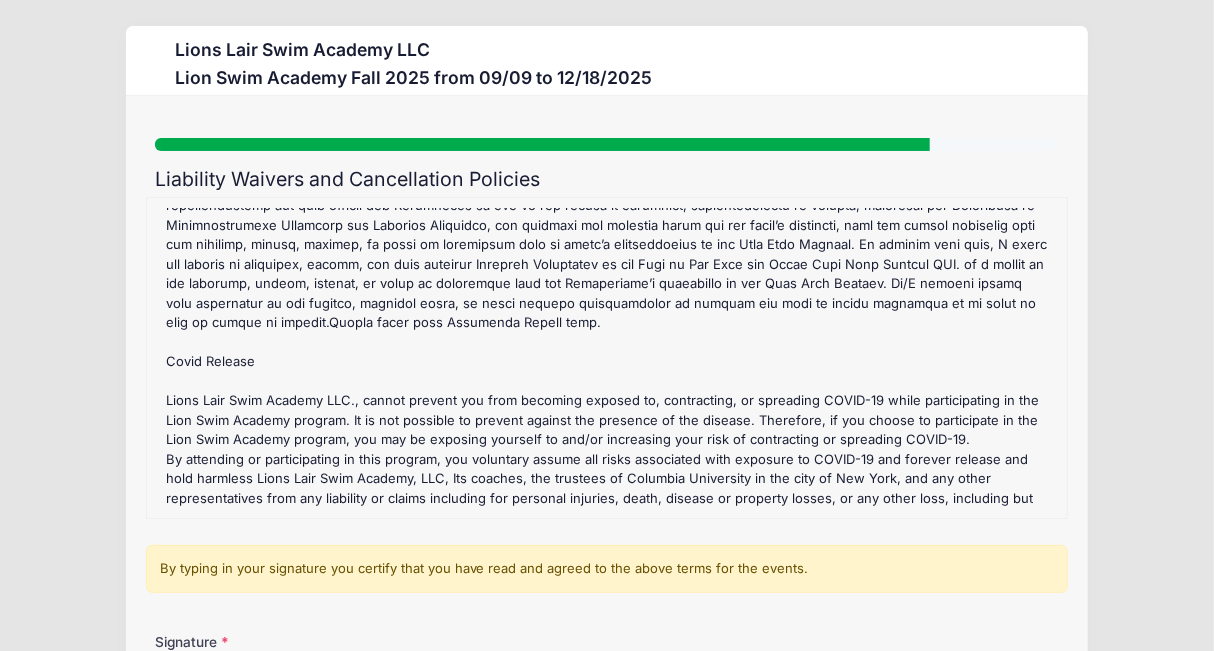 scroll, scrollTop: 402, scrollLeft: 0, axis: vertical 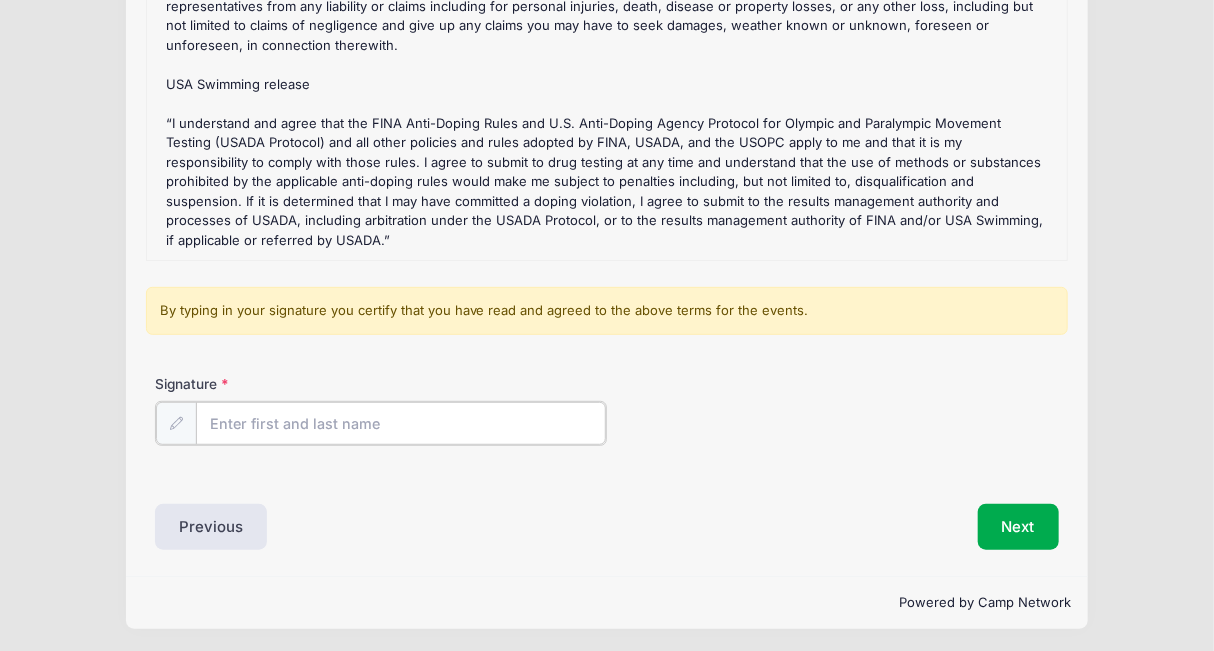 click on "Signature" at bounding box center [401, 423] 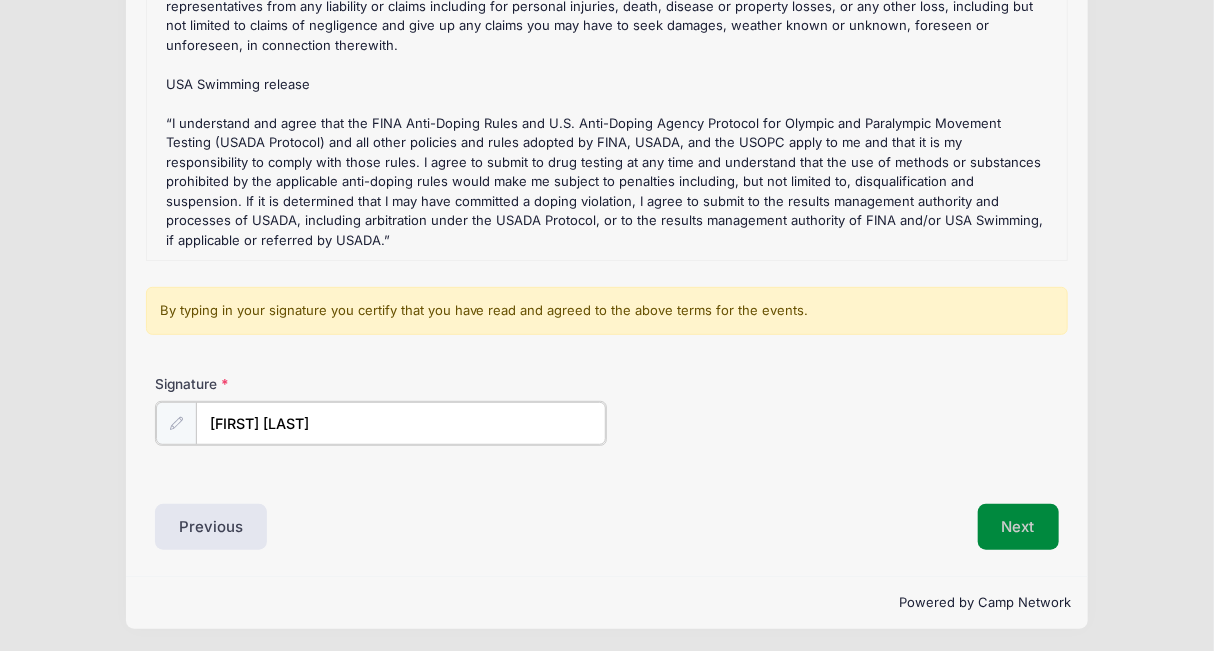 type on "Peggy Huang" 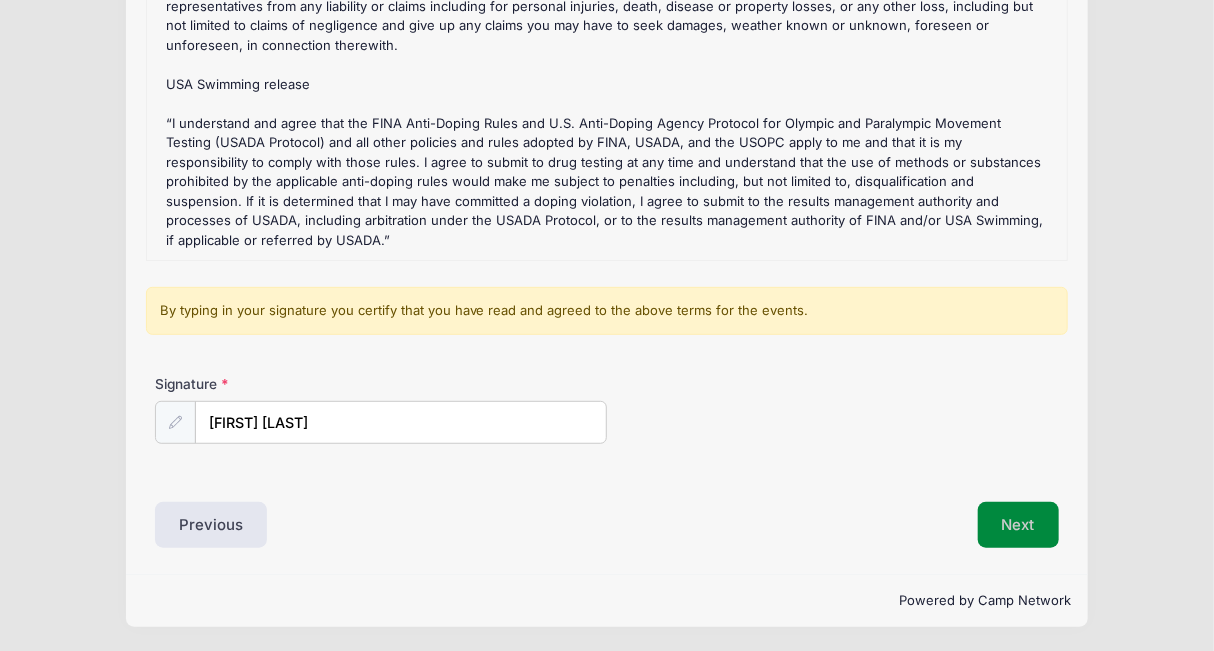 click on "Next" at bounding box center [1018, 525] 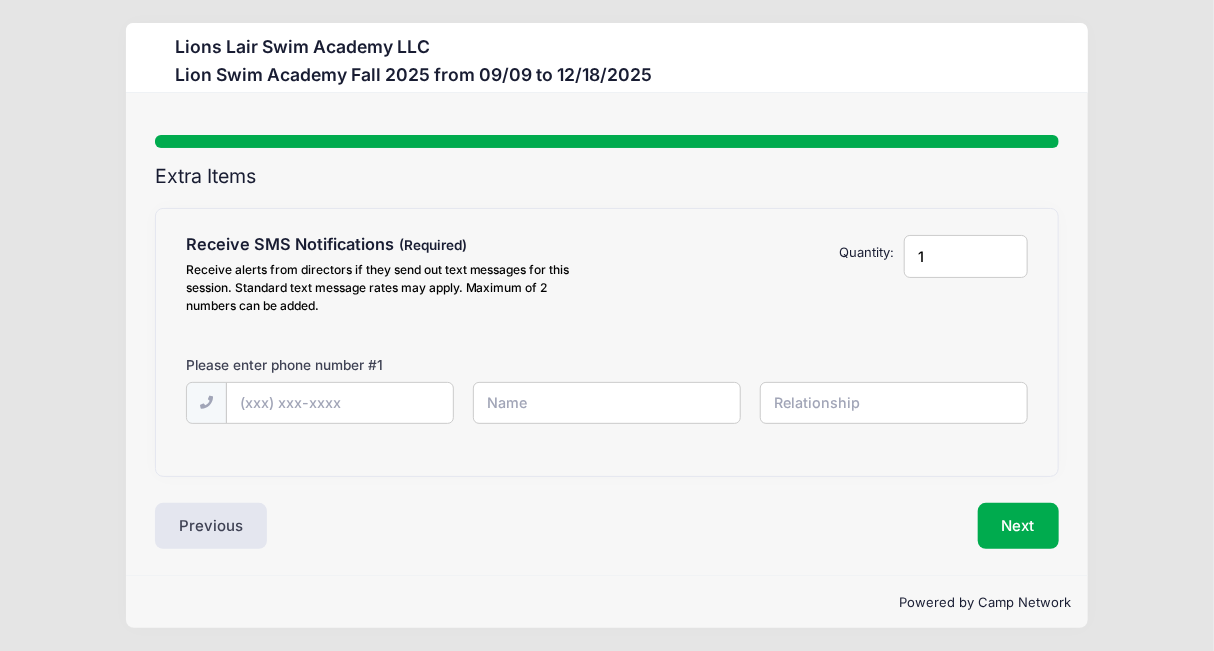 scroll, scrollTop: 0, scrollLeft: 0, axis: both 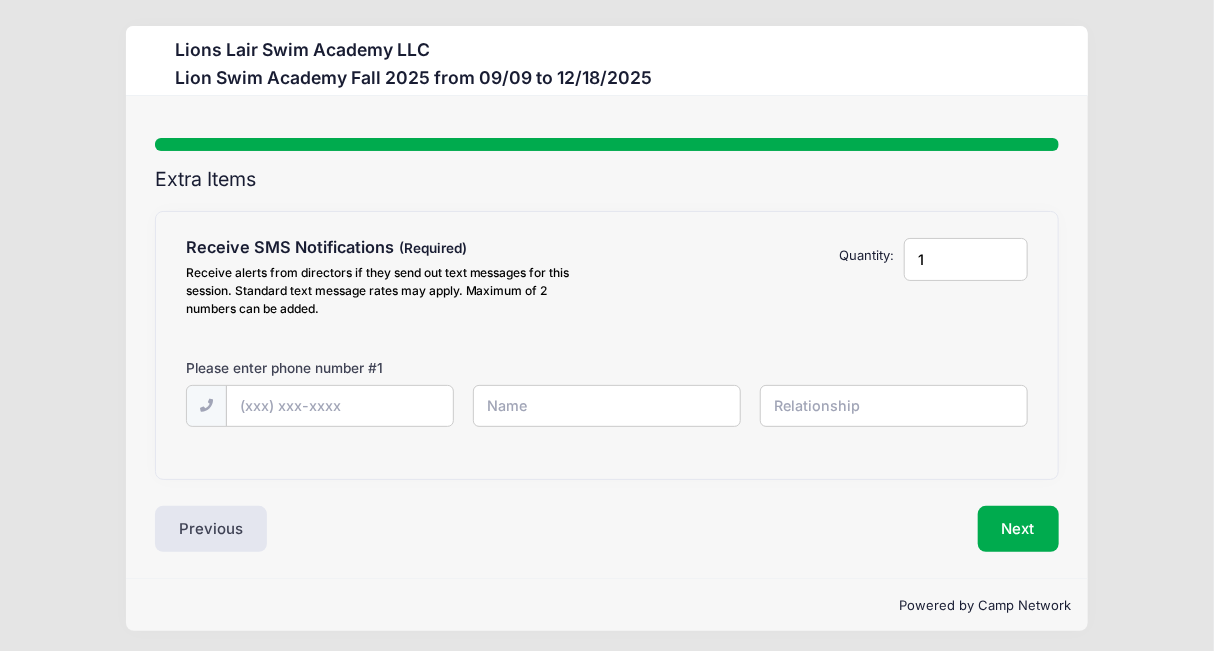 click on "1" at bounding box center (966, 259) 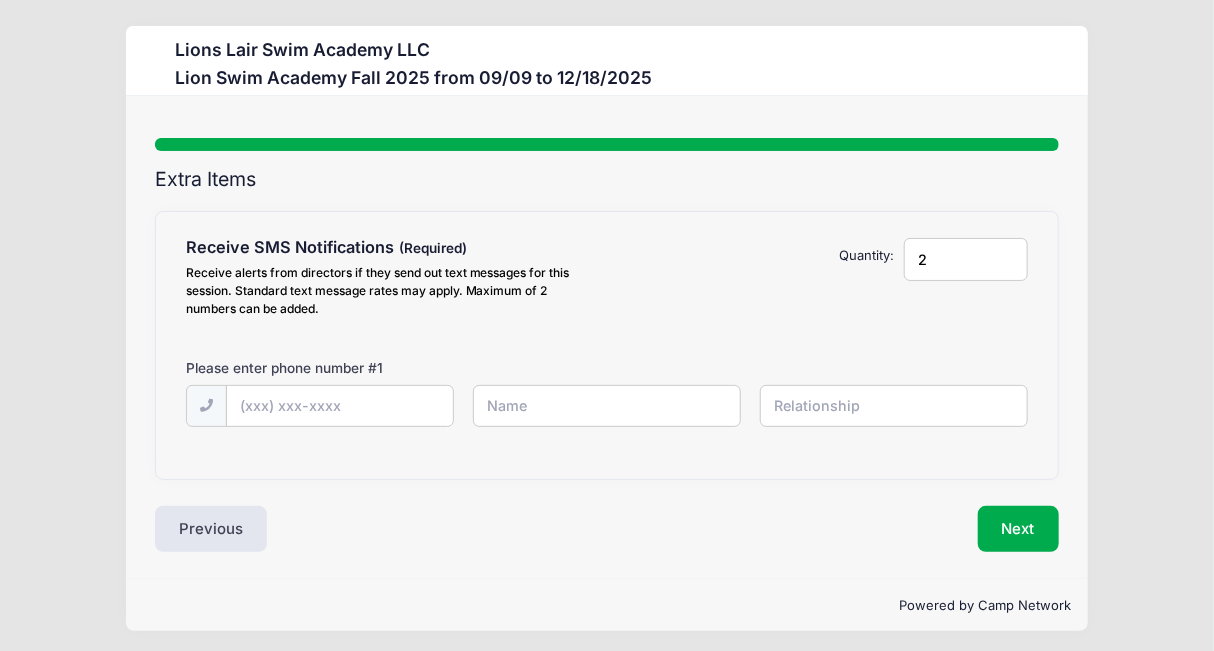 type on "2" 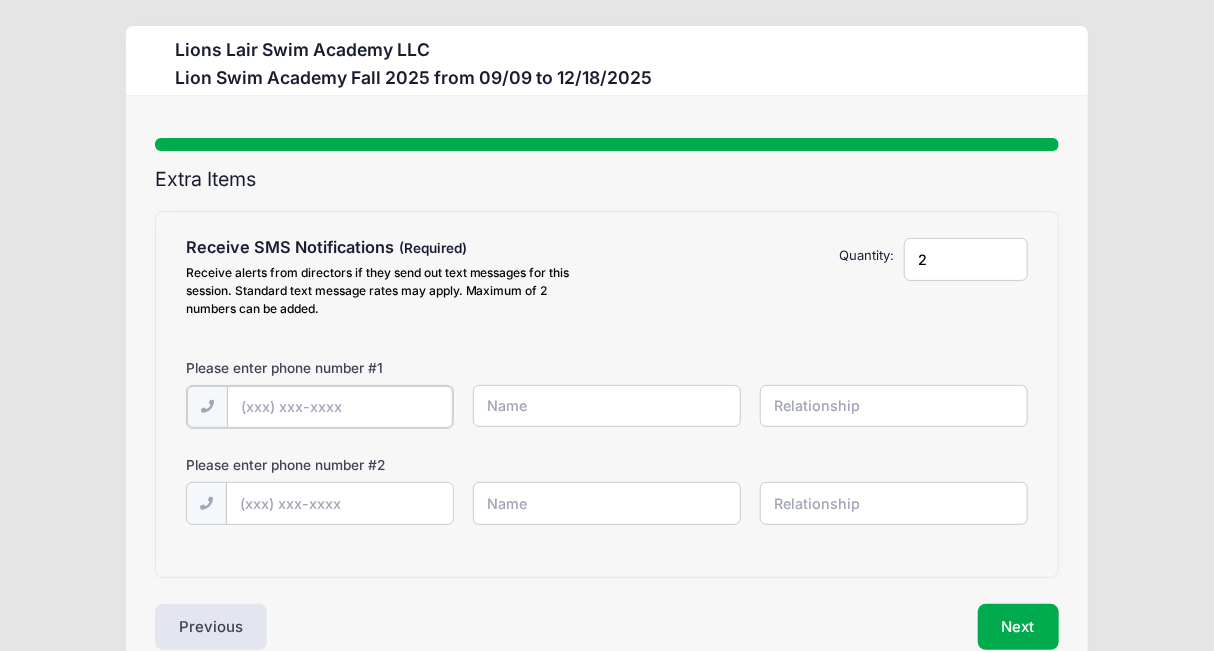 click at bounding box center (0, 0) 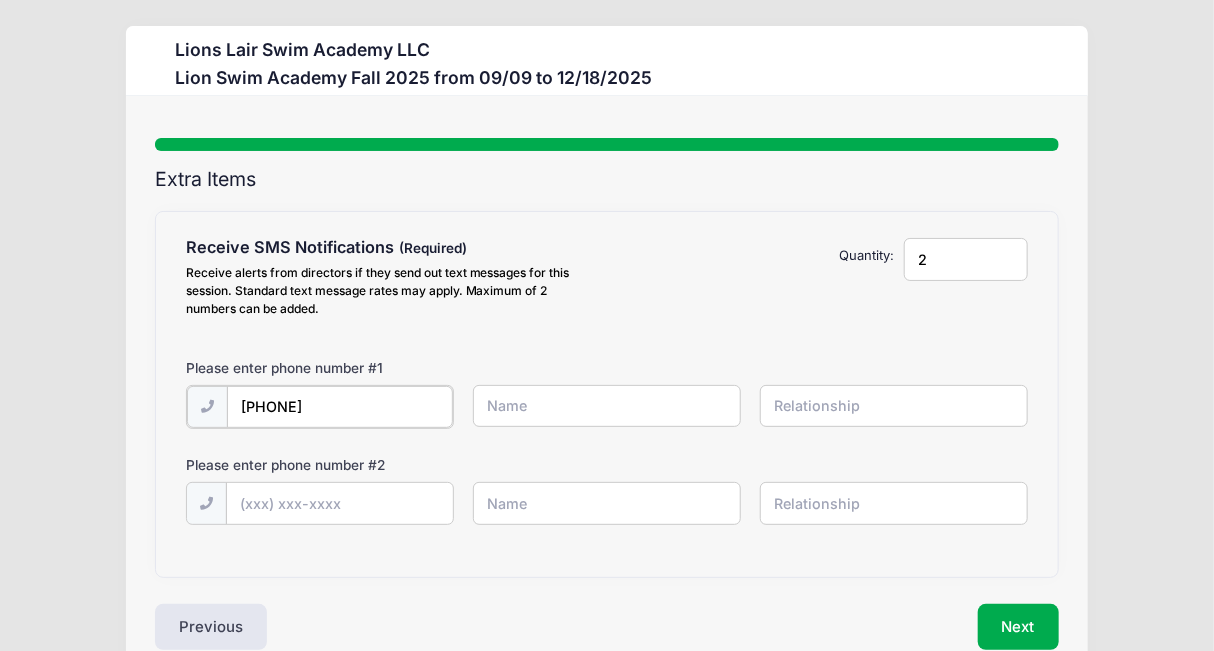 type on "(347) 574-5366" 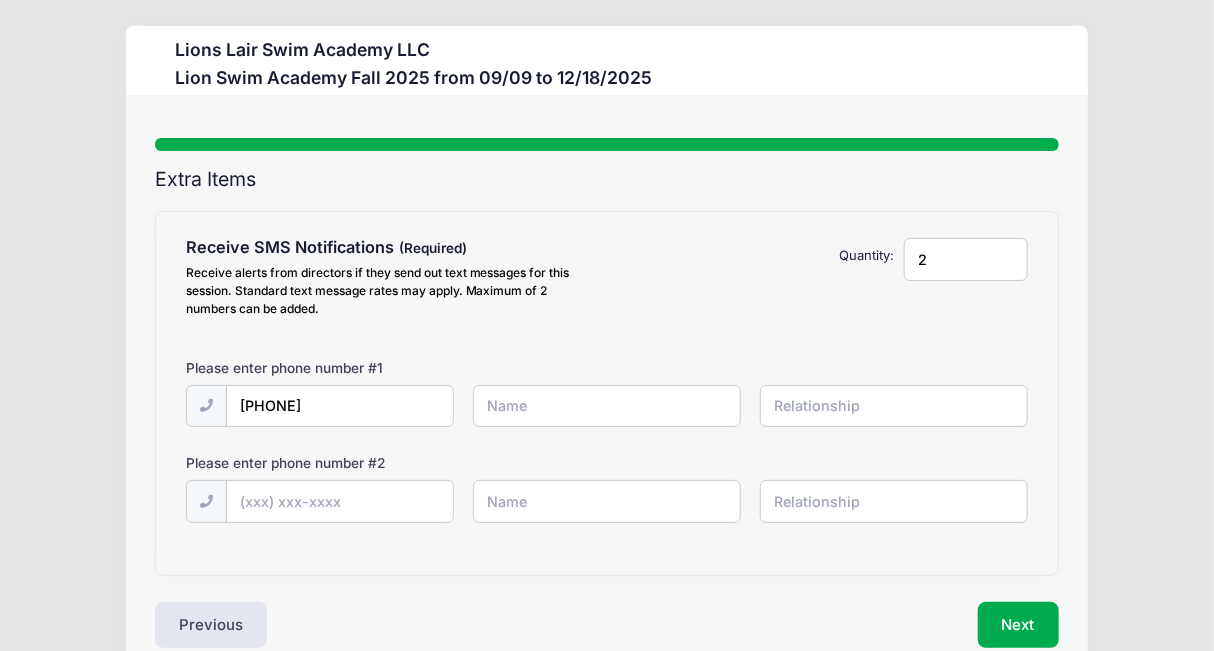 click at bounding box center (0, 0) 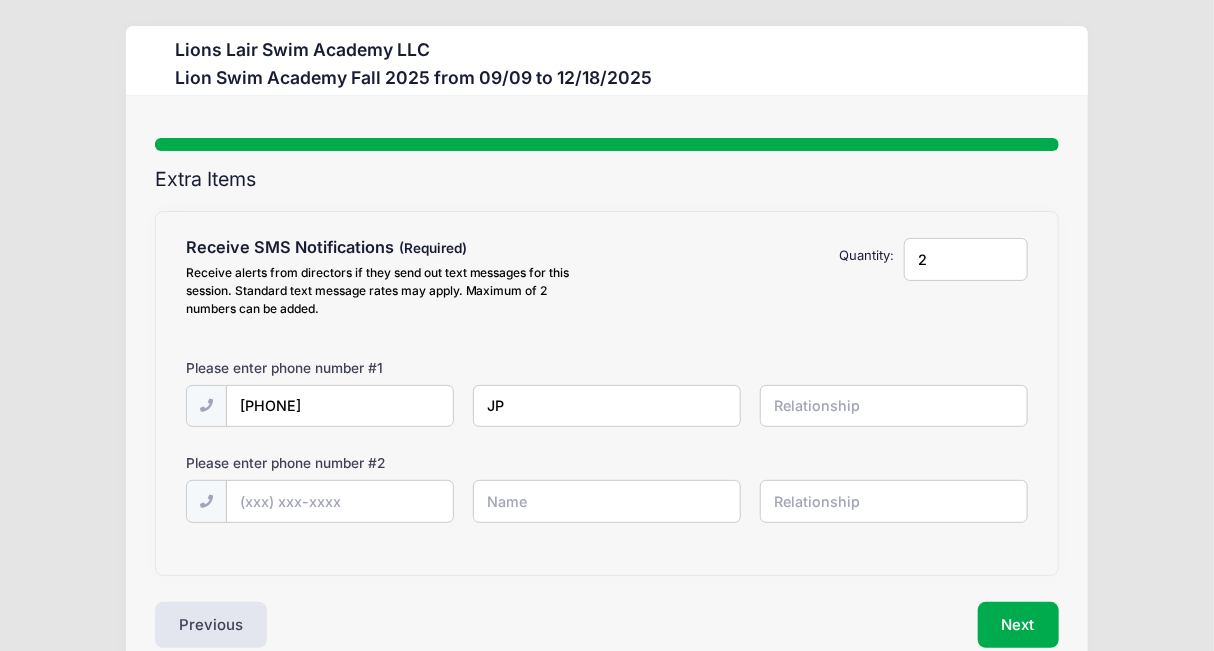type on "J" 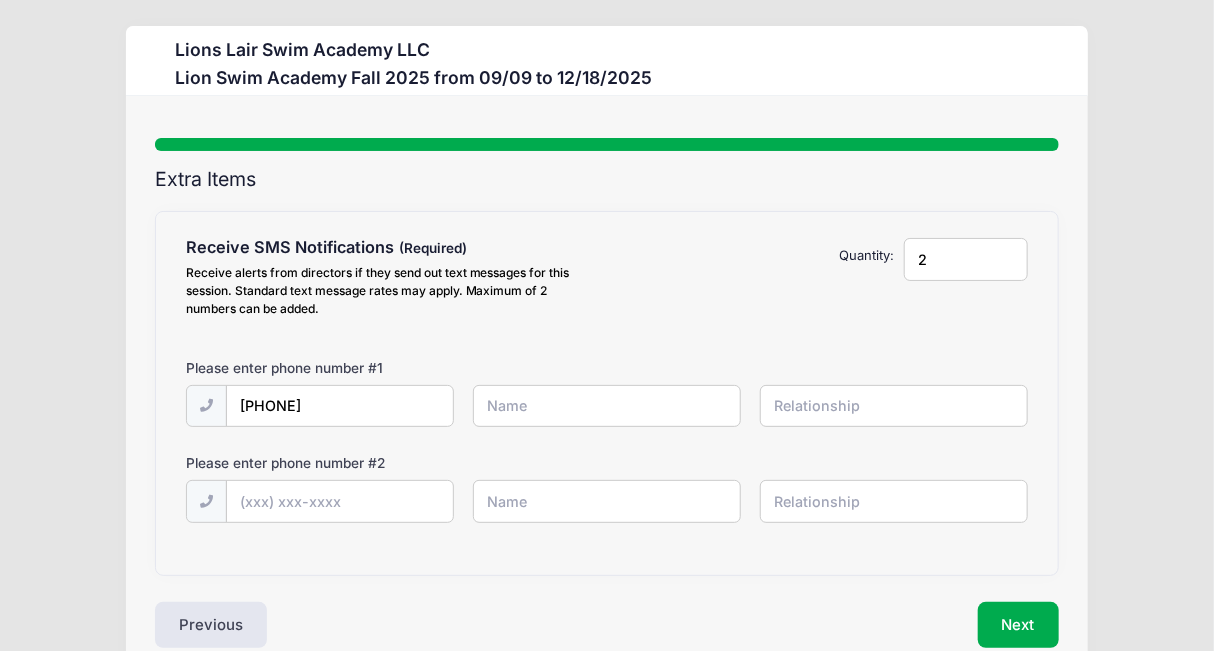 type on "p" 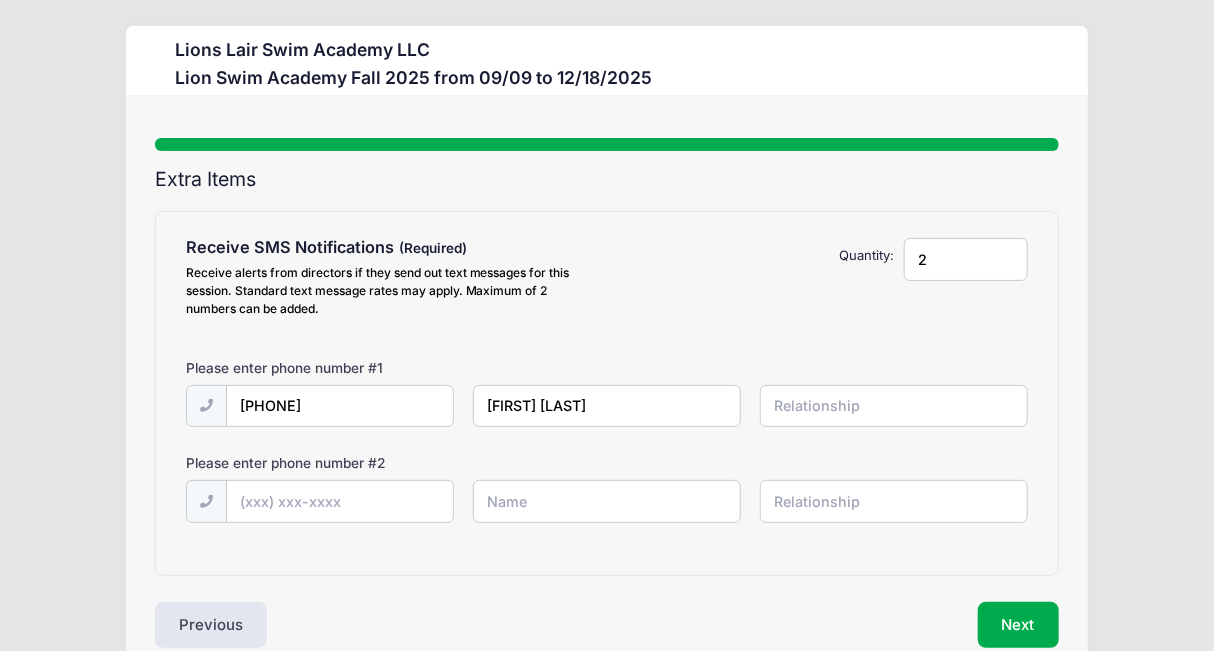 type on "Peggy Huang" 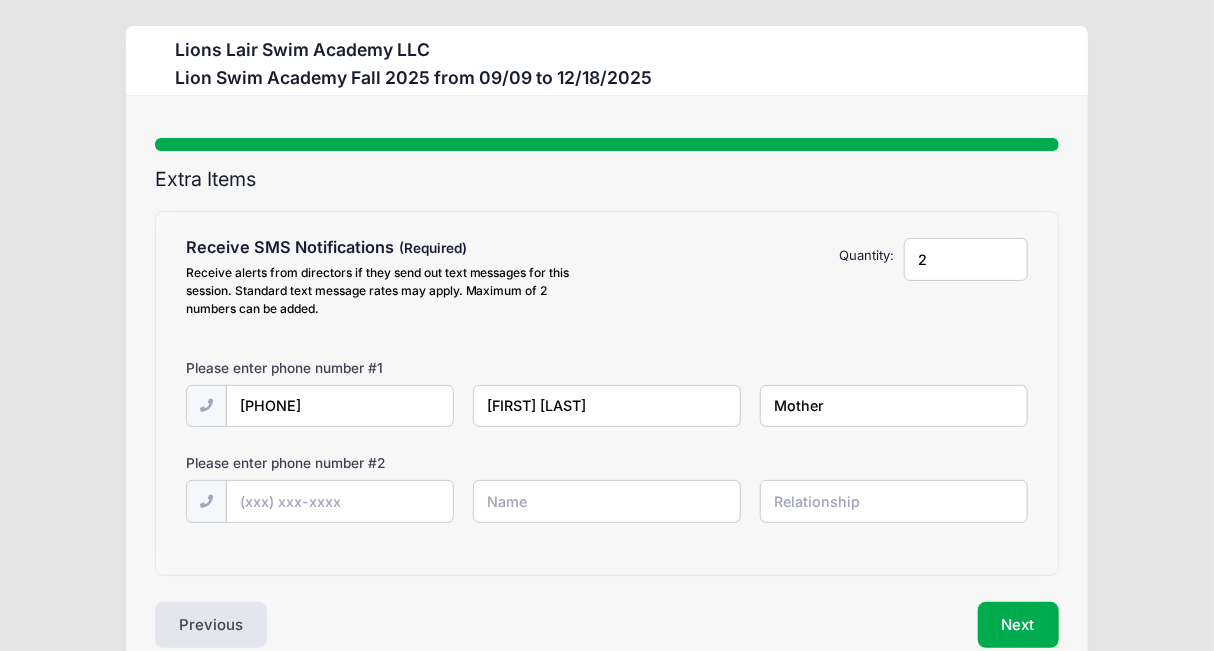type on "Mother" 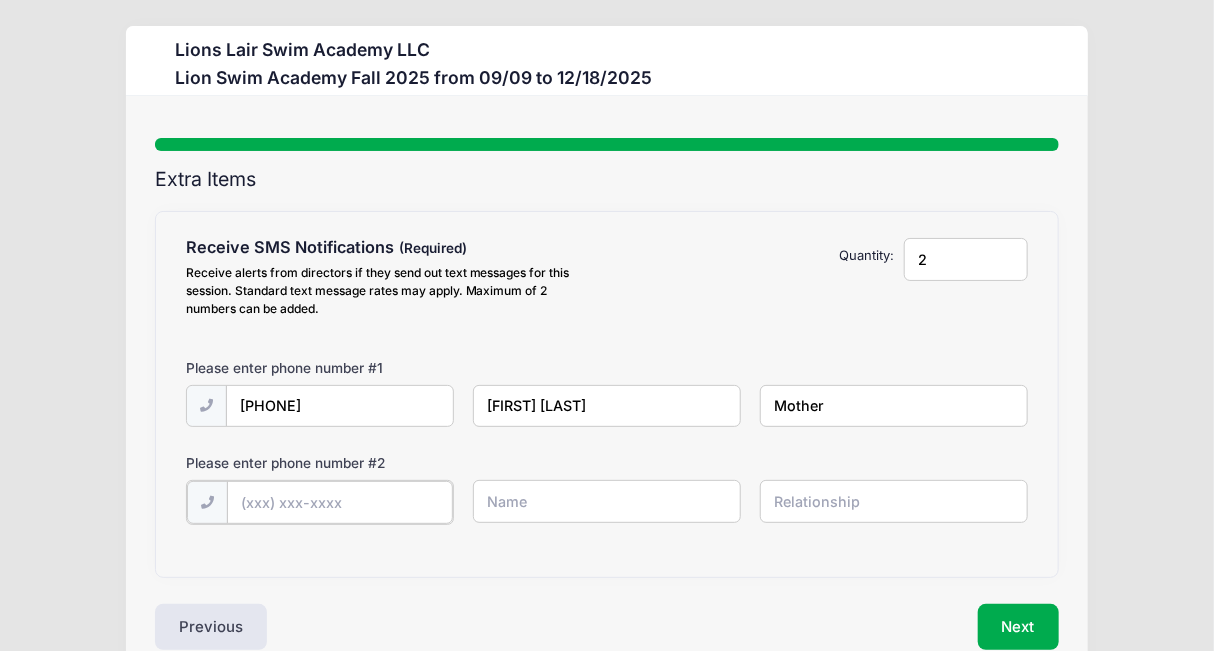click at bounding box center (0, 0) 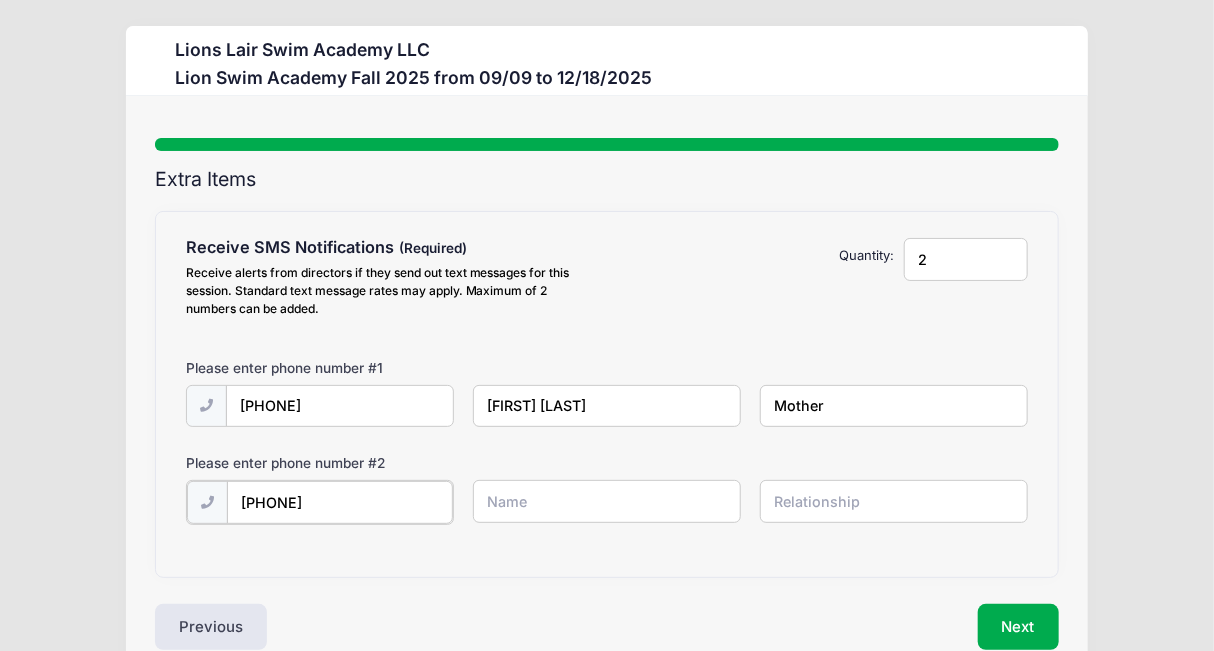type on "(615) 585-0759" 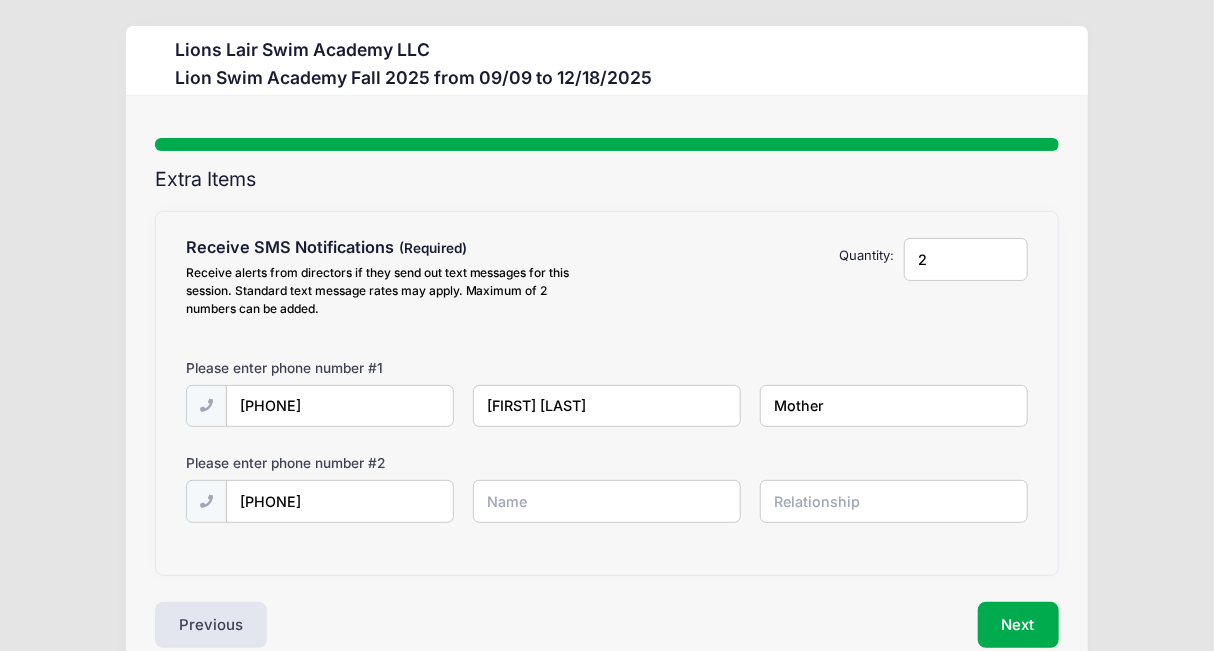 click at bounding box center [0, 0] 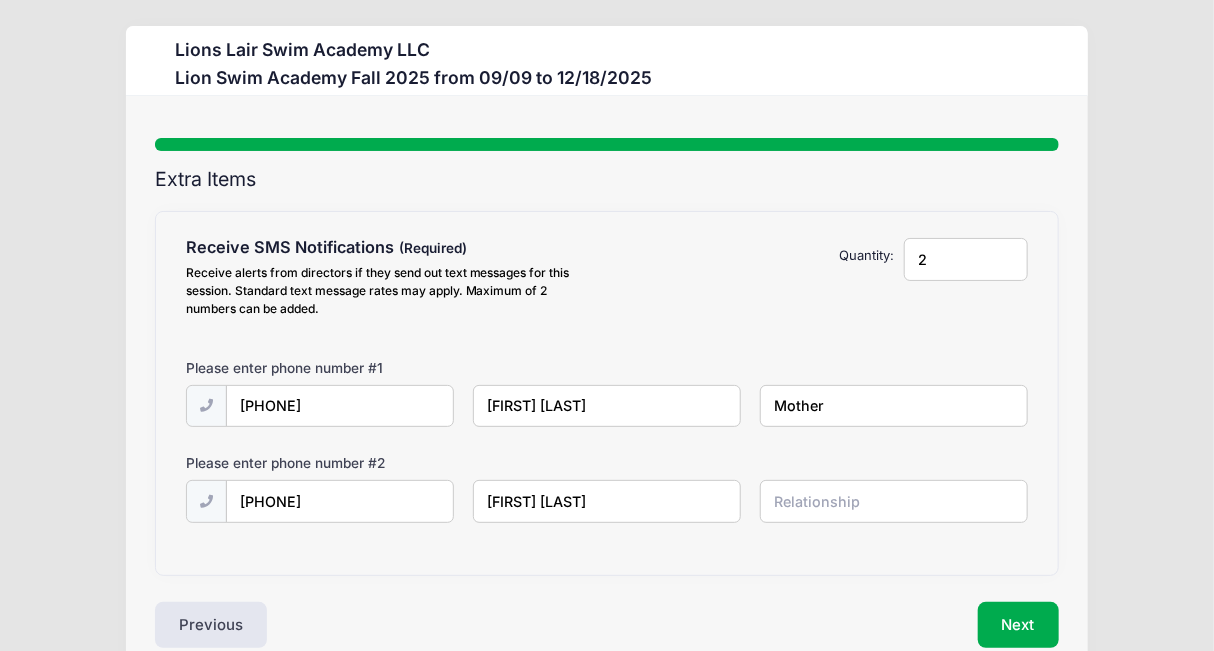 type on "Jerry Chang" 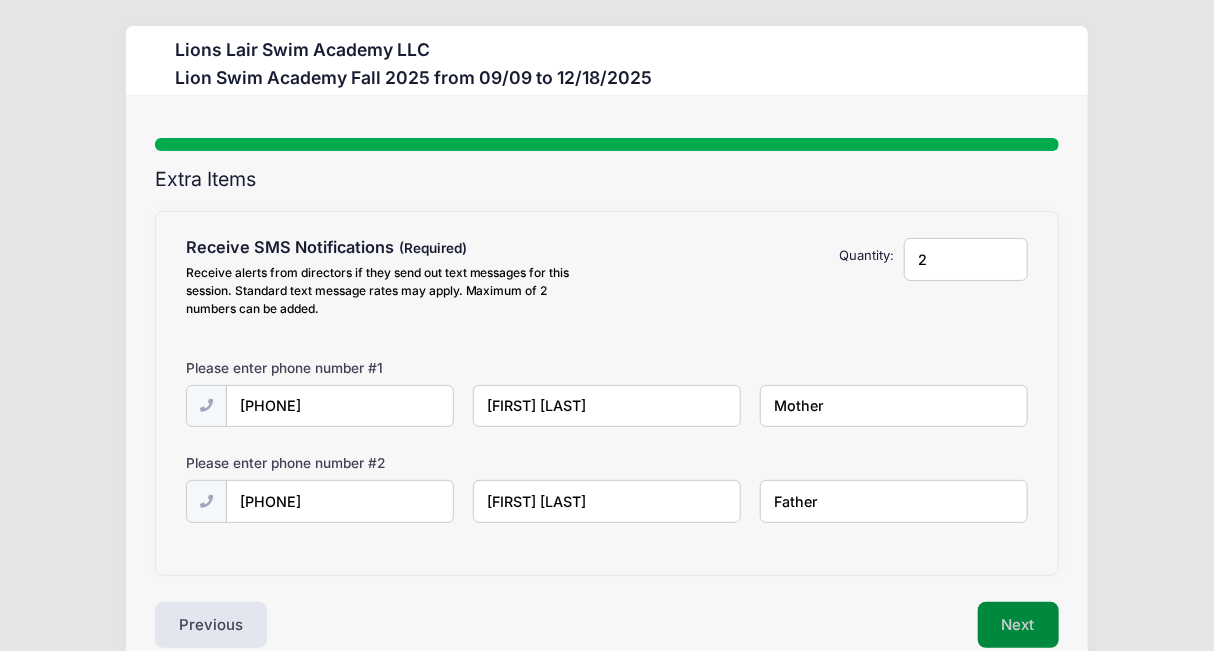 type on "Father" 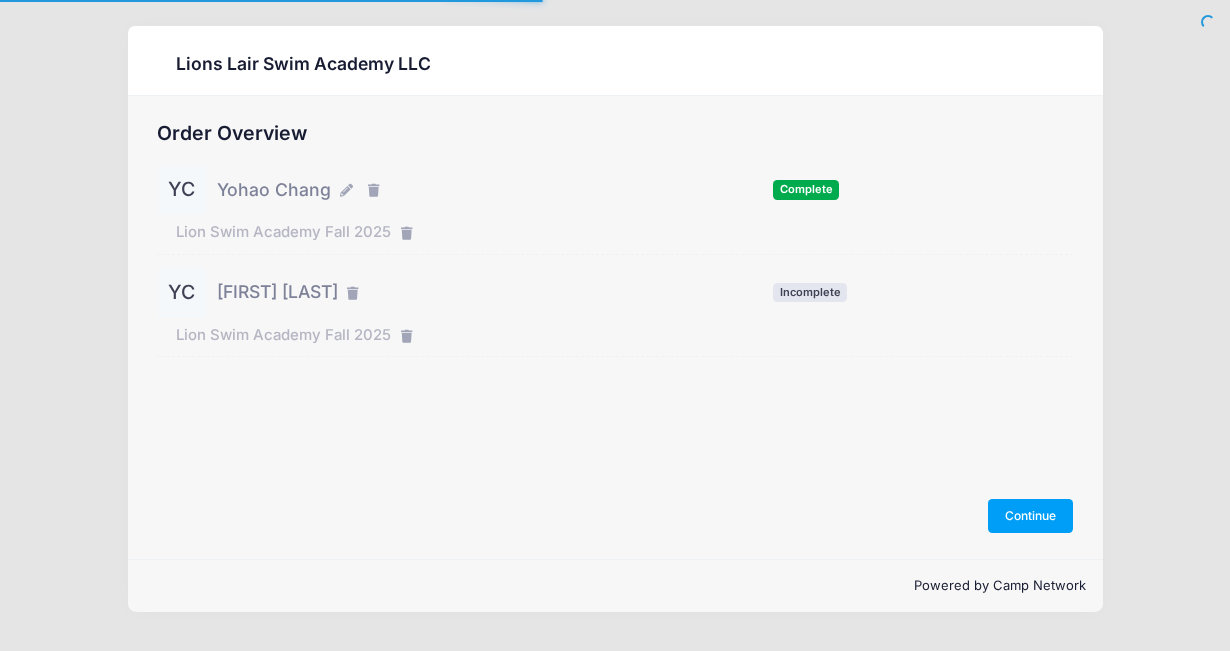 scroll, scrollTop: 0, scrollLeft: 0, axis: both 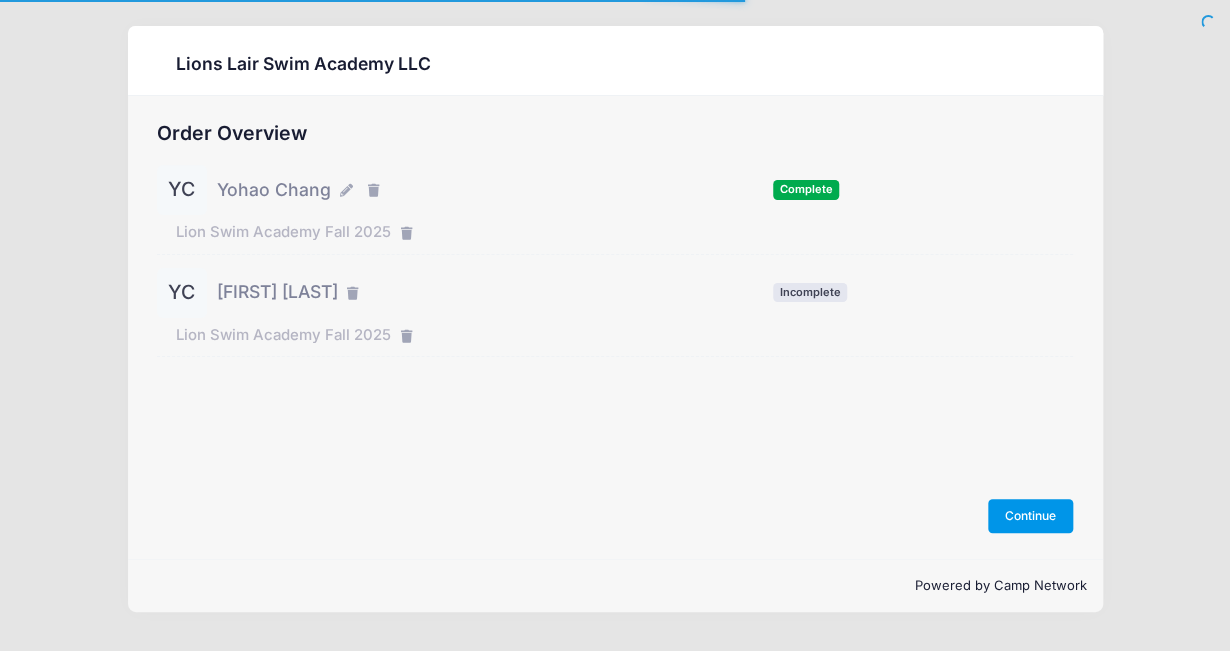 click on "Continue" at bounding box center (1031, 516) 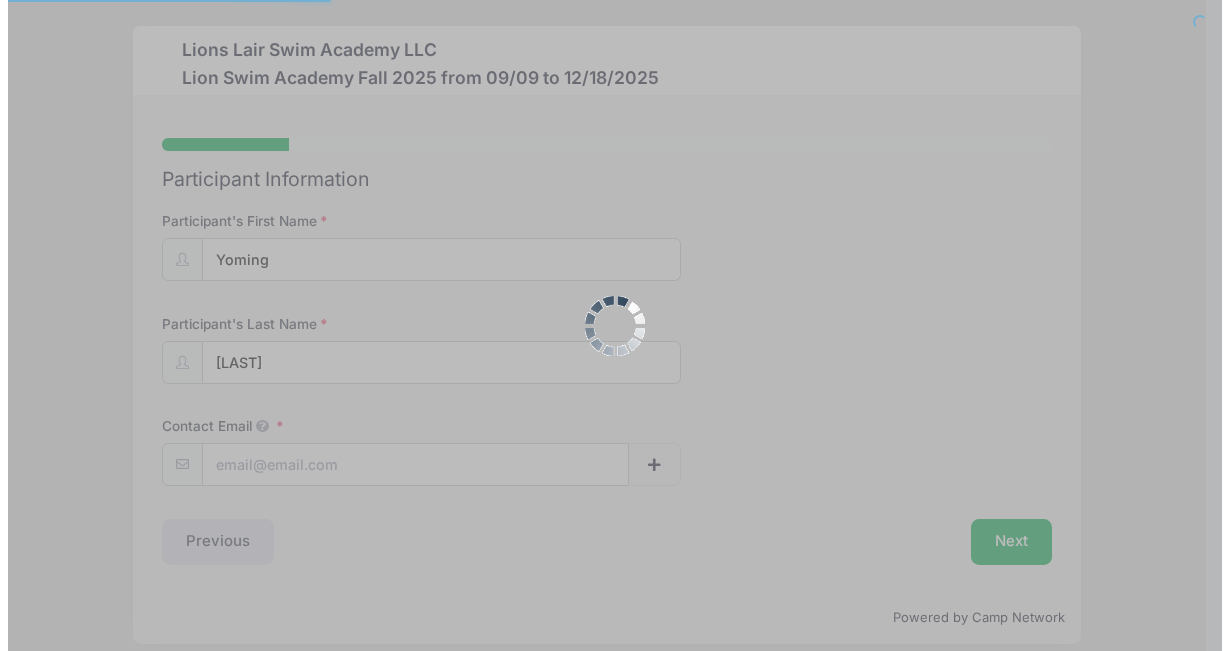 scroll, scrollTop: 0, scrollLeft: 0, axis: both 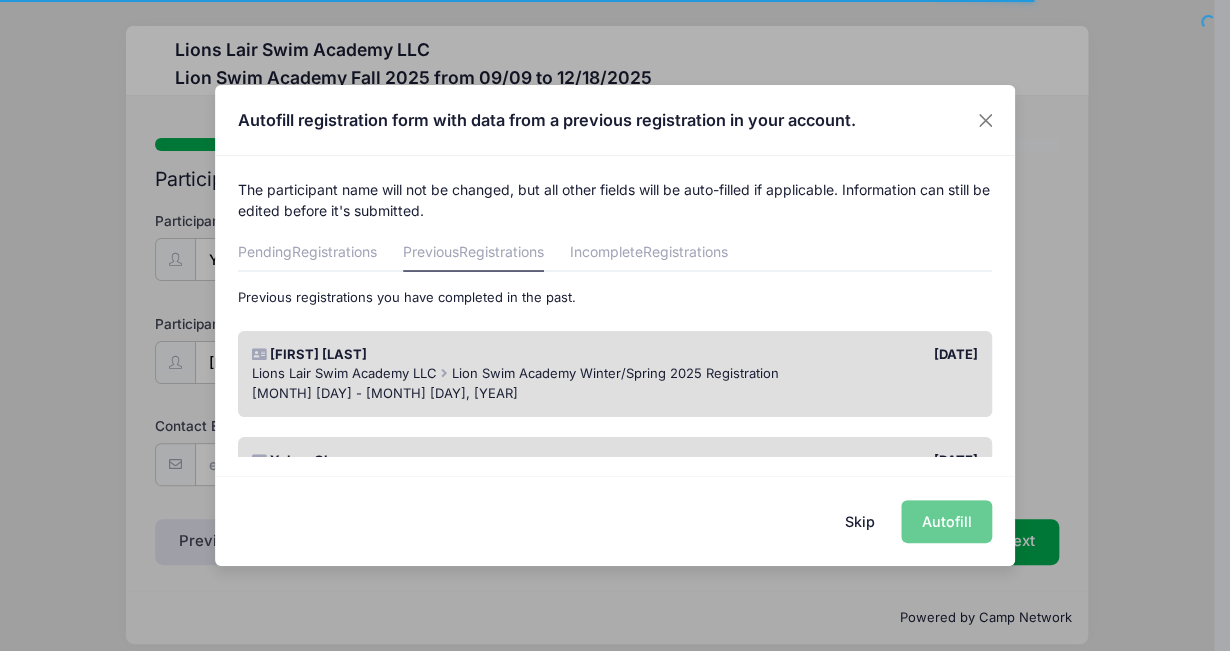 click on "Lions Lair Swim Academy LLC
Lion Swim Academy Winter/Spring [YEAR] Registration" at bounding box center [615, 374] 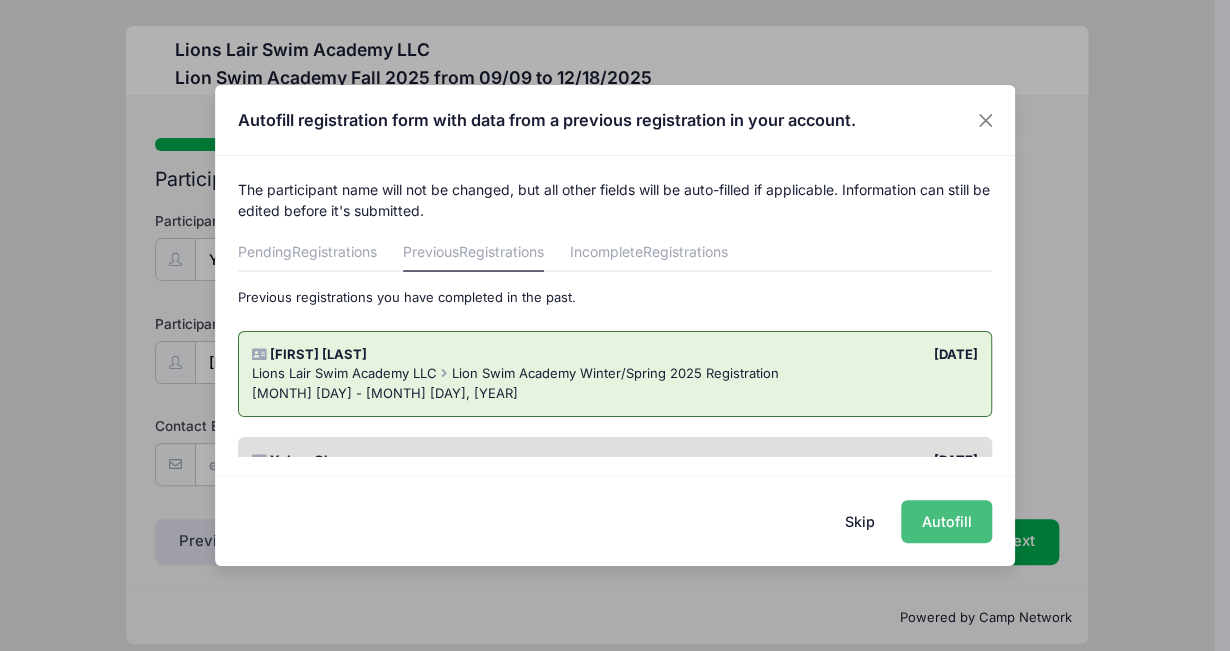 click on "Autofill" at bounding box center [946, 521] 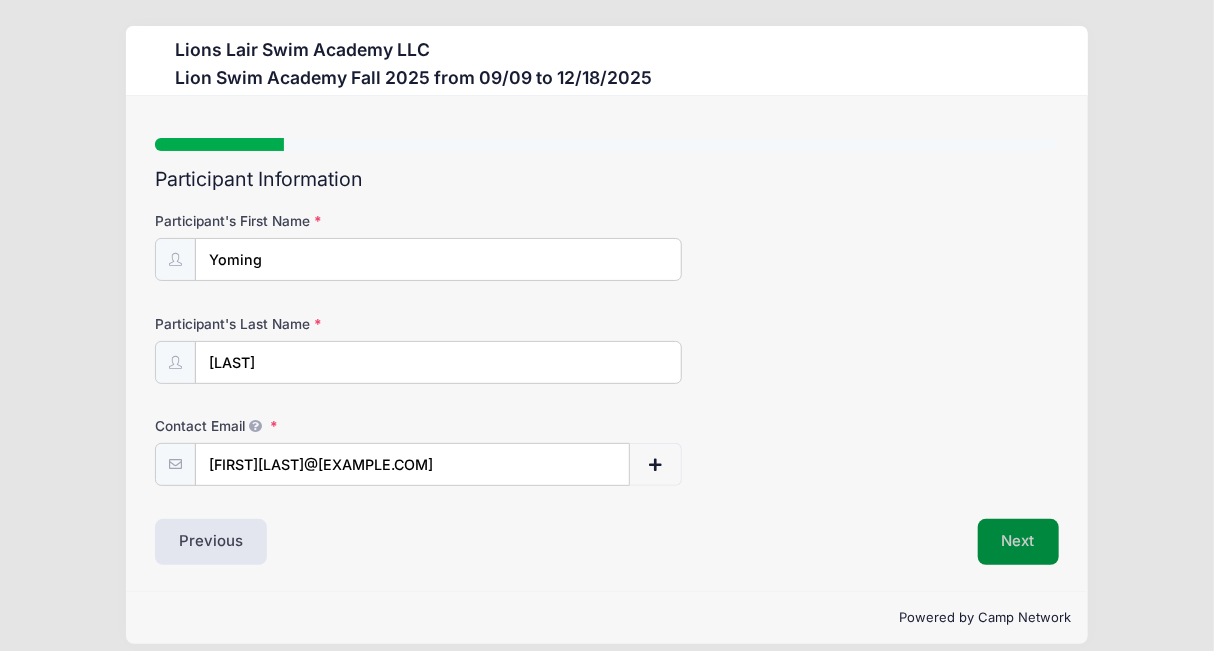 click on "Next" at bounding box center [1018, 542] 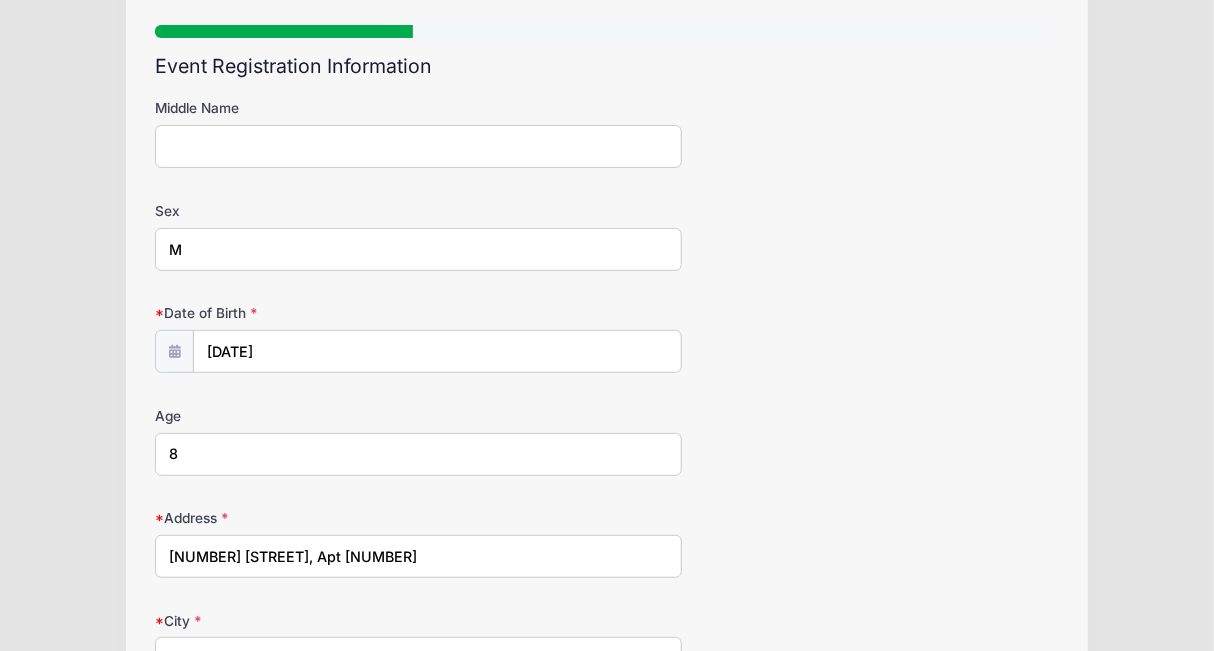 scroll, scrollTop: 200, scrollLeft: 0, axis: vertical 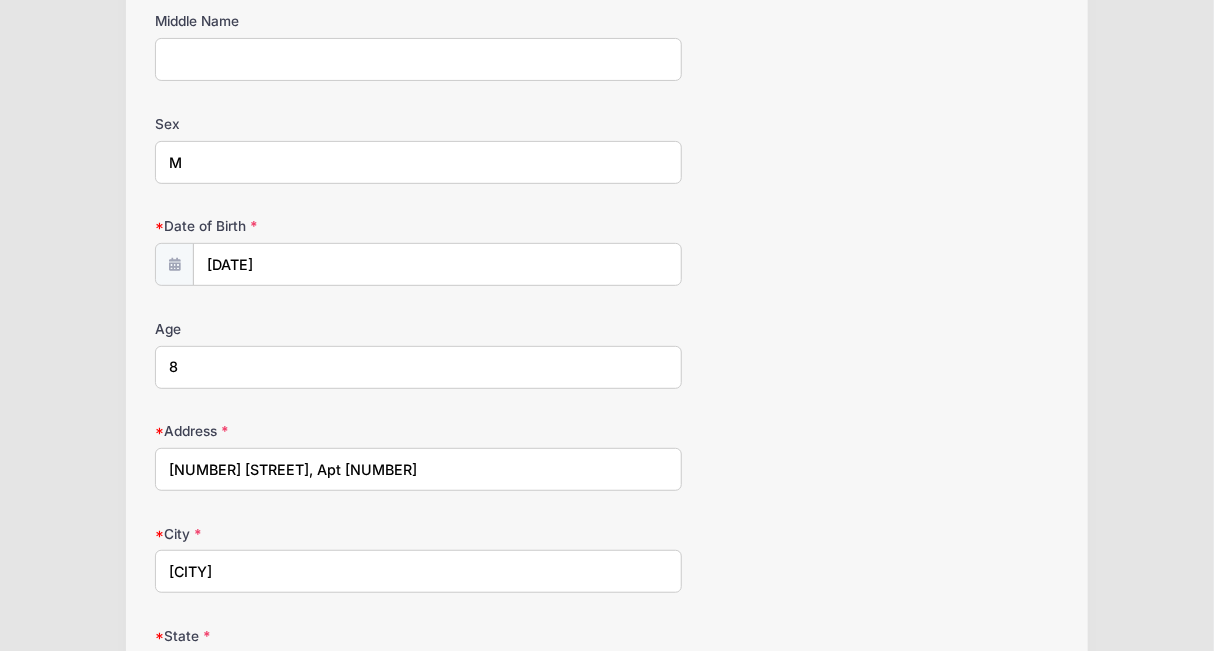 drag, startPoint x: 223, startPoint y: 368, endPoint x: 84, endPoint y: 359, distance: 139.29106 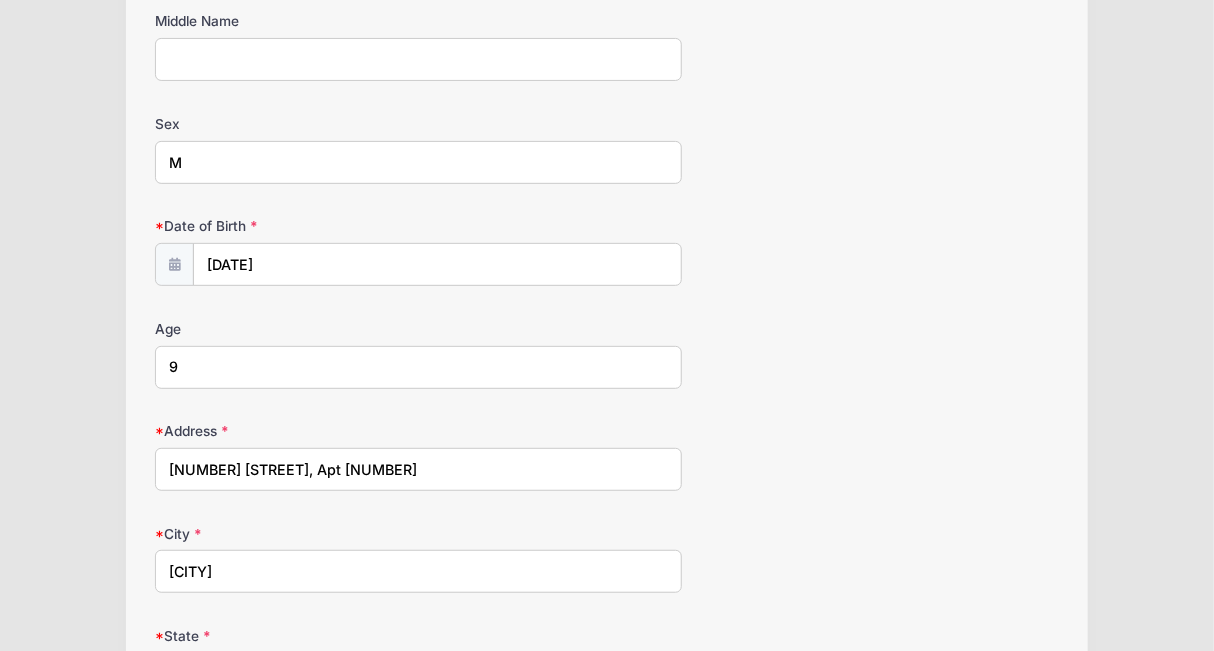 type on "9" 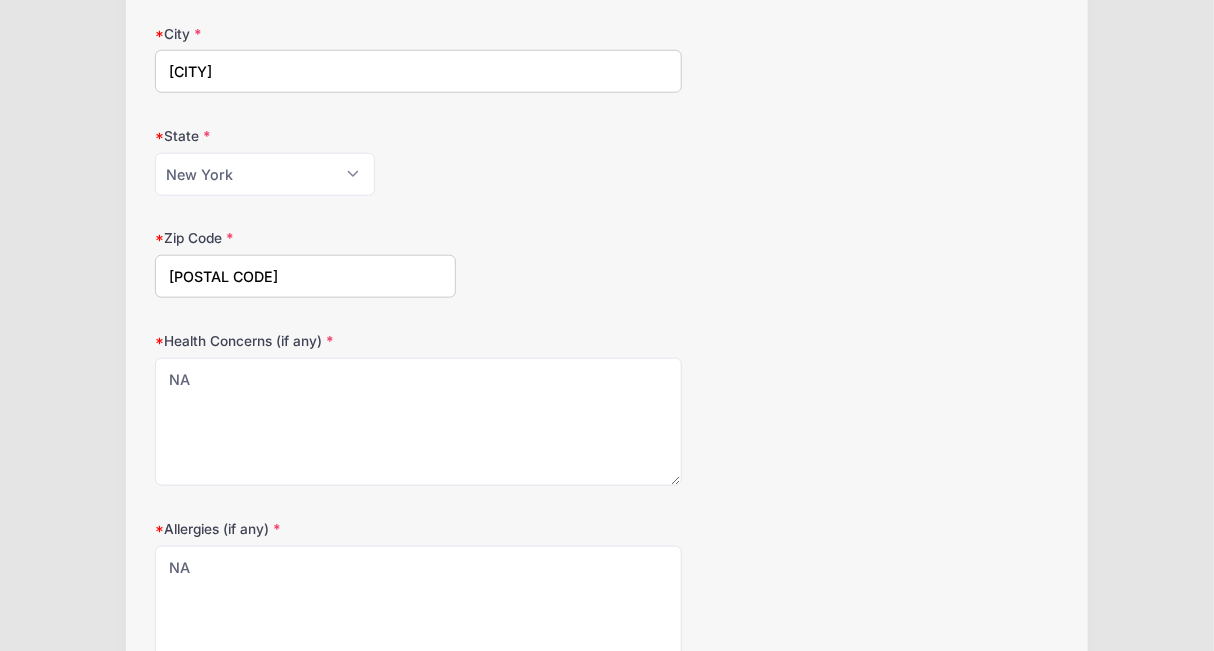 scroll, scrollTop: 902, scrollLeft: 0, axis: vertical 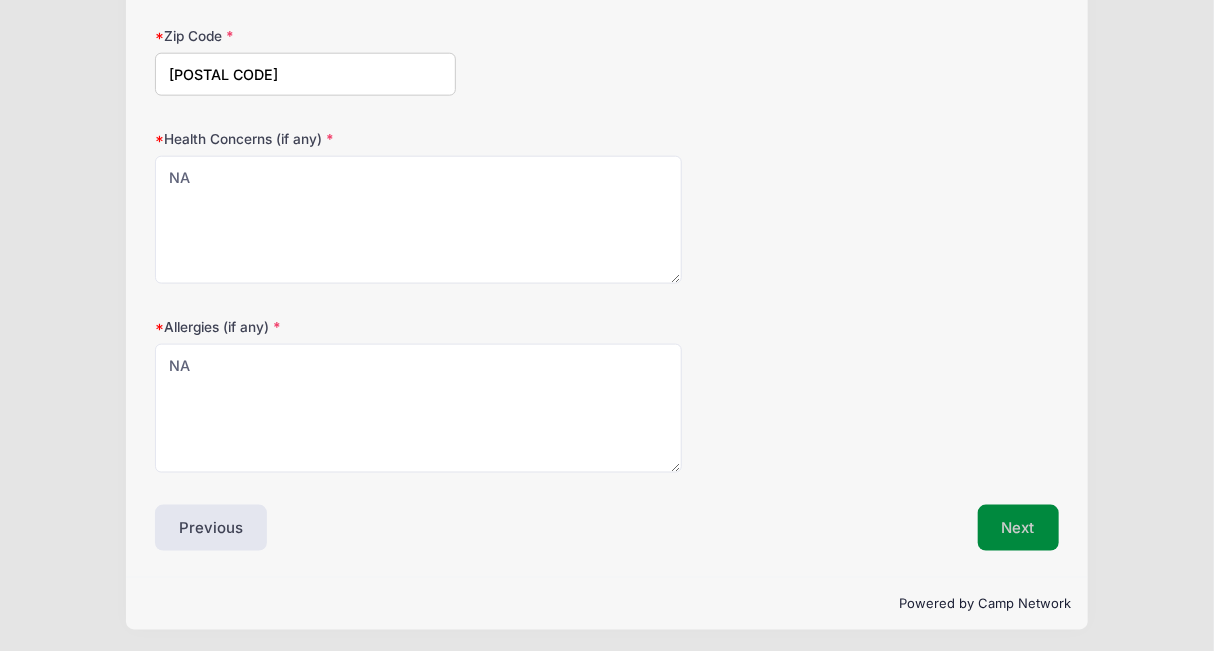 click on "Next" at bounding box center (1018, 528) 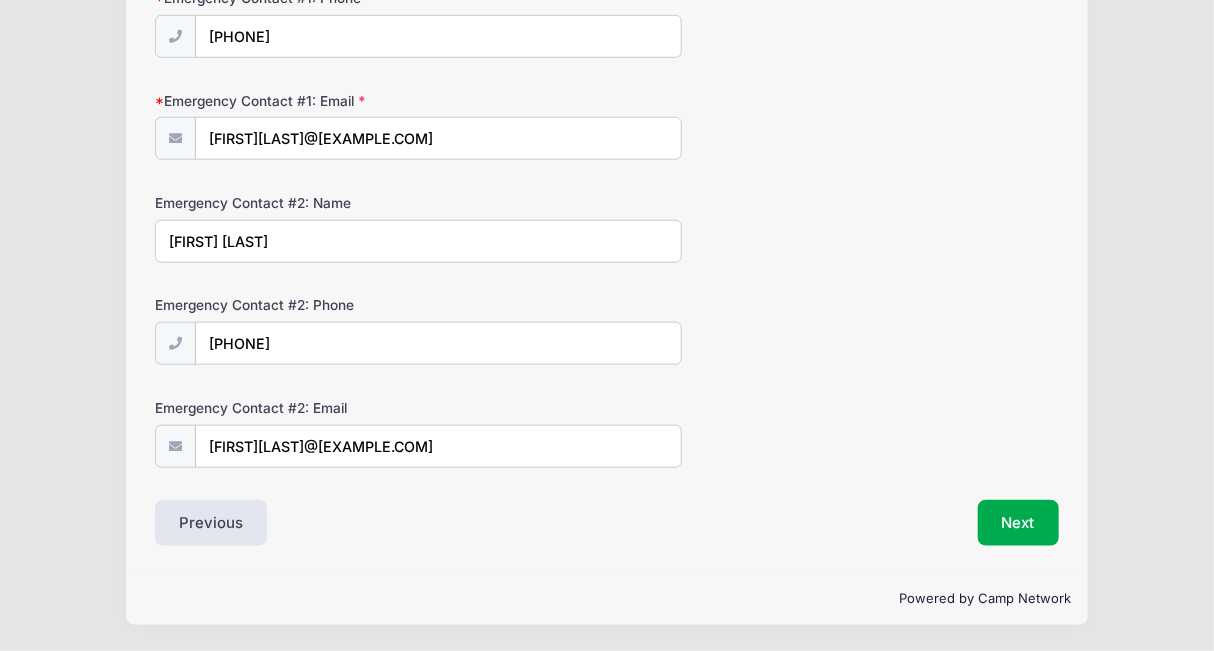 scroll, scrollTop: 376, scrollLeft: 0, axis: vertical 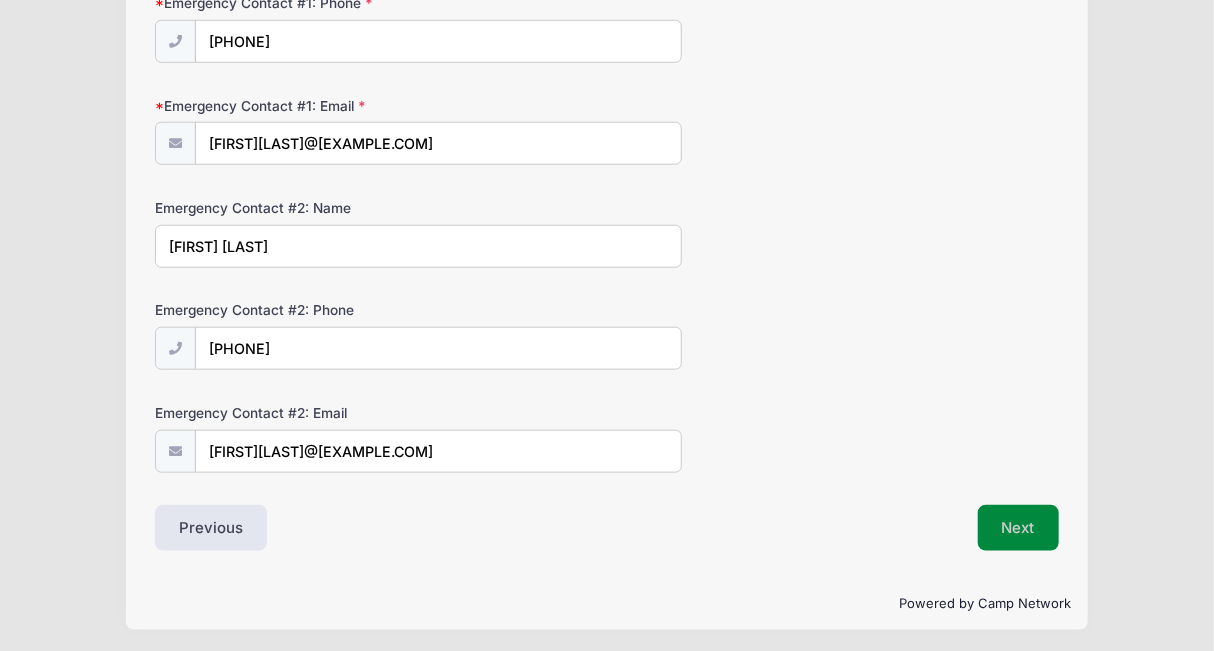 click on "Next" at bounding box center [1018, 528] 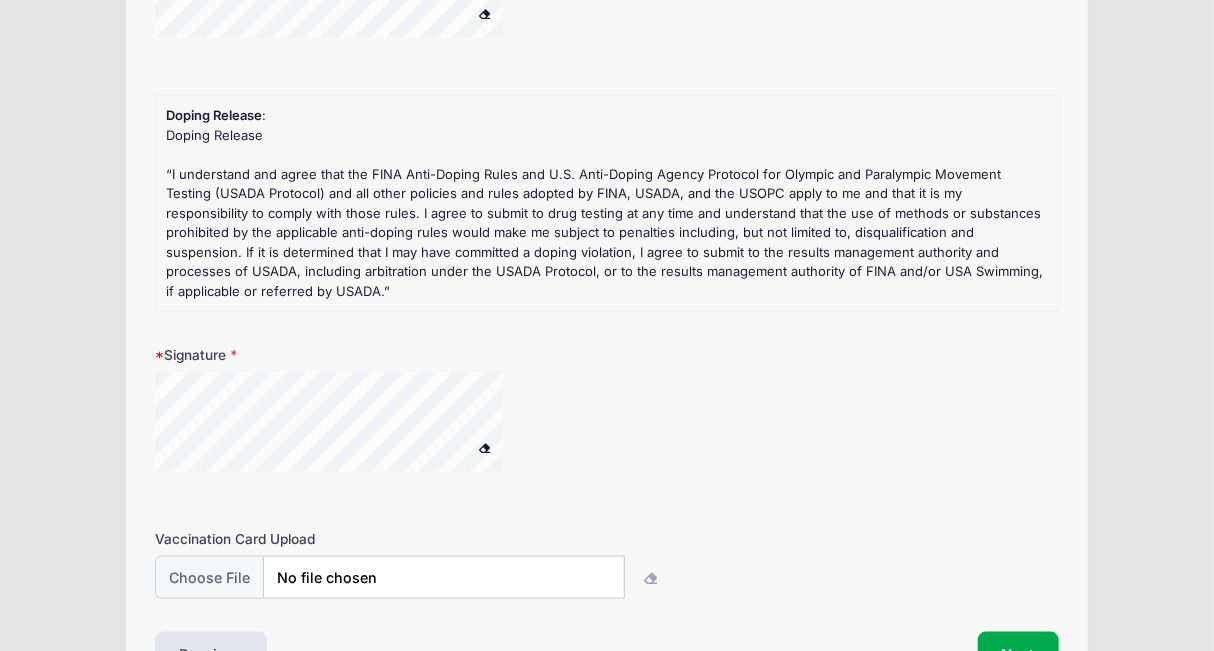 scroll, scrollTop: 353, scrollLeft: 0, axis: vertical 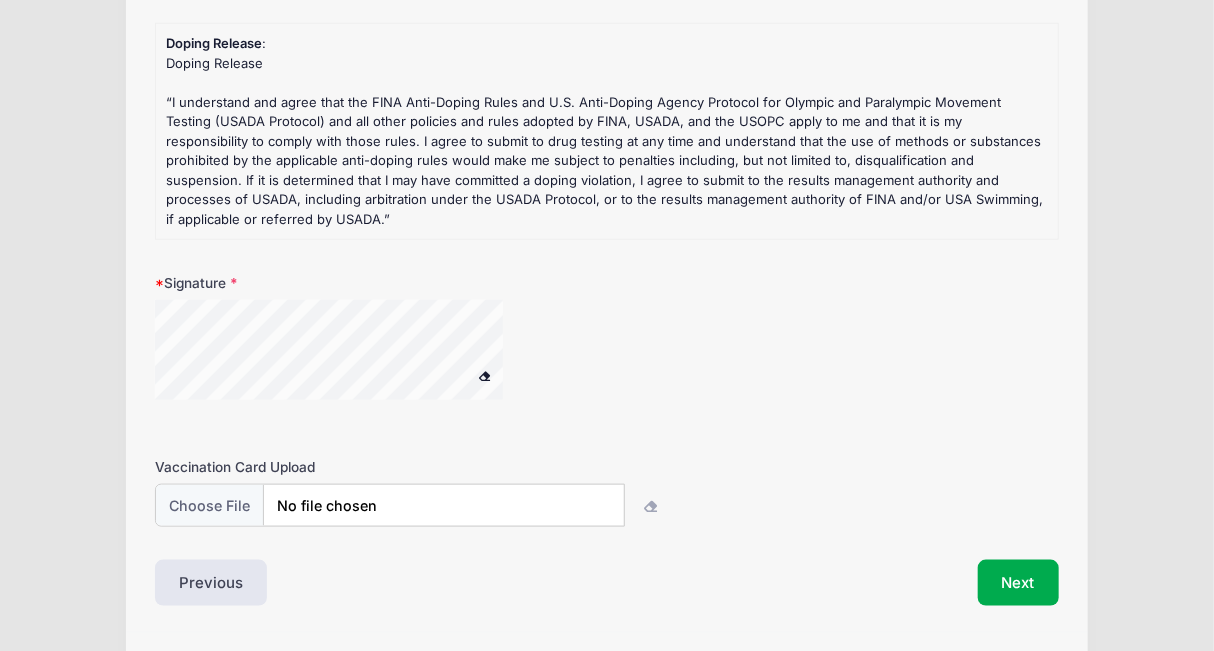 click at bounding box center (418, 362) 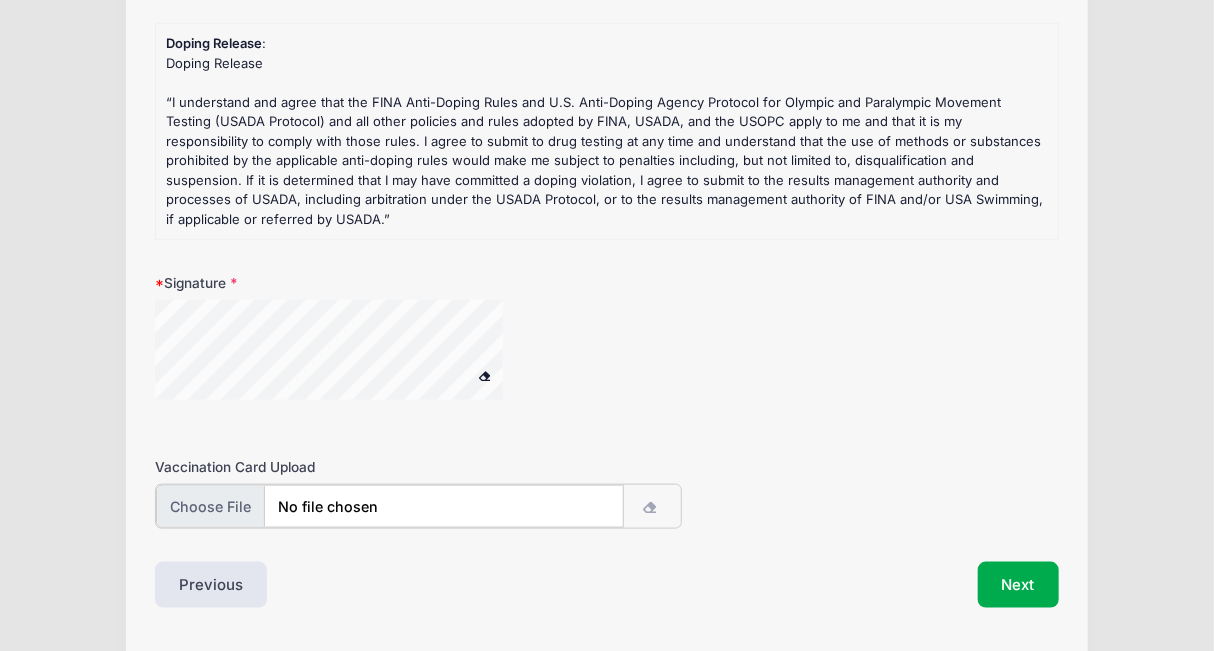 click at bounding box center [389, 506] 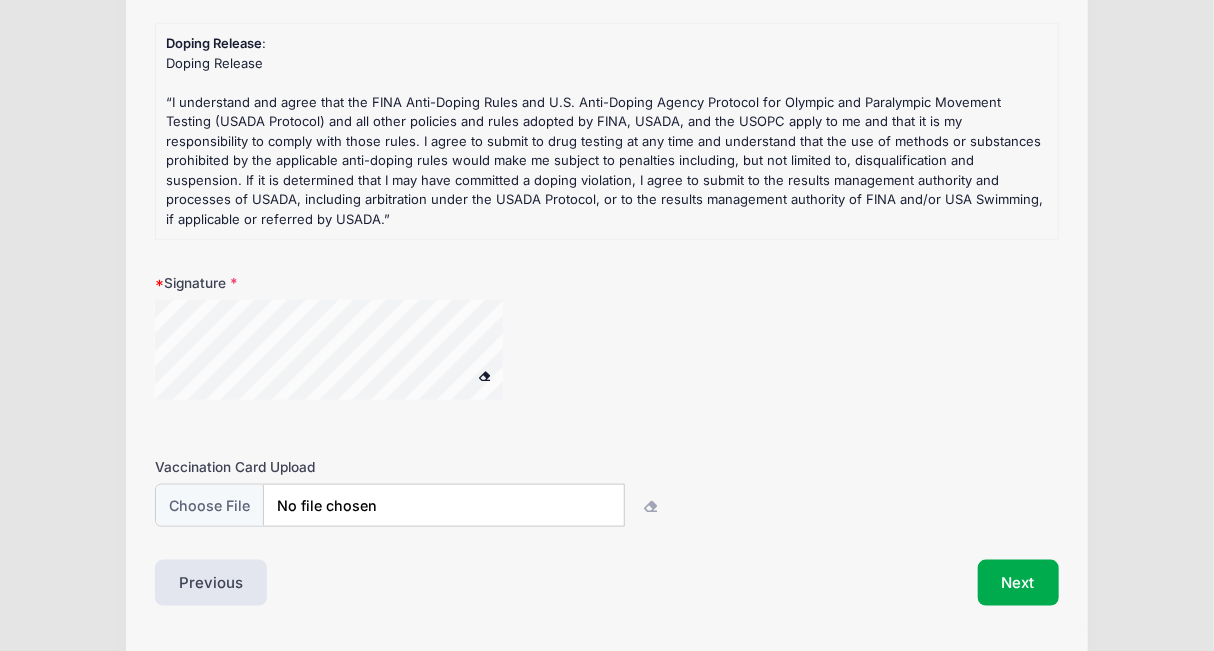 click on "Signature" at bounding box center (606, 349) 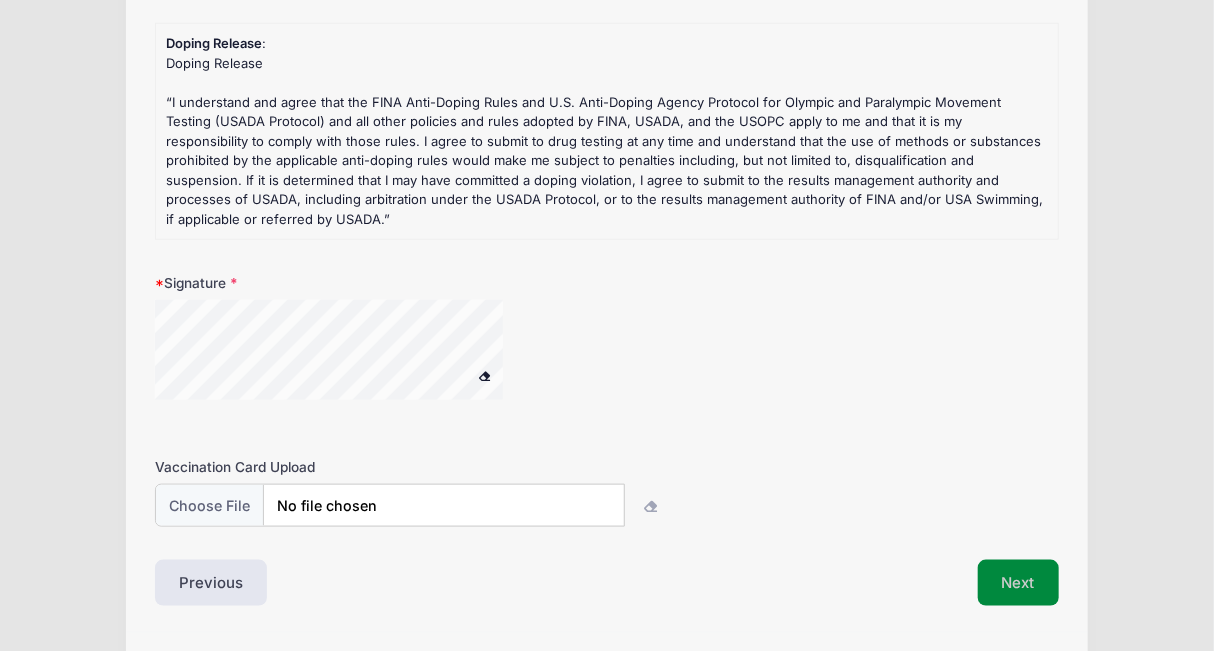 click on "Next" at bounding box center (1018, 583) 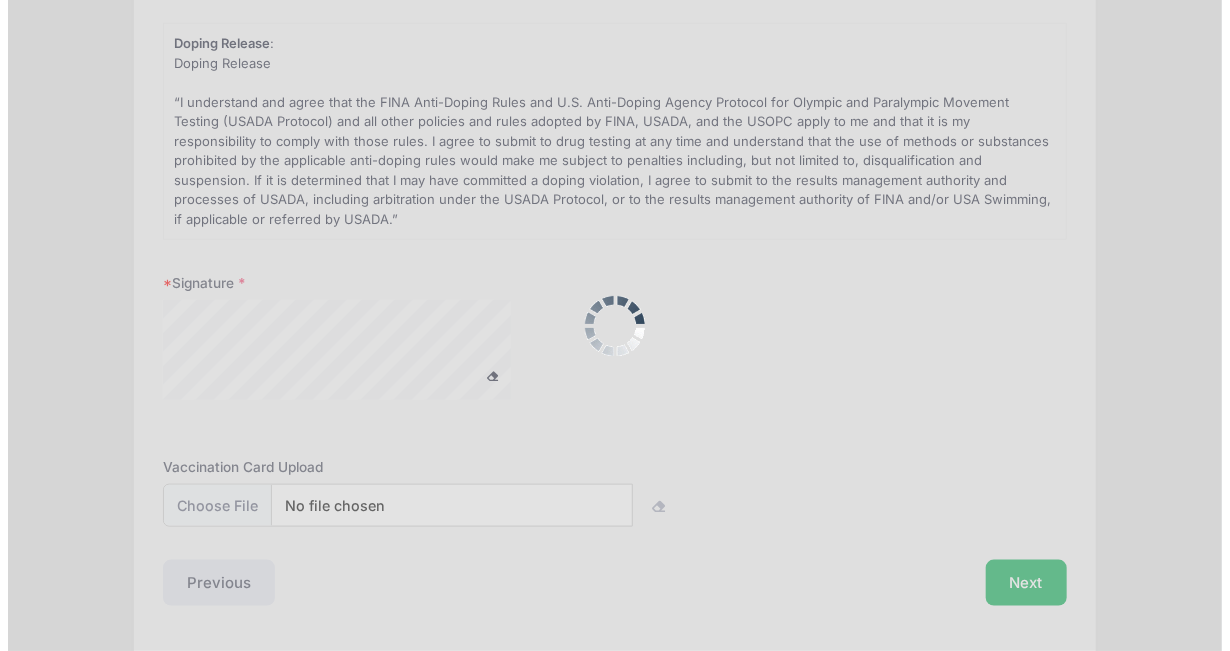 scroll, scrollTop: 0, scrollLeft: 0, axis: both 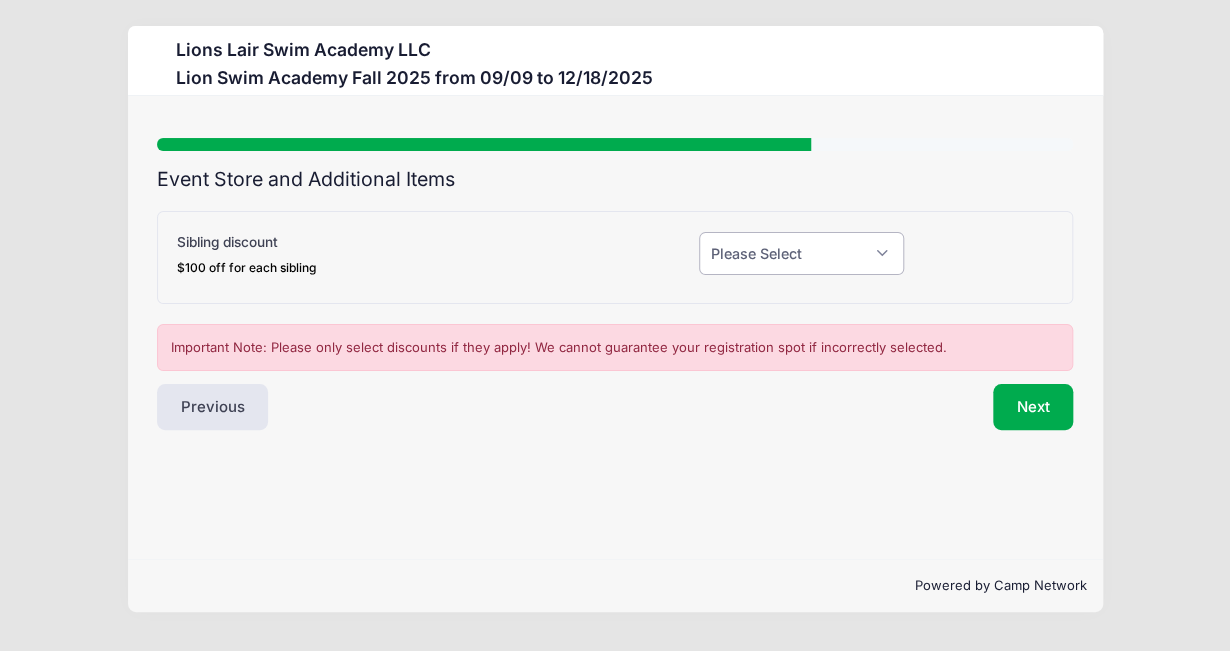 click on "Please Select Yes (-$100.00)
No" at bounding box center [801, 253] 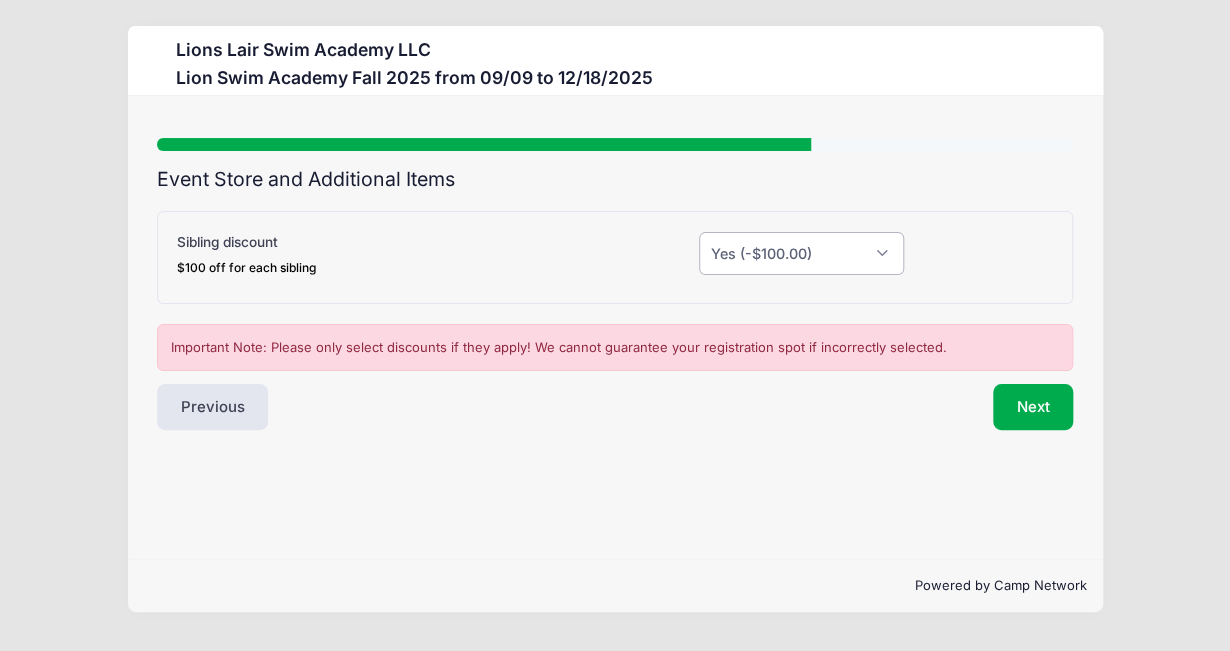 click on "Please Select Yes (-$100.00)
No" at bounding box center (801, 253) 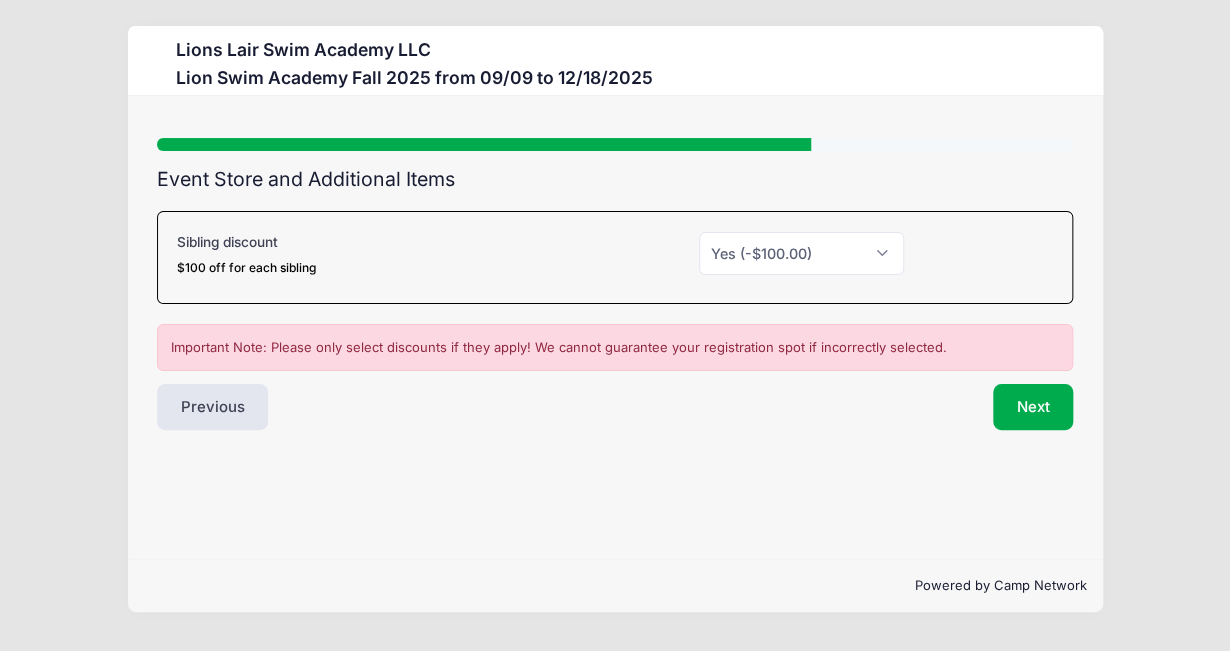 click on "Next" at bounding box center [849, 407] 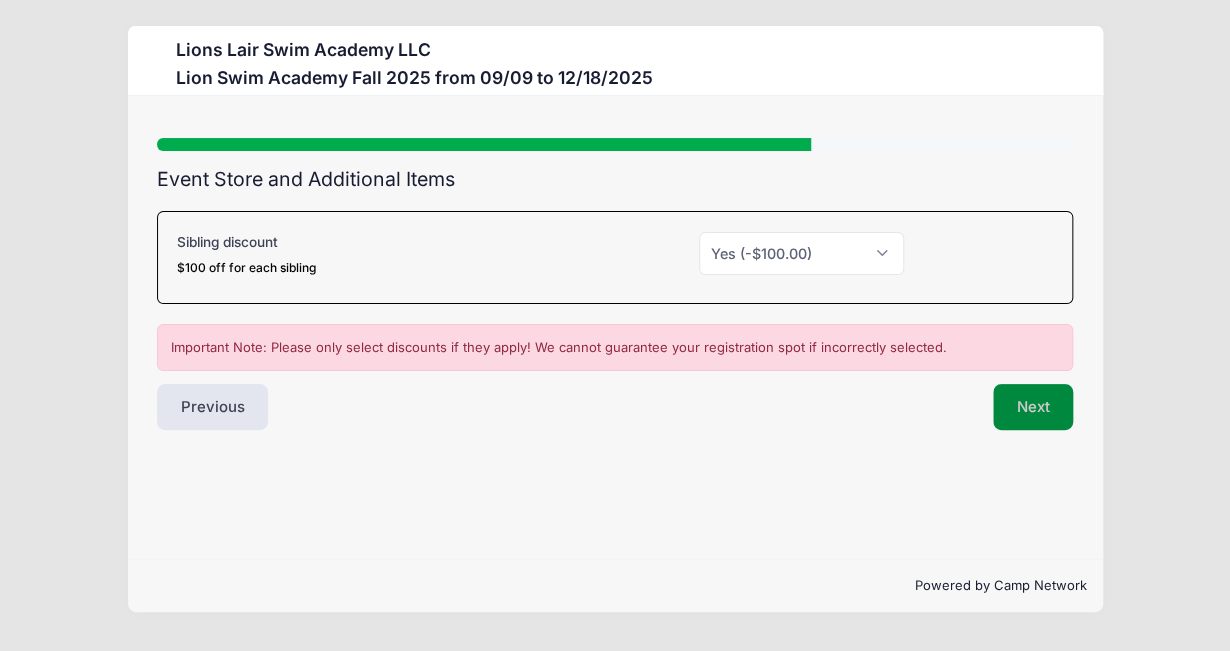 click on "Next" at bounding box center [1033, 407] 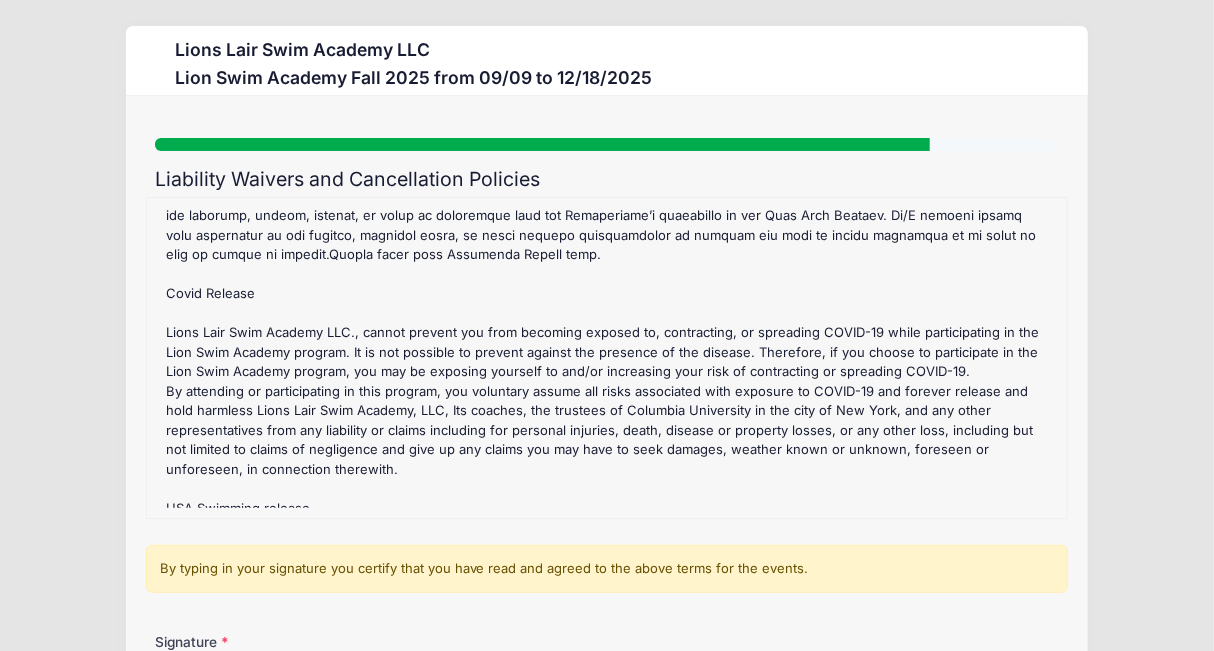 scroll, scrollTop: 402, scrollLeft: 0, axis: vertical 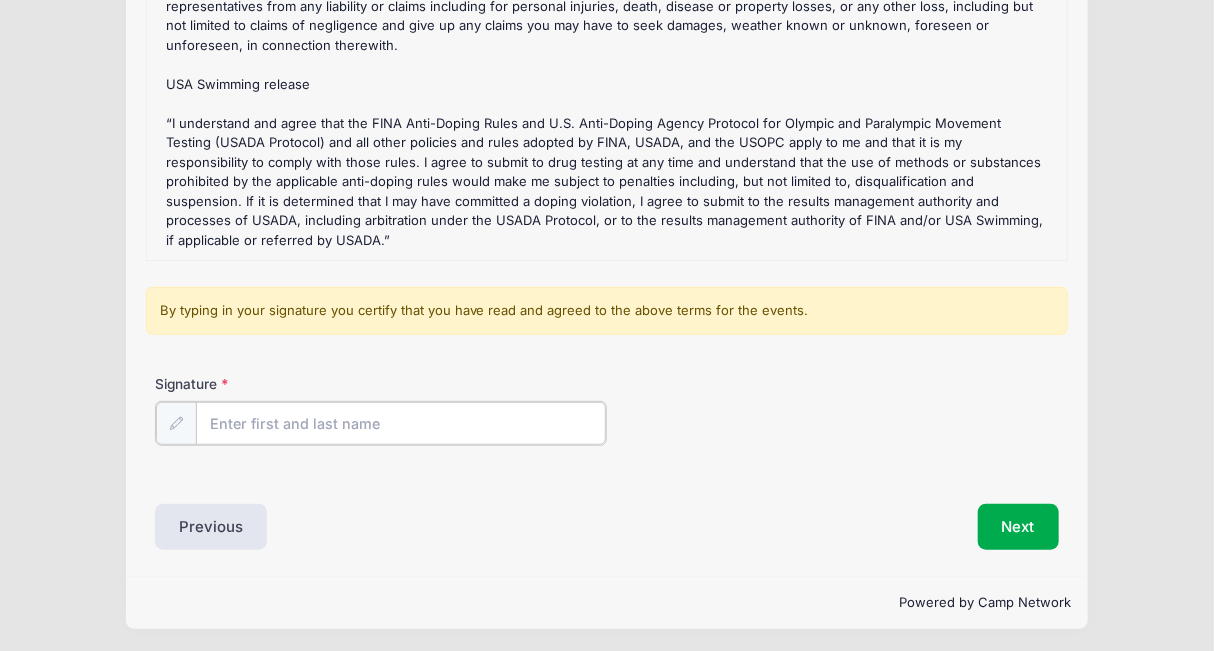 click on "Signature" at bounding box center [401, 423] 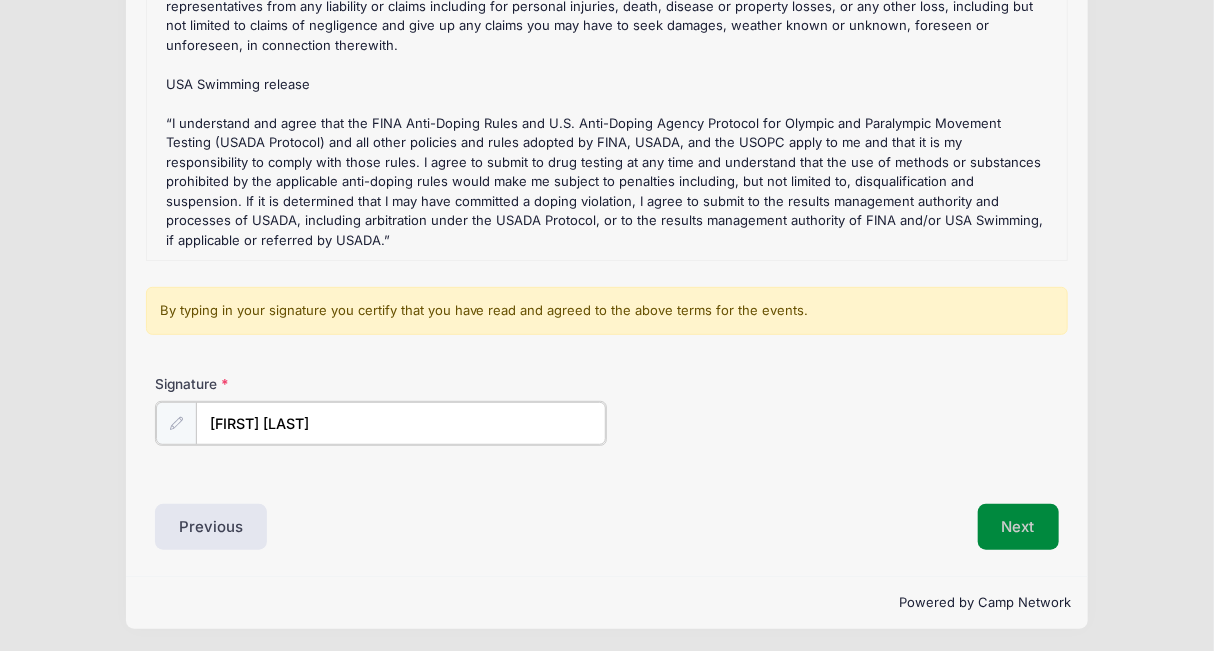 type on "Peggy Huang" 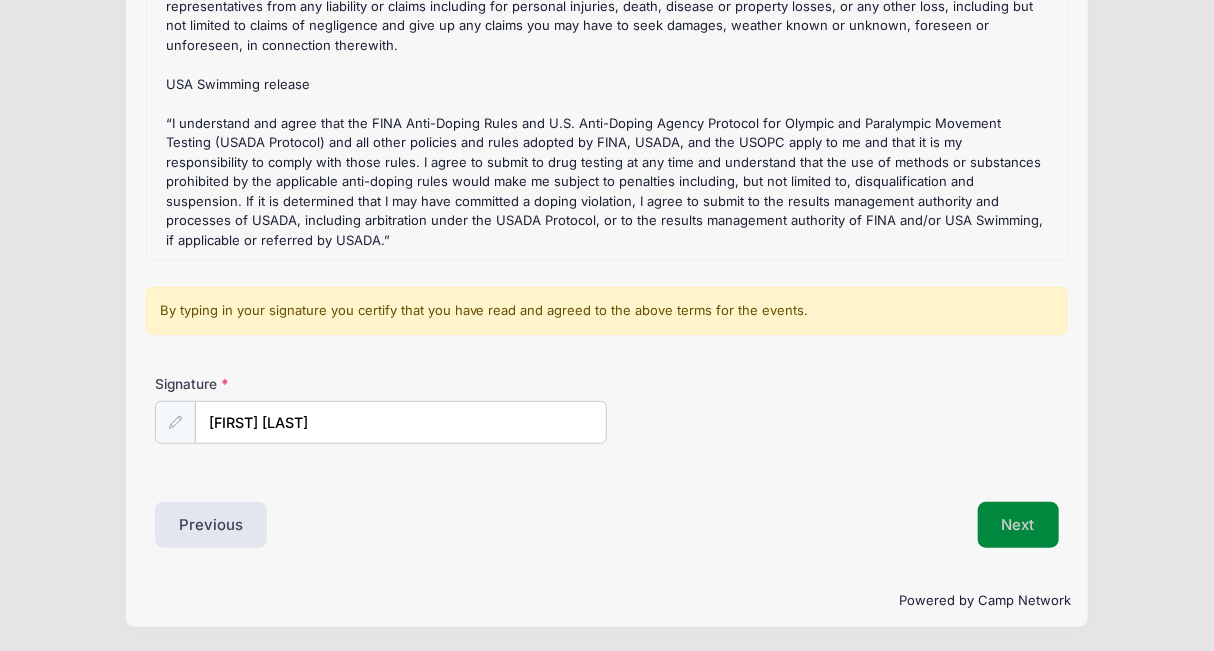 click on "Next" at bounding box center [1018, 525] 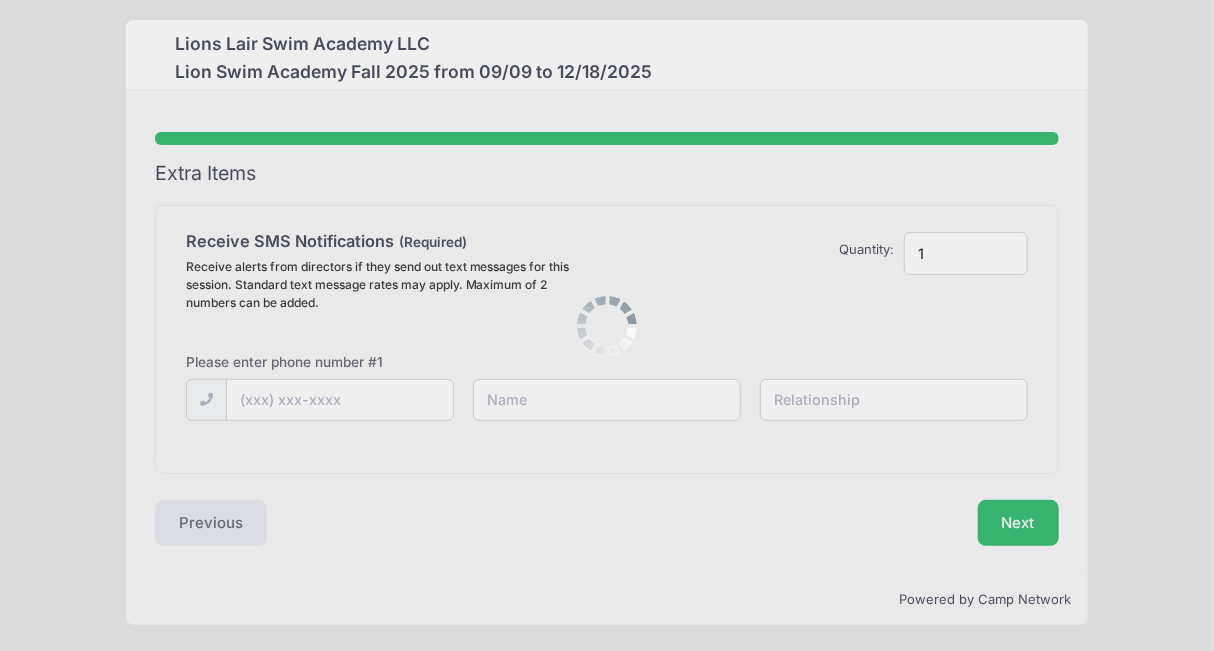 scroll, scrollTop: 0, scrollLeft: 0, axis: both 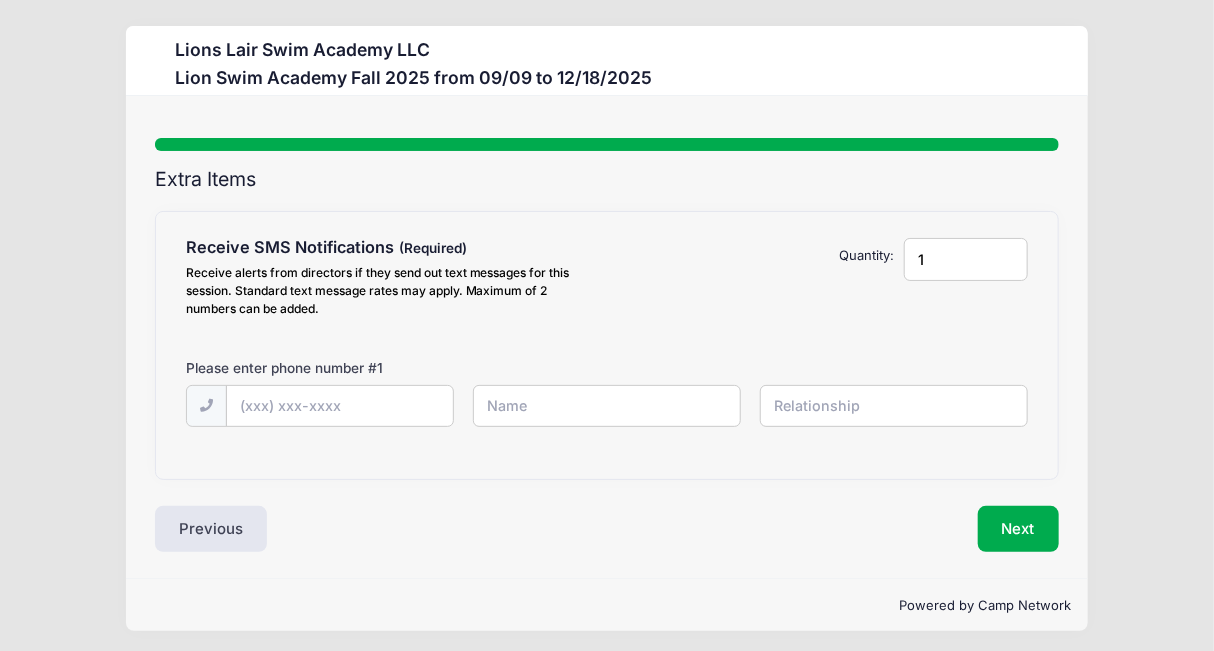 click on "1" at bounding box center (966, 259) 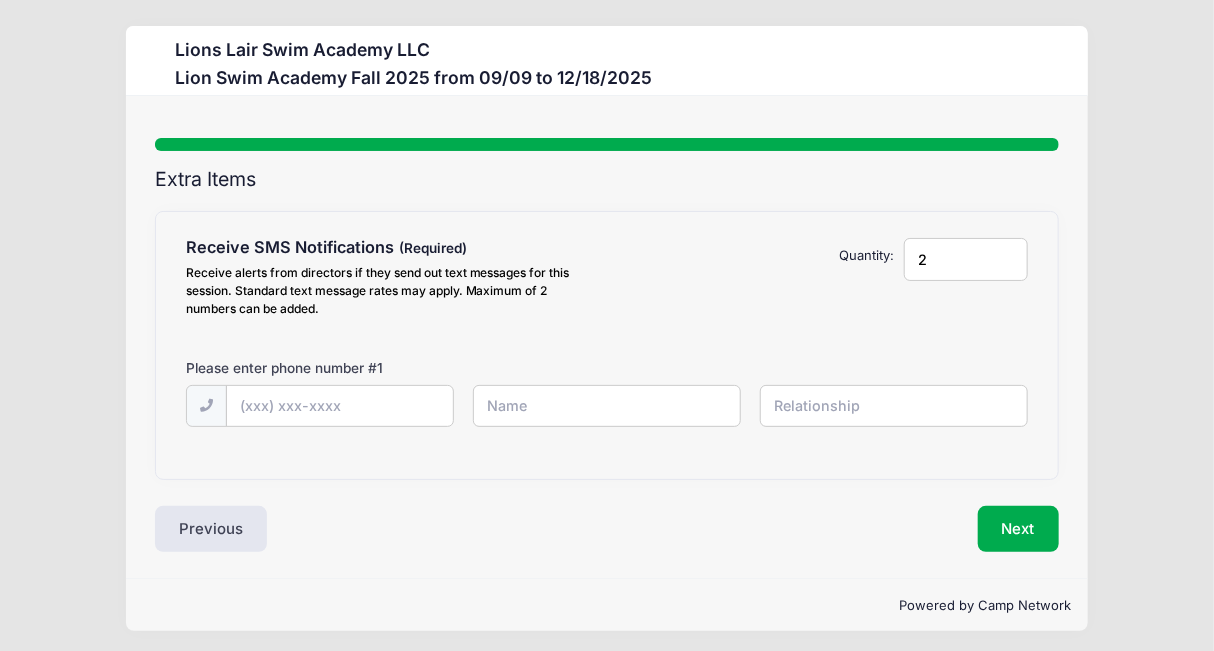 type on "2" 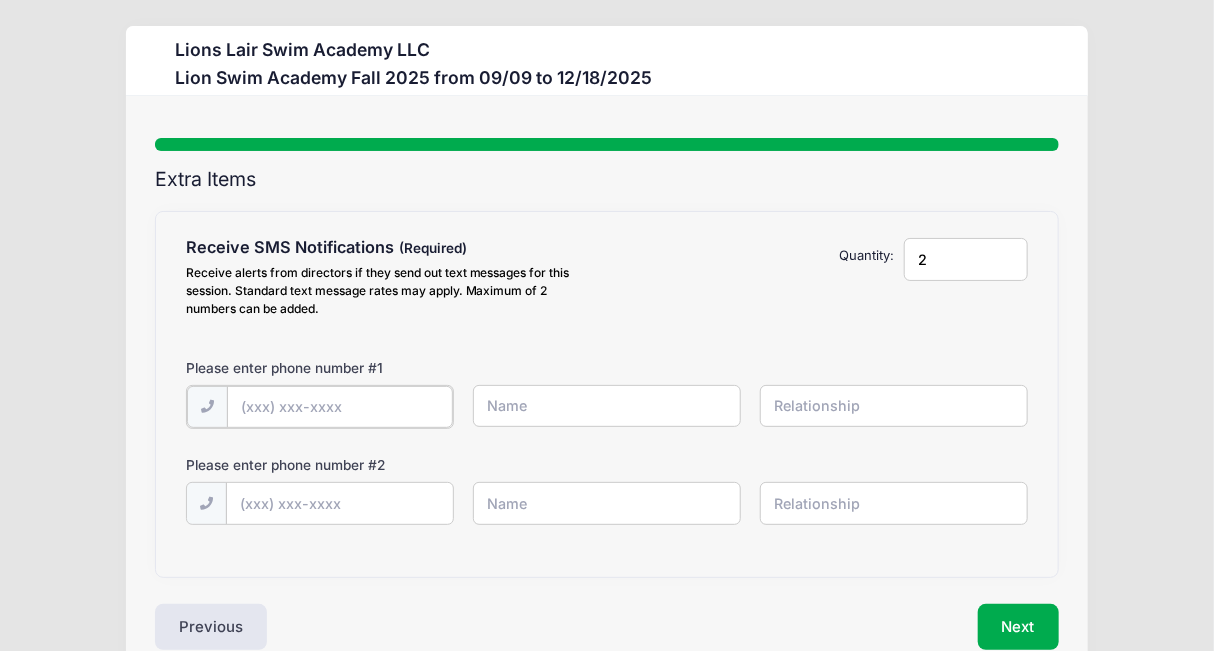 click at bounding box center (0, 0) 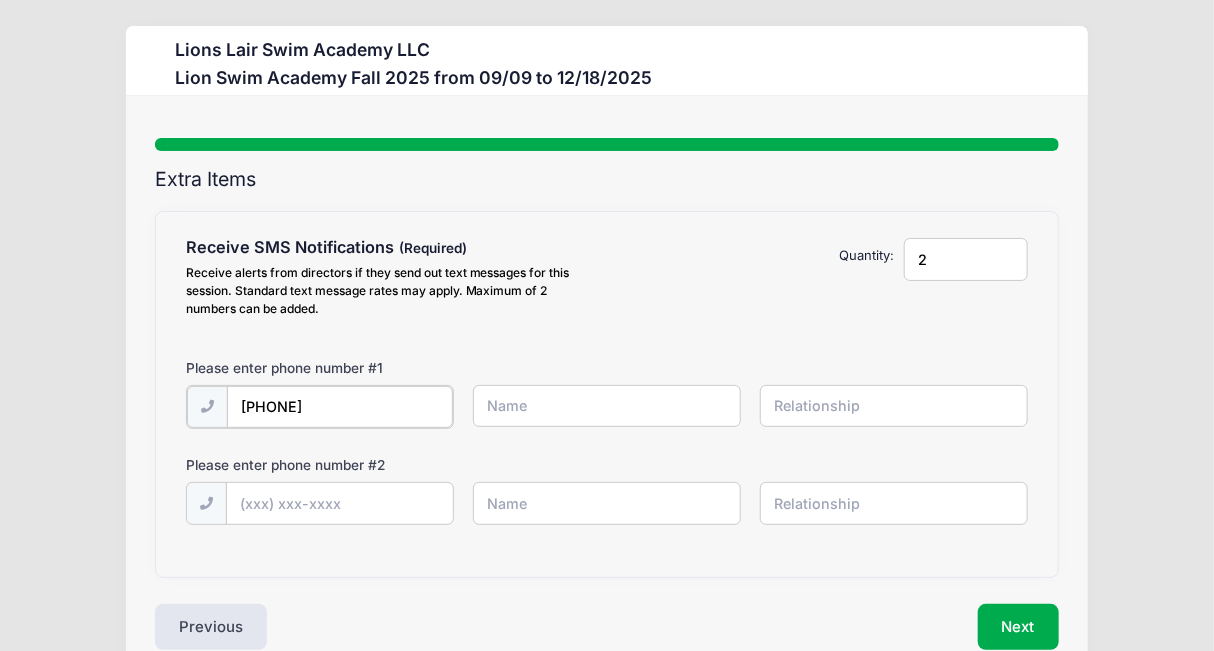 type on "(347) 574-5366" 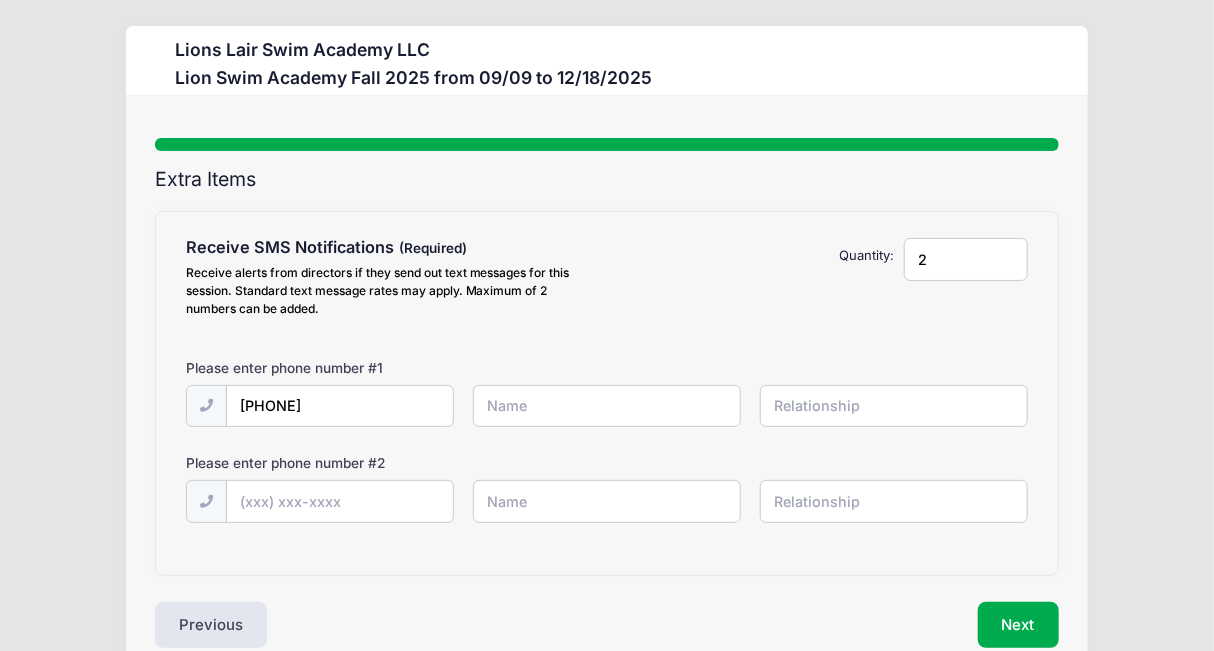 click at bounding box center (0, 0) 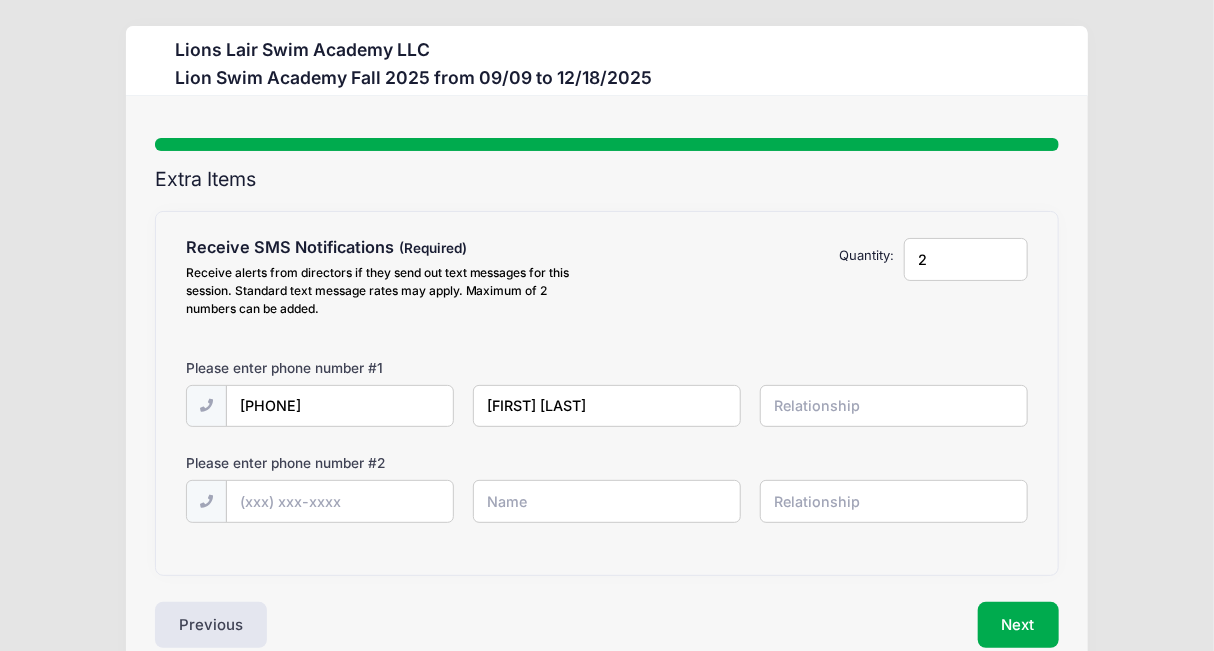 type on "Peggy Huang" 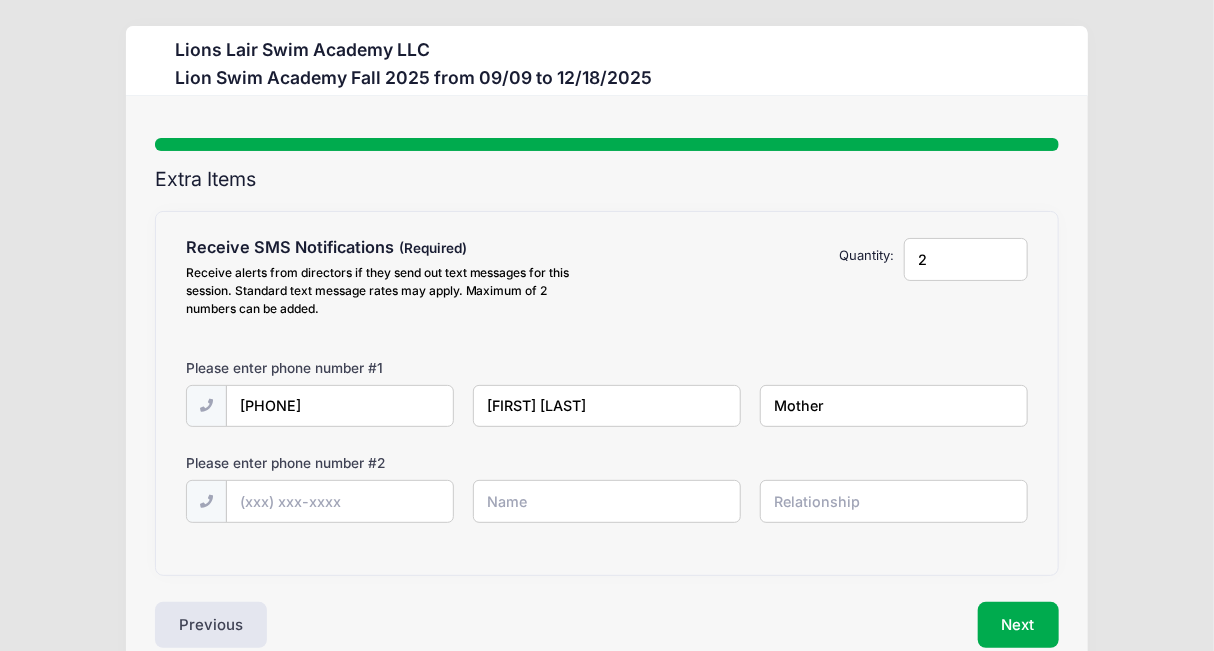 type on "Mother" 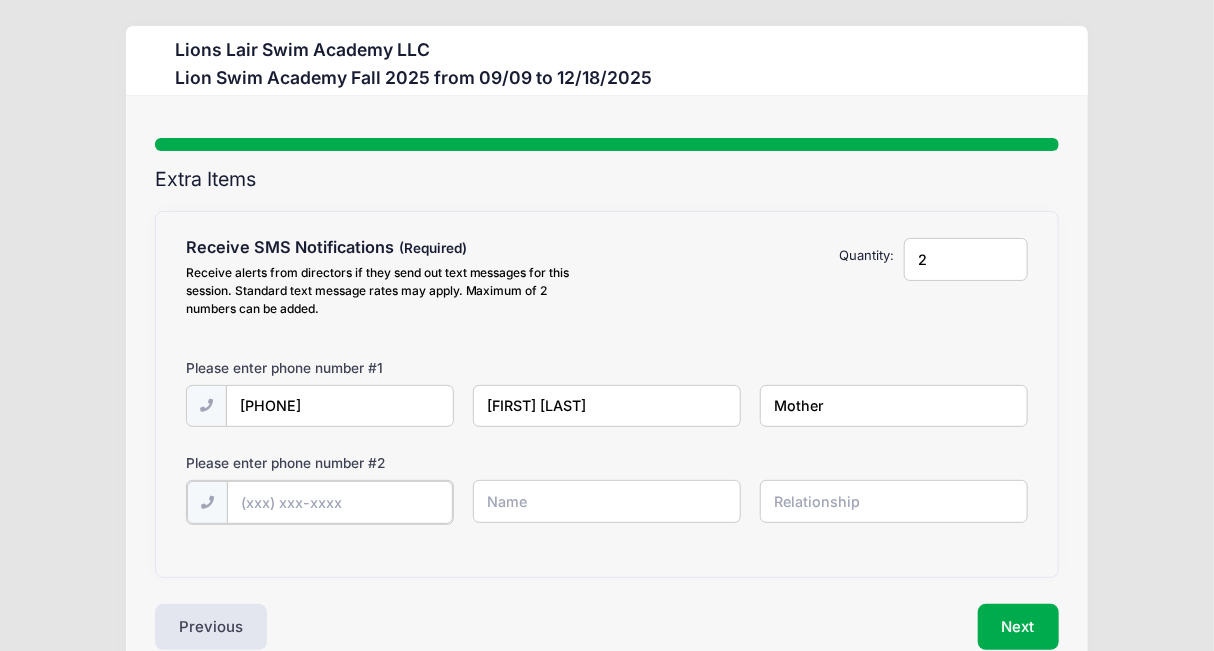 click at bounding box center (0, 0) 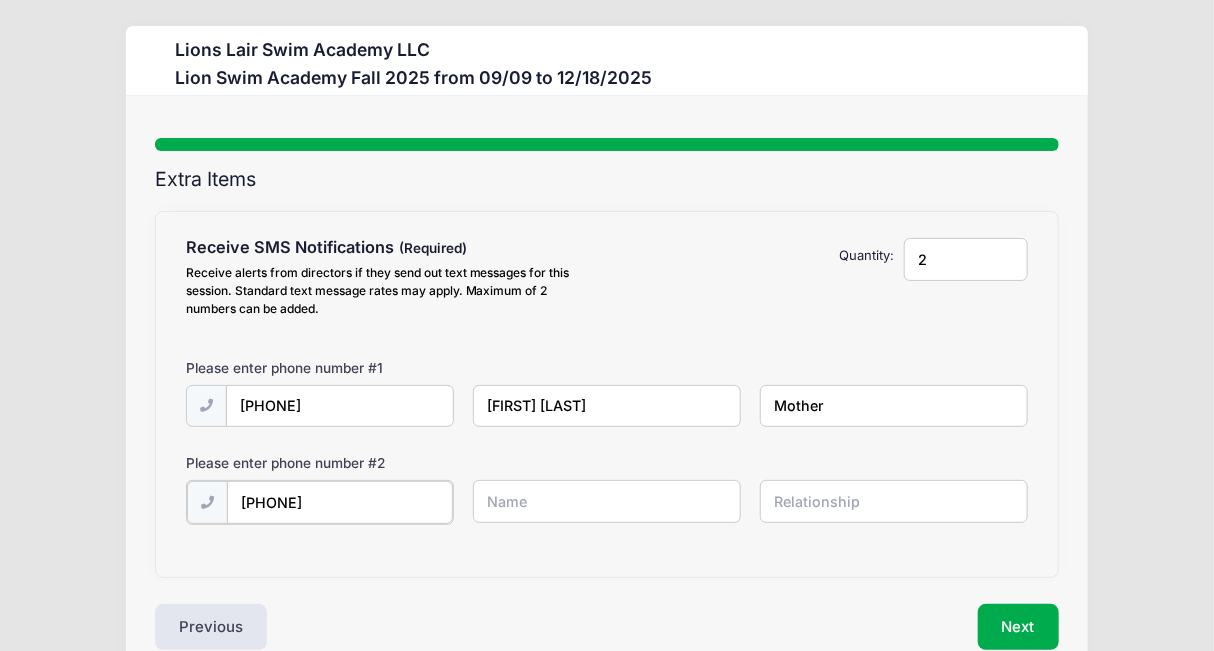 type on "(615) 585-0759" 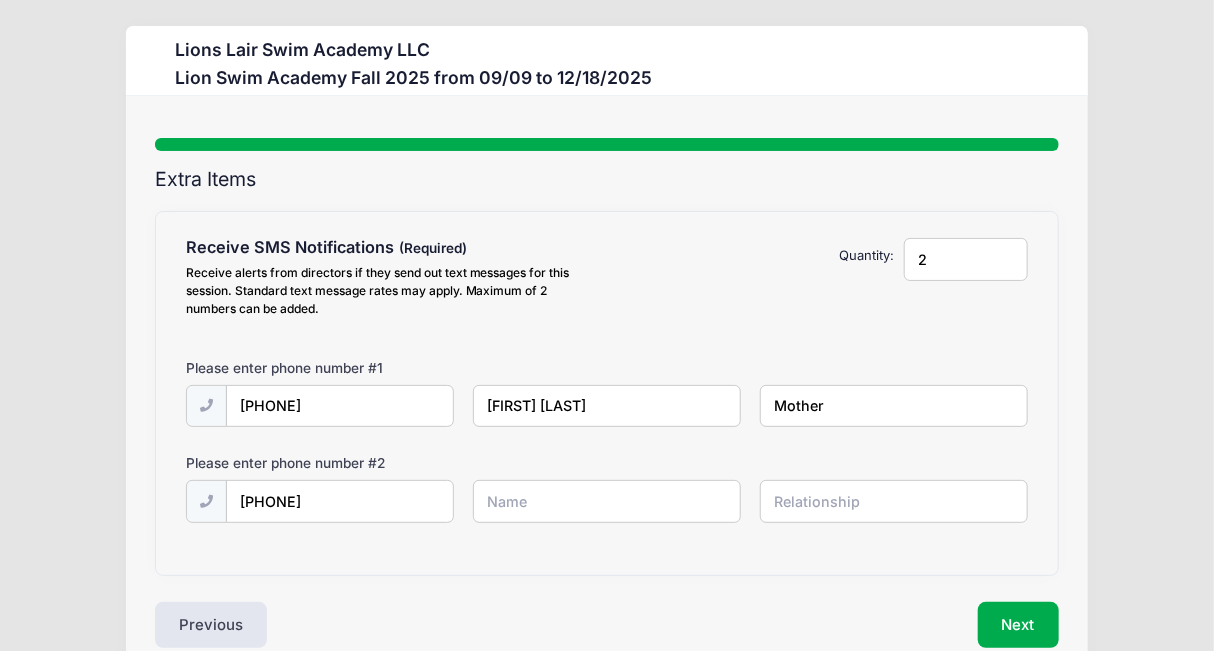 click at bounding box center [0, 0] 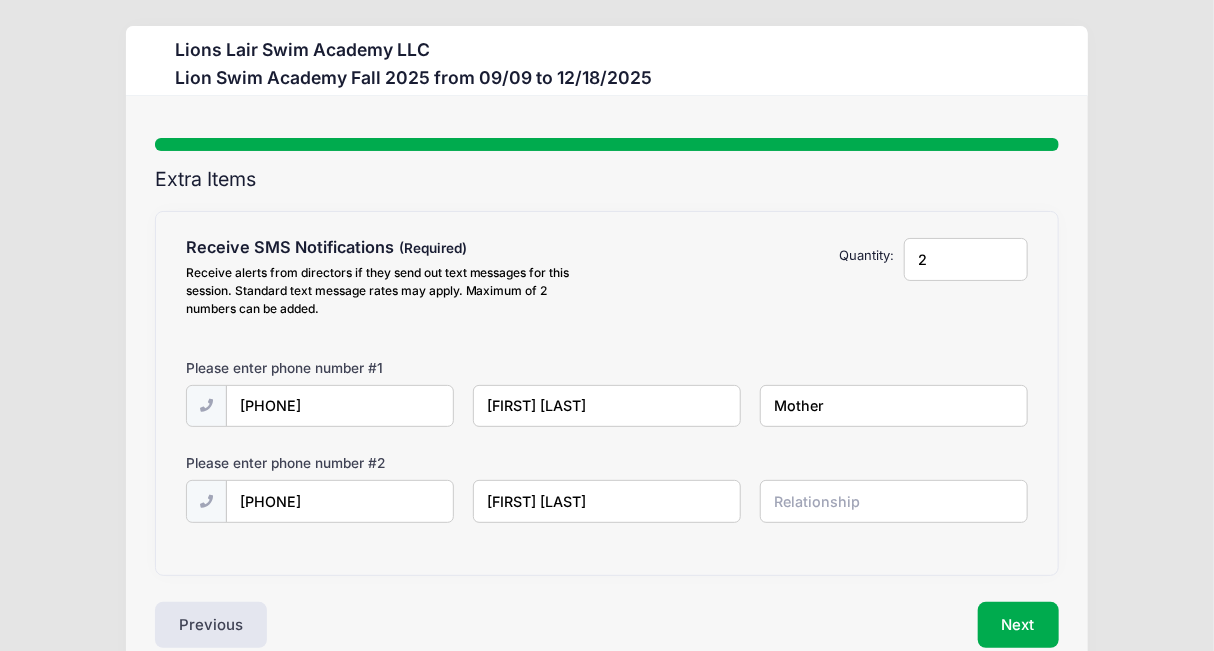 type on "Jerry Chang" 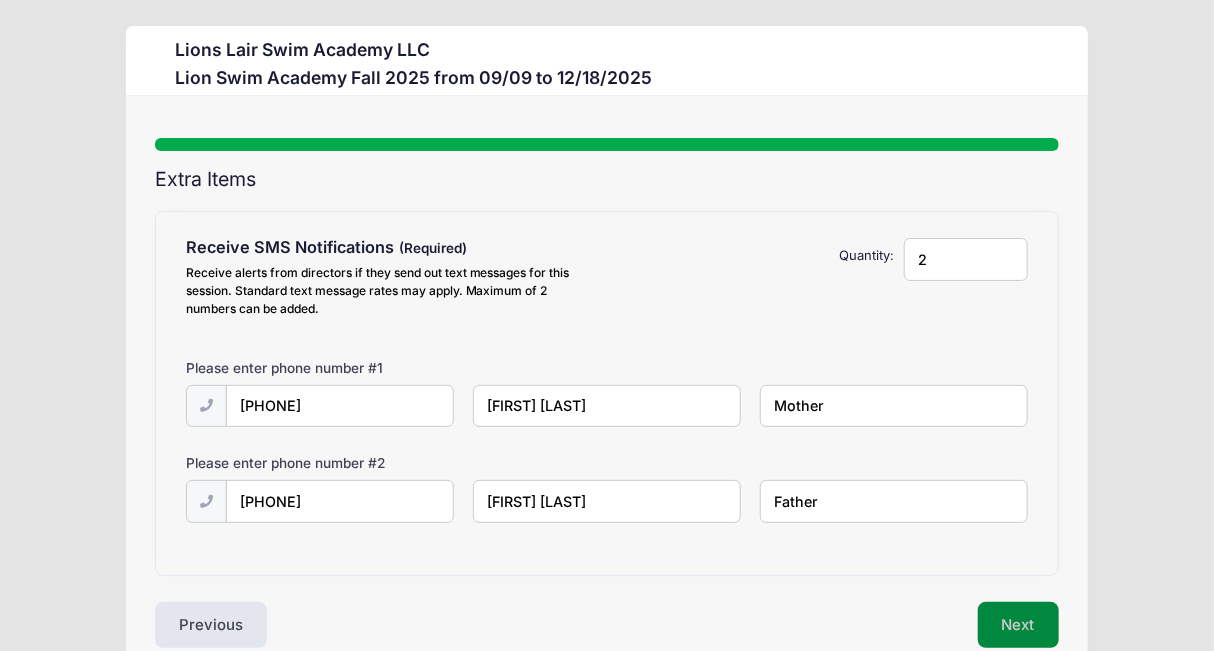 type on "Father" 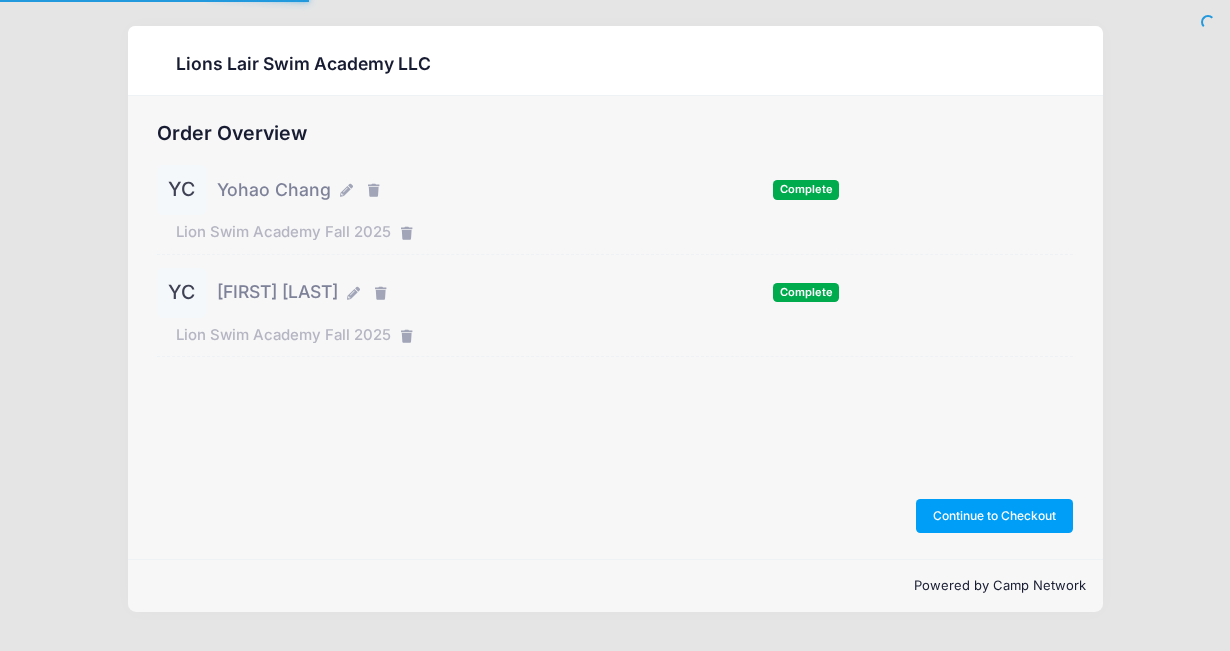scroll, scrollTop: 0, scrollLeft: 0, axis: both 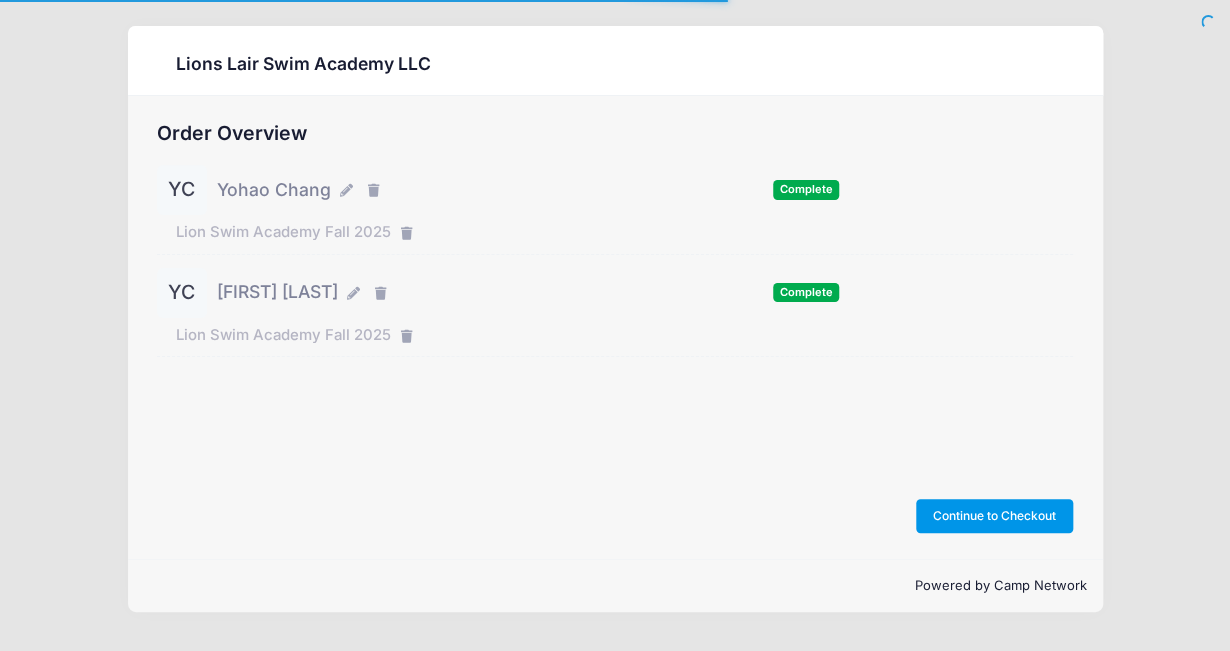 click on "Continue to Checkout" at bounding box center (995, 516) 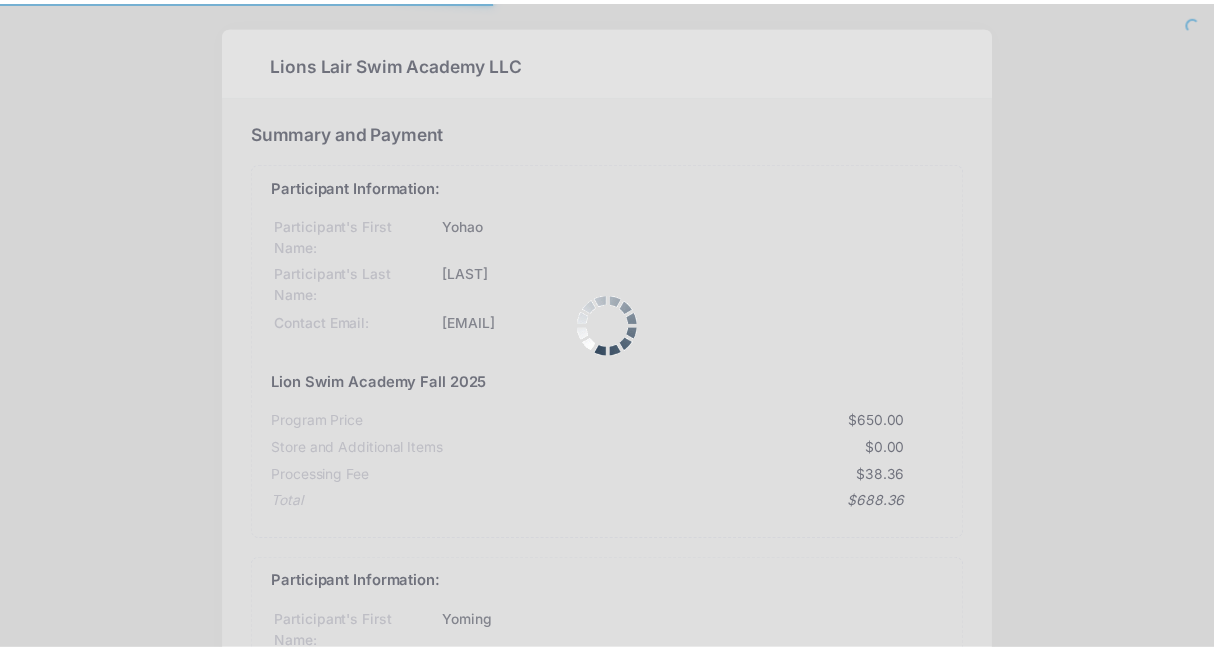 scroll, scrollTop: 0, scrollLeft: 0, axis: both 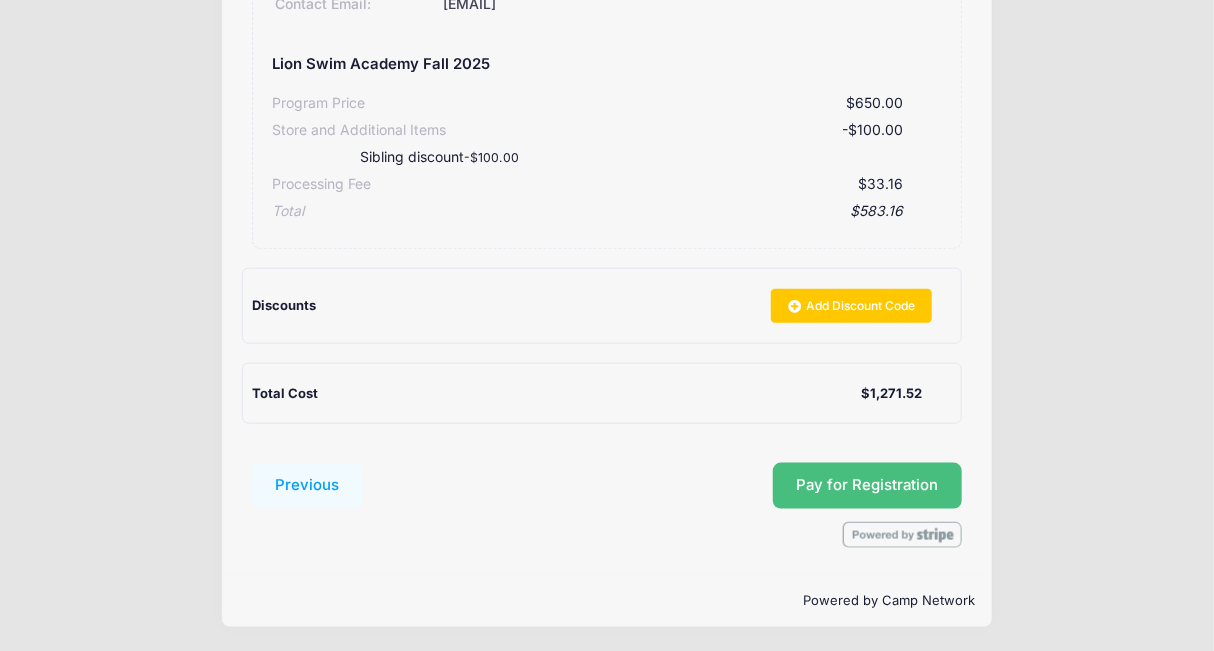click on "Pay for Registration" at bounding box center (868, 485) 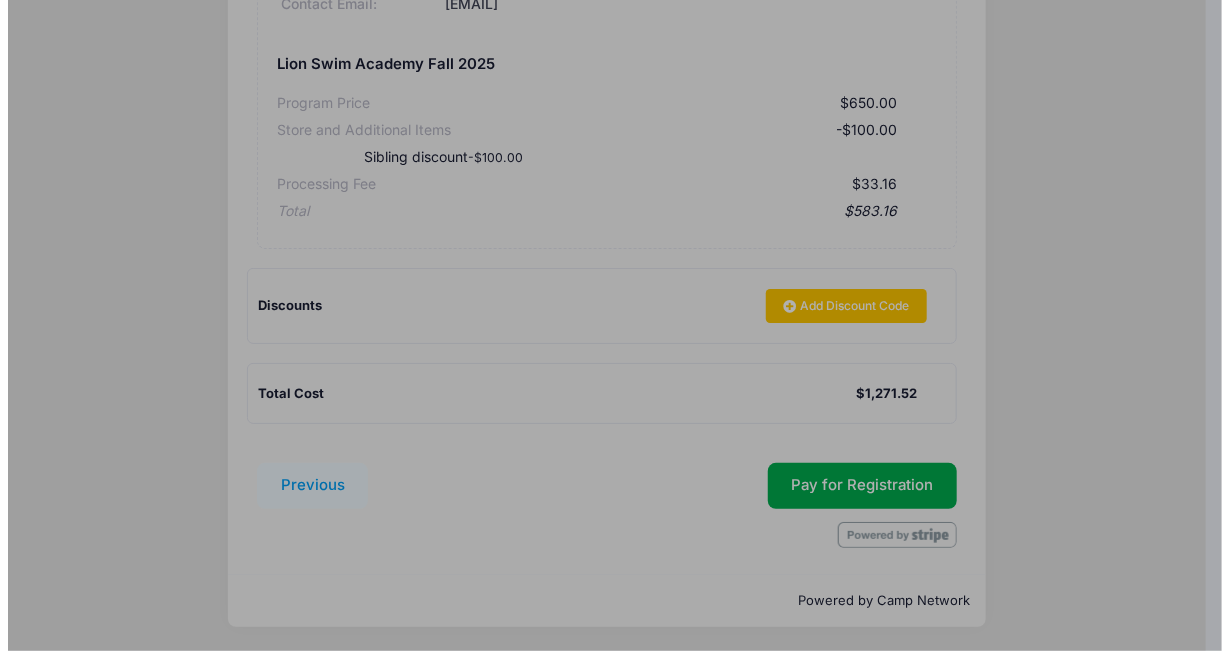 scroll, scrollTop: 673, scrollLeft: 0, axis: vertical 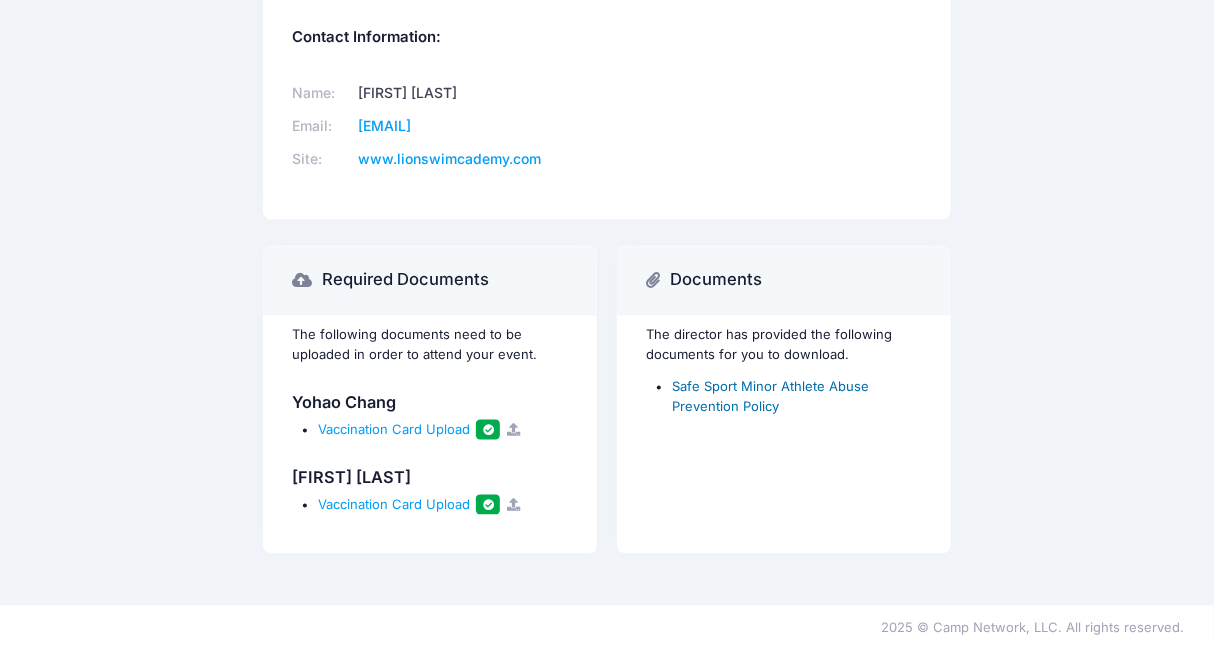 click on "Safe Sport Minor Athlete Abuse Prevention Policy" at bounding box center [770, 397] 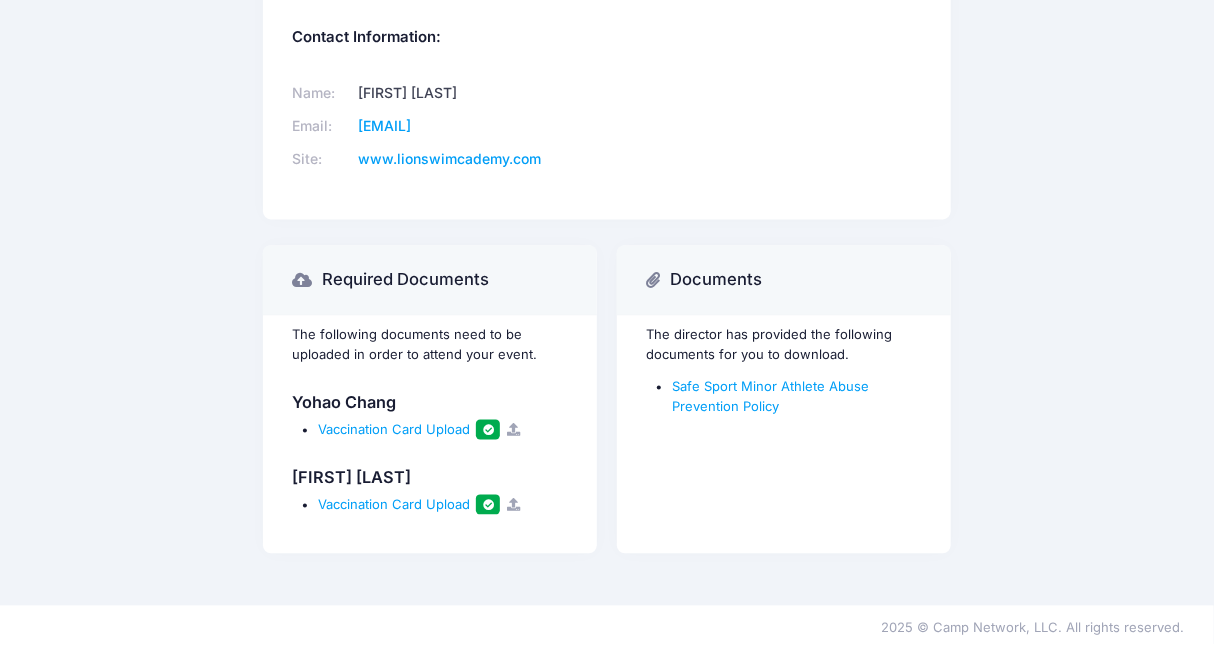 click on "Lions Lair Swim Academy LLC
Participant Information:
Participant's First Name:
[FIRST]
Participant's Last Name:
[LAST]
Contact Email:
[EMAIL]
Lion Swim Academy Fall 2025           View Registration" at bounding box center [607, -392] 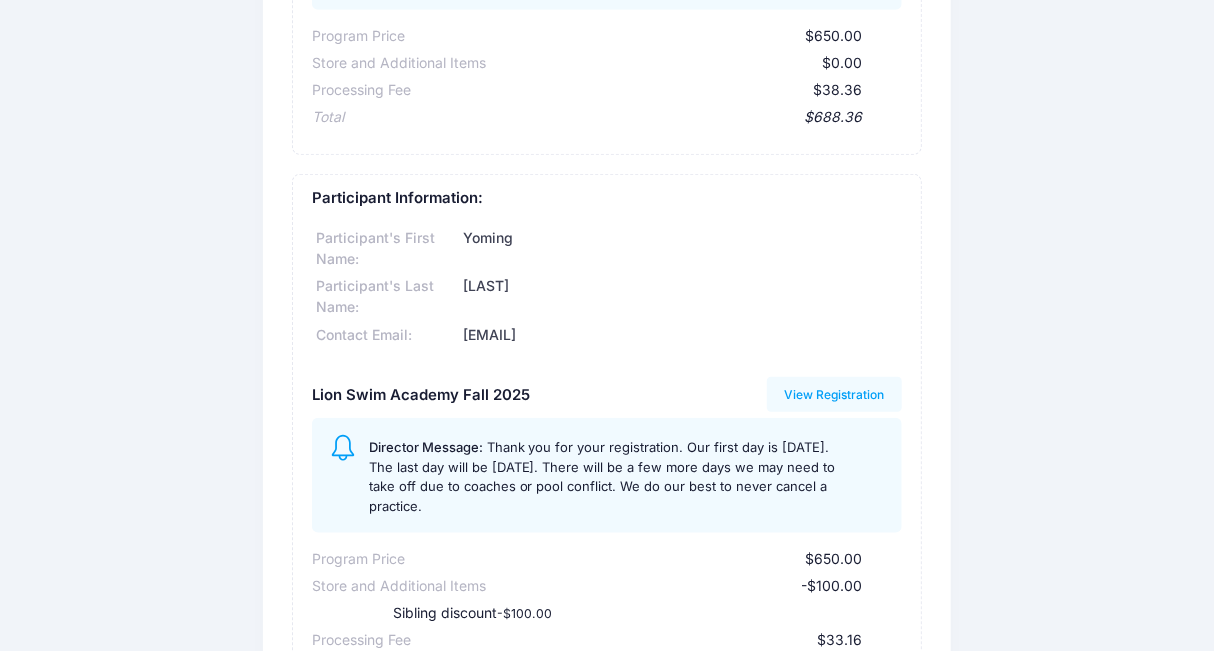 scroll, scrollTop: 0, scrollLeft: 0, axis: both 